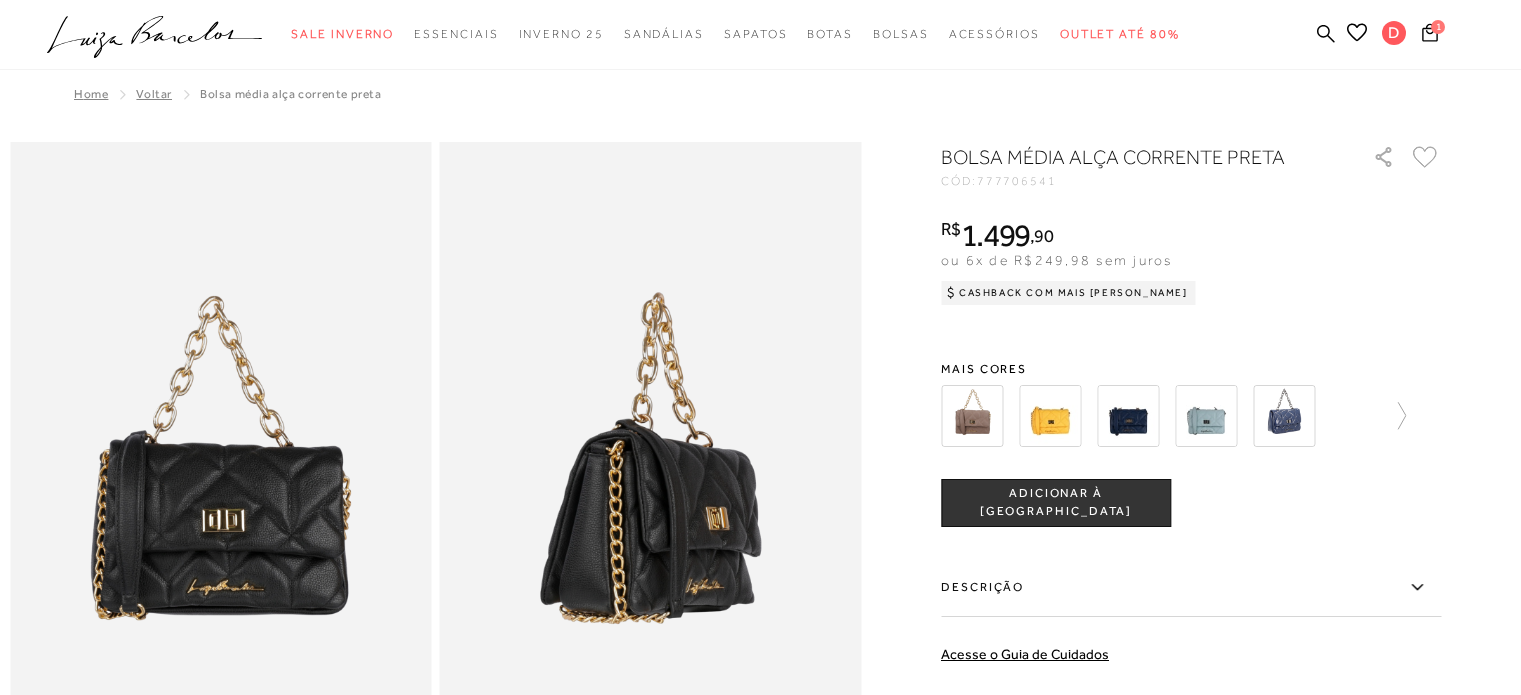 scroll, scrollTop: 0, scrollLeft: 0, axis: both 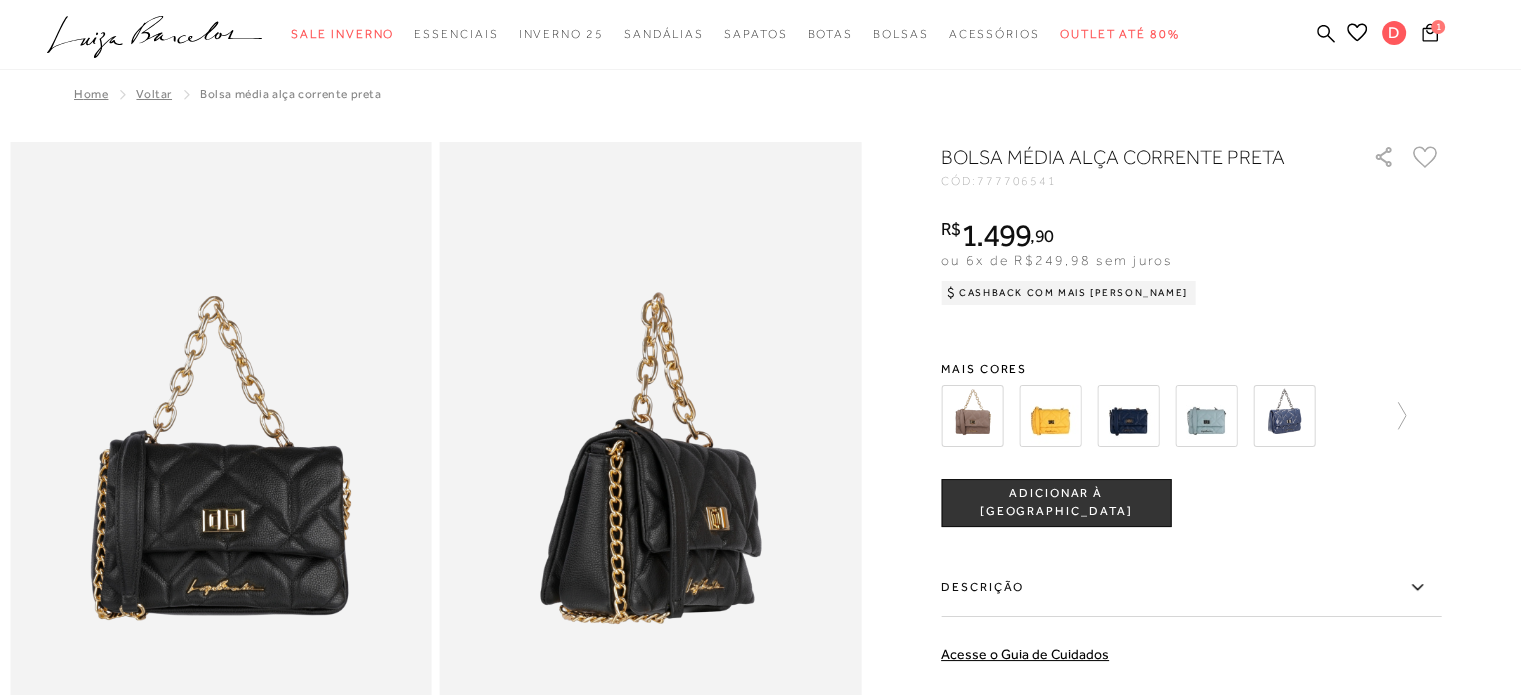 click 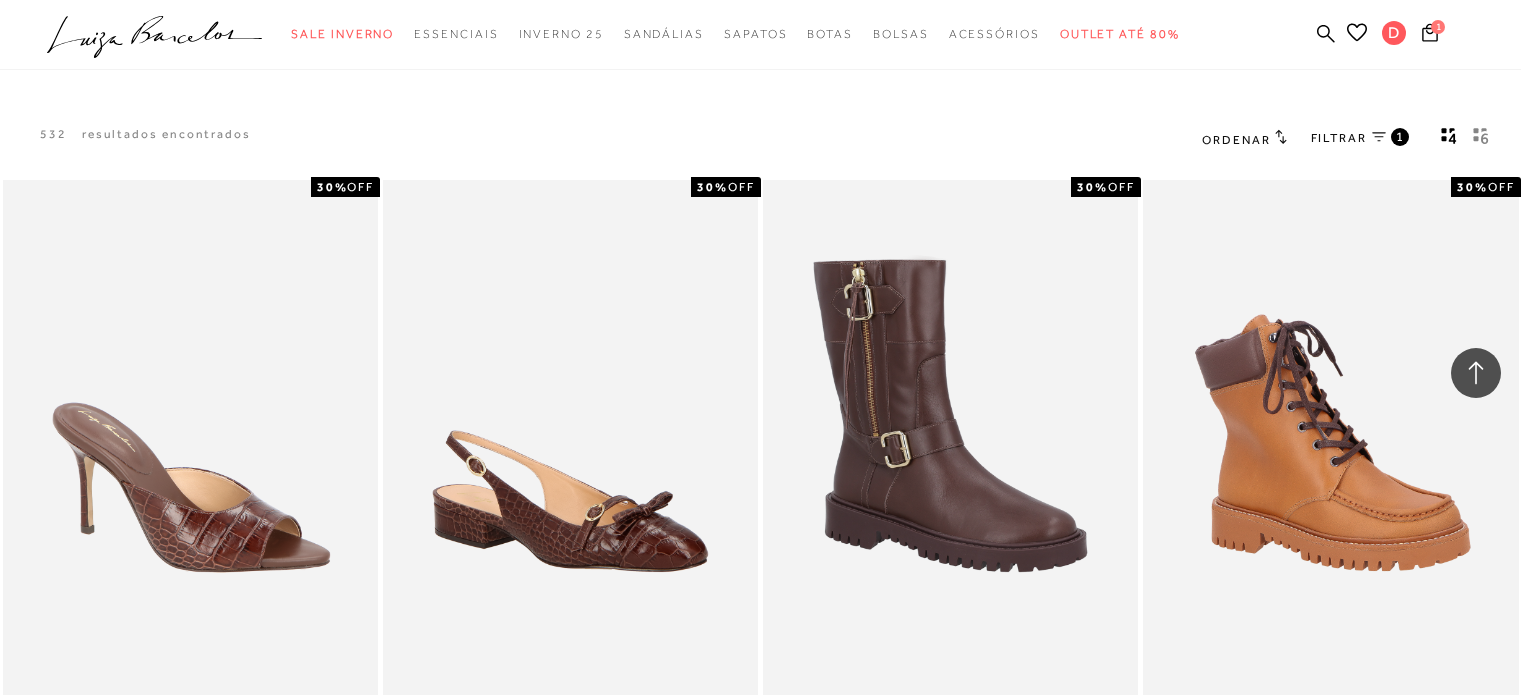 scroll, scrollTop: 1900, scrollLeft: 0, axis: vertical 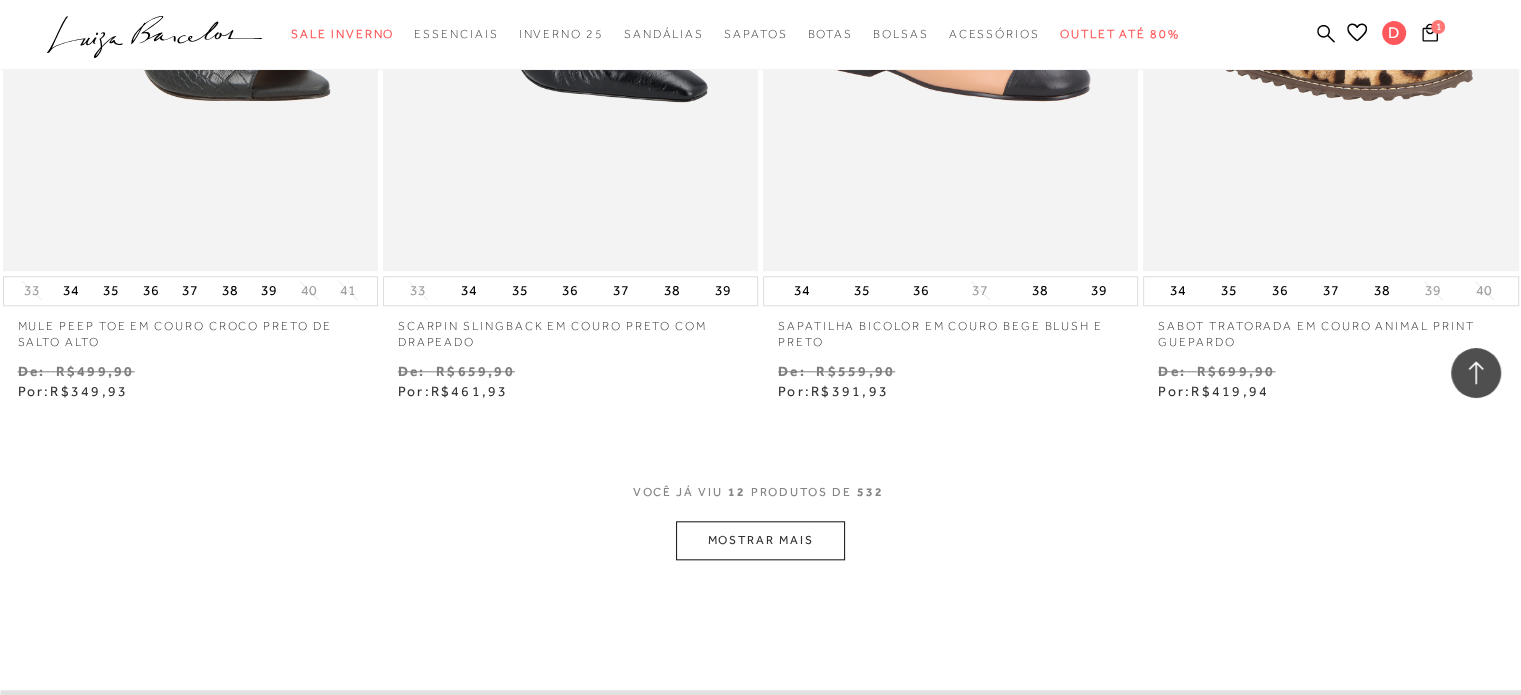 click on "MOSTRAR MAIS" at bounding box center (760, 540) 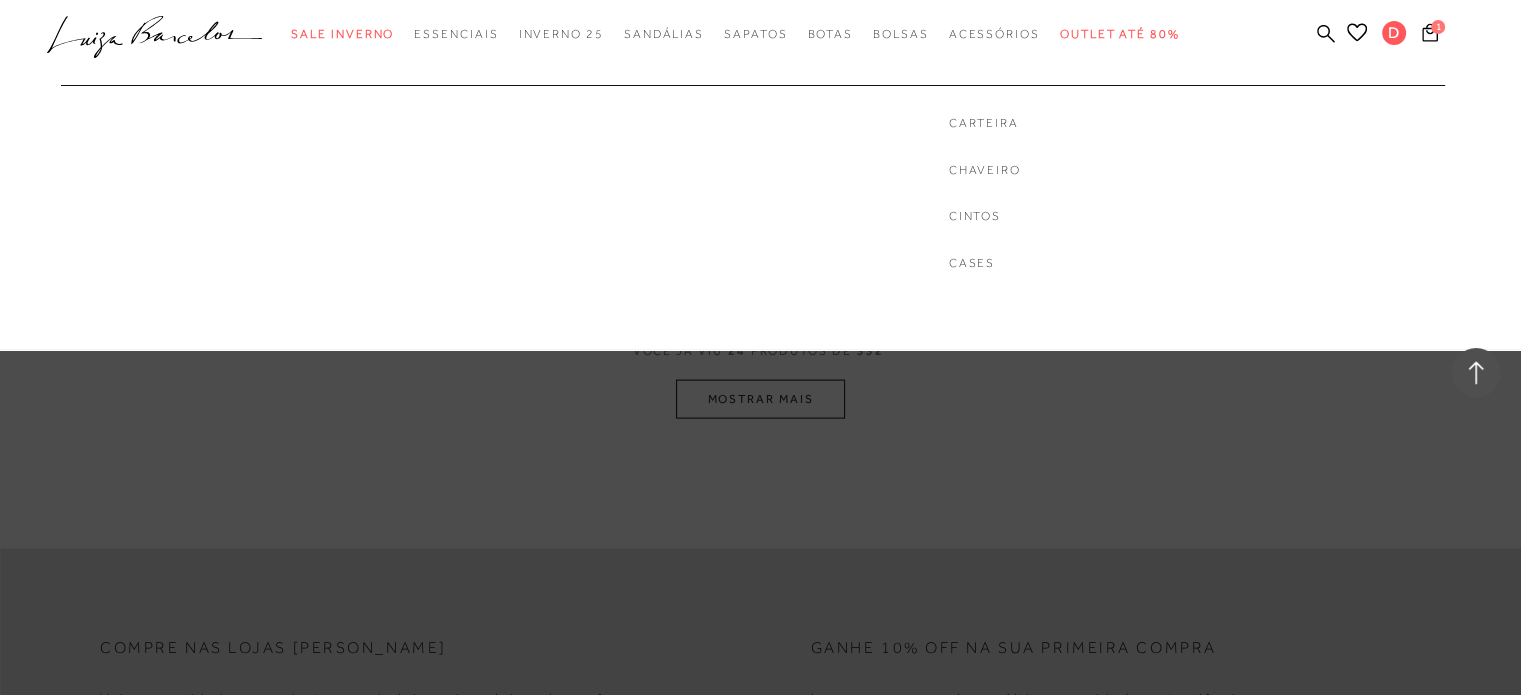 scroll, scrollTop: 3900, scrollLeft: 0, axis: vertical 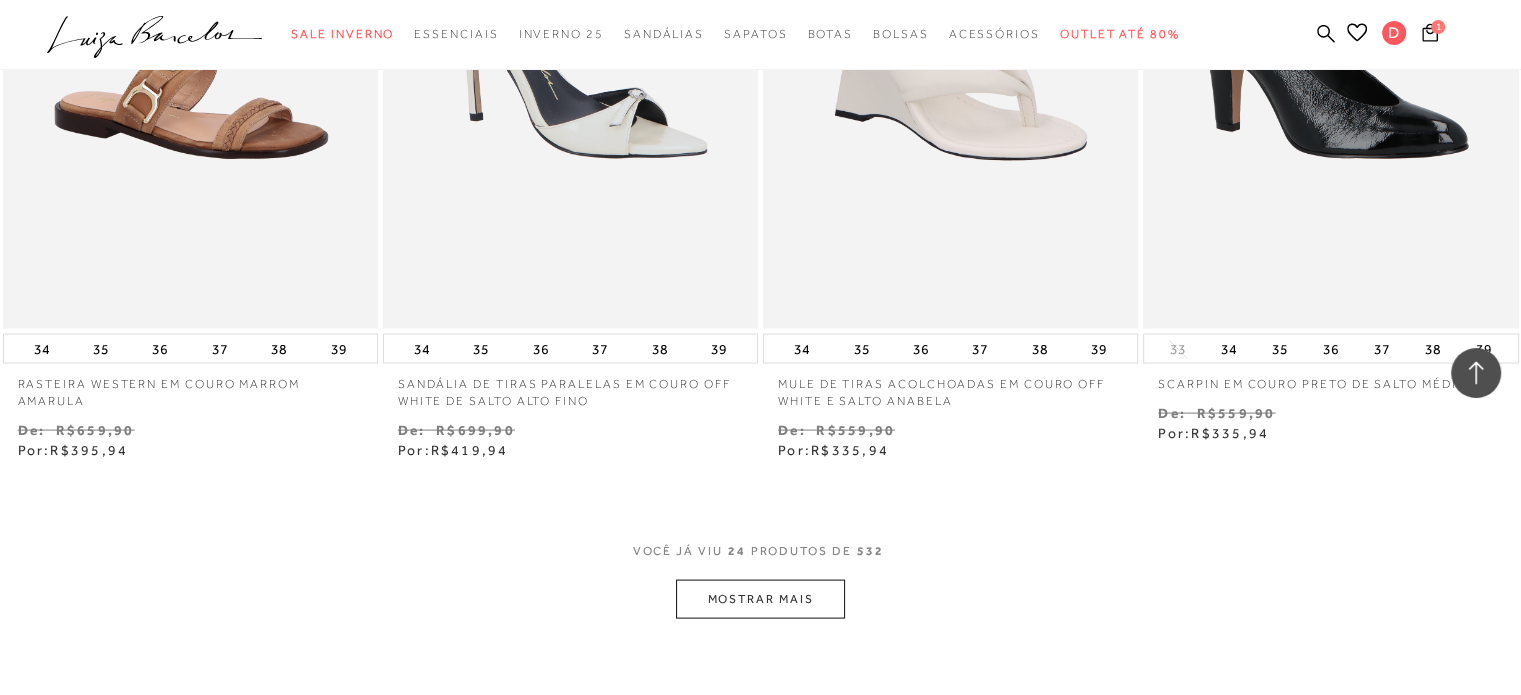 click on "MOSTRAR MAIS" at bounding box center (760, 599) 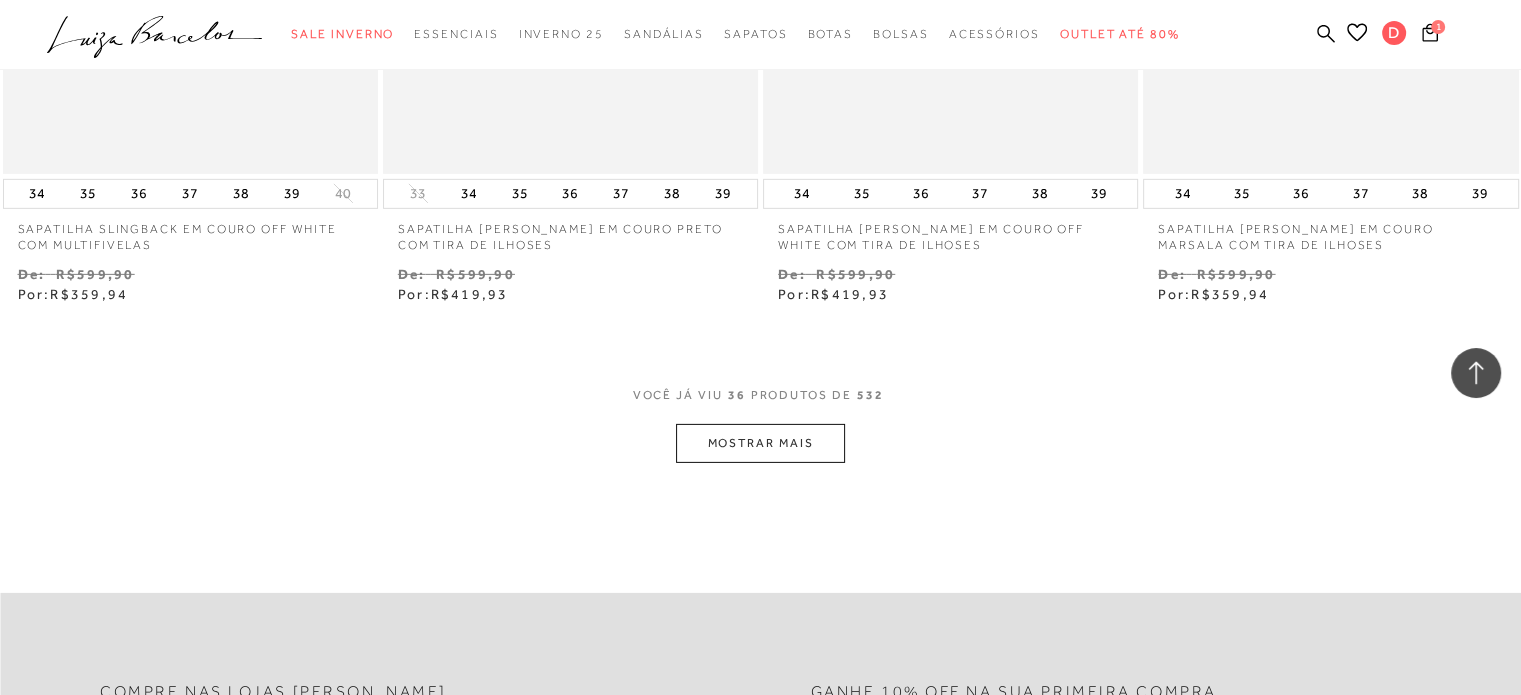 scroll, scrollTop: 6300, scrollLeft: 0, axis: vertical 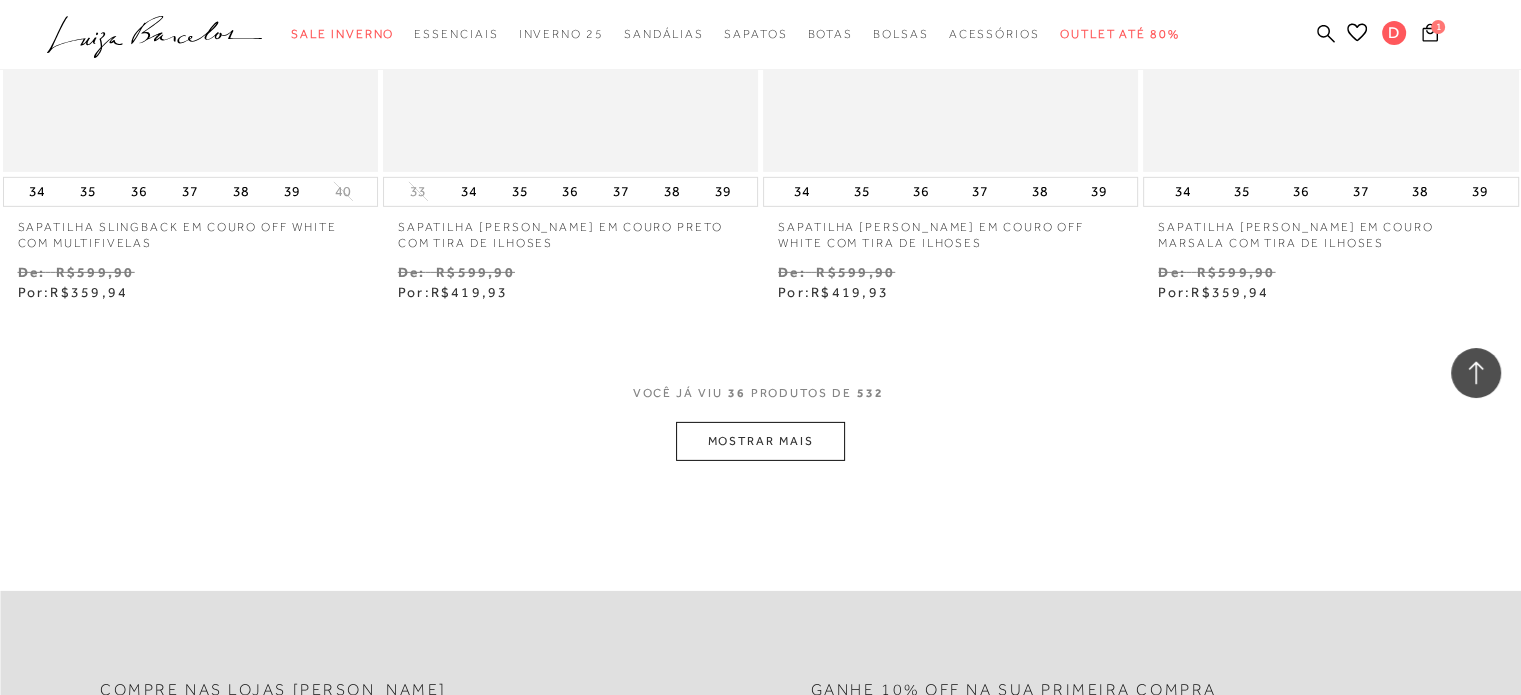 click on "MOSTRAR MAIS" at bounding box center [760, 441] 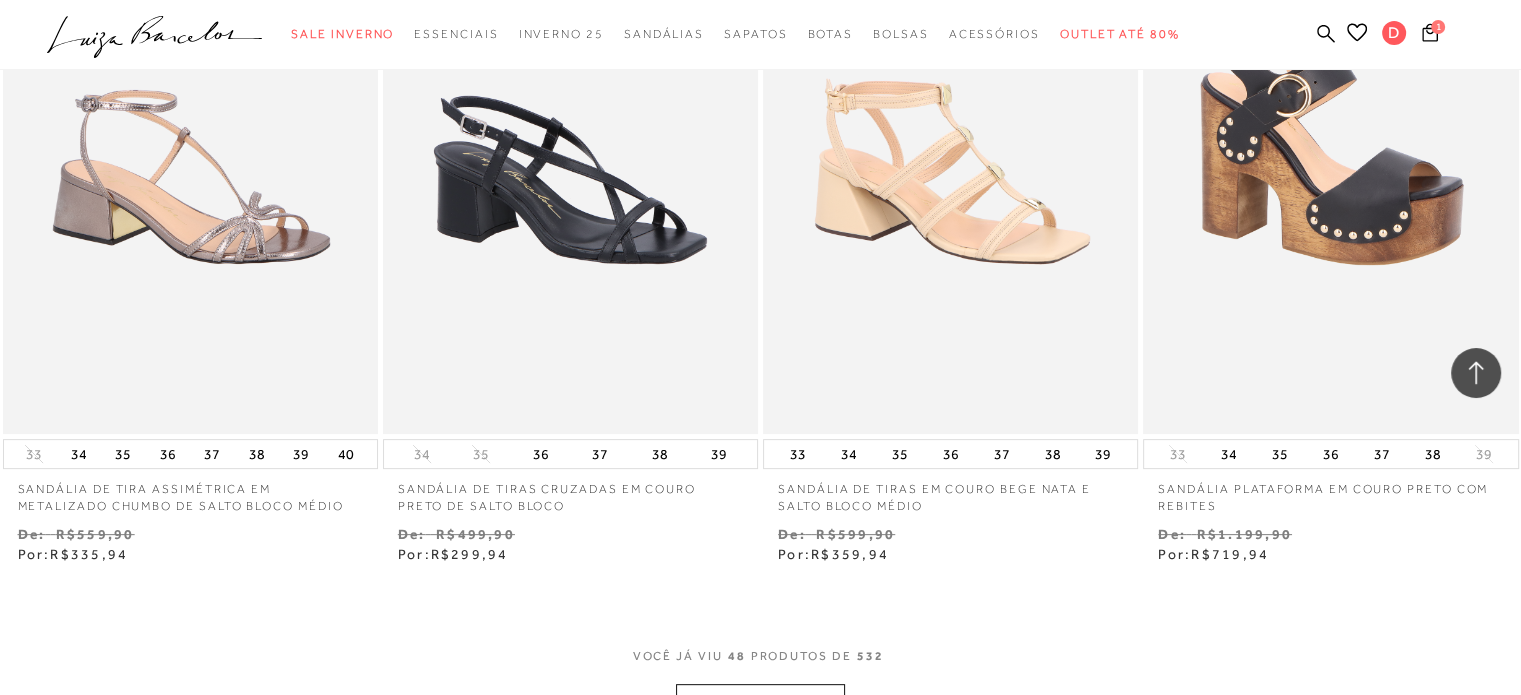 scroll, scrollTop: 8400, scrollLeft: 0, axis: vertical 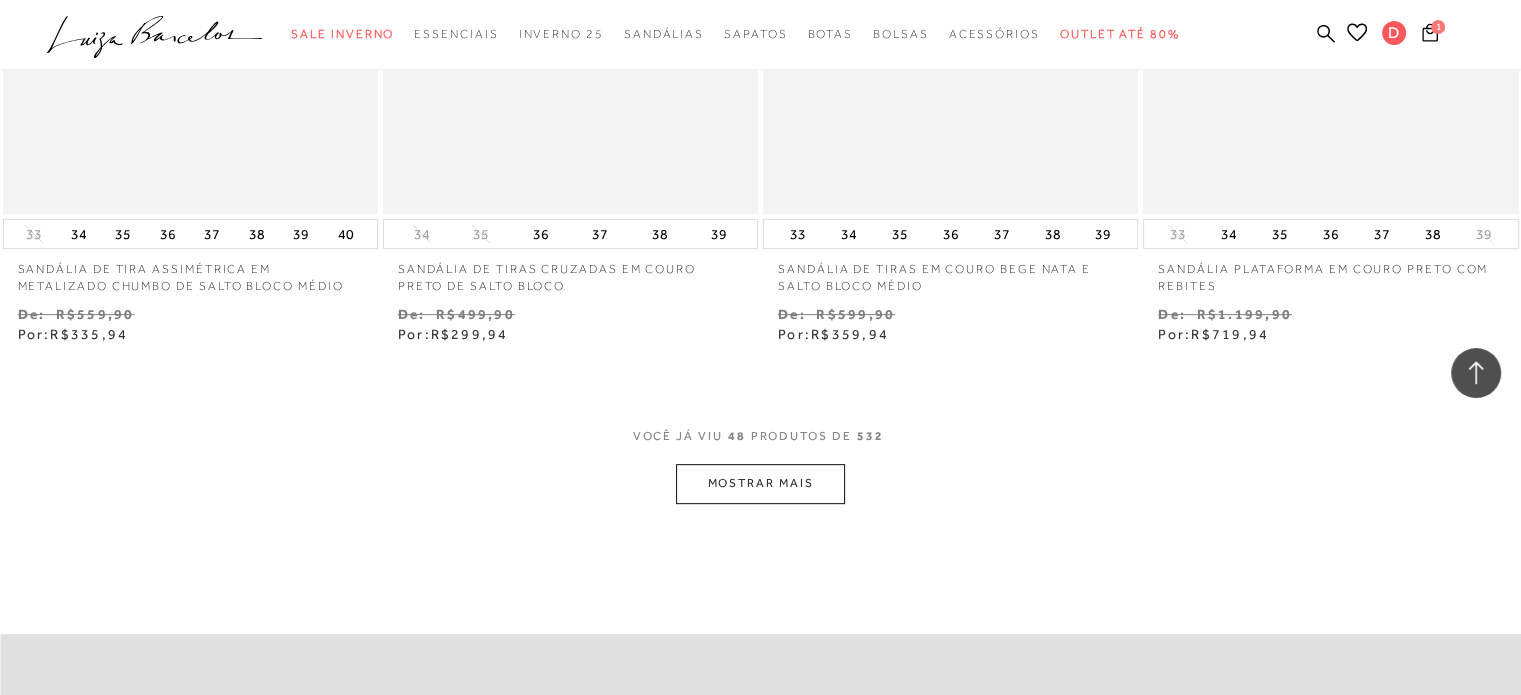 click on "MOSTRAR MAIS" at bounding box center [760, 483] 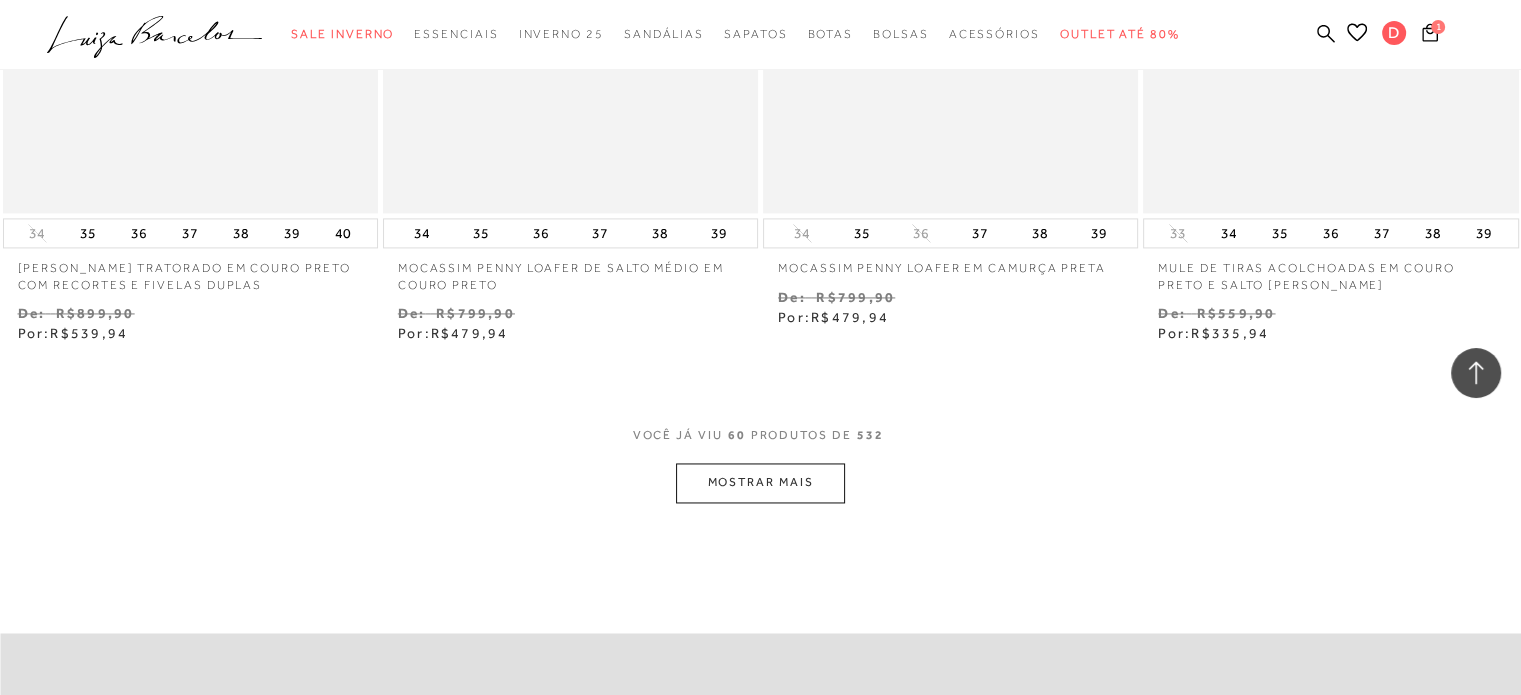 scroll, scrollTop: 10600, scrollLeft: 0, axis: vertical 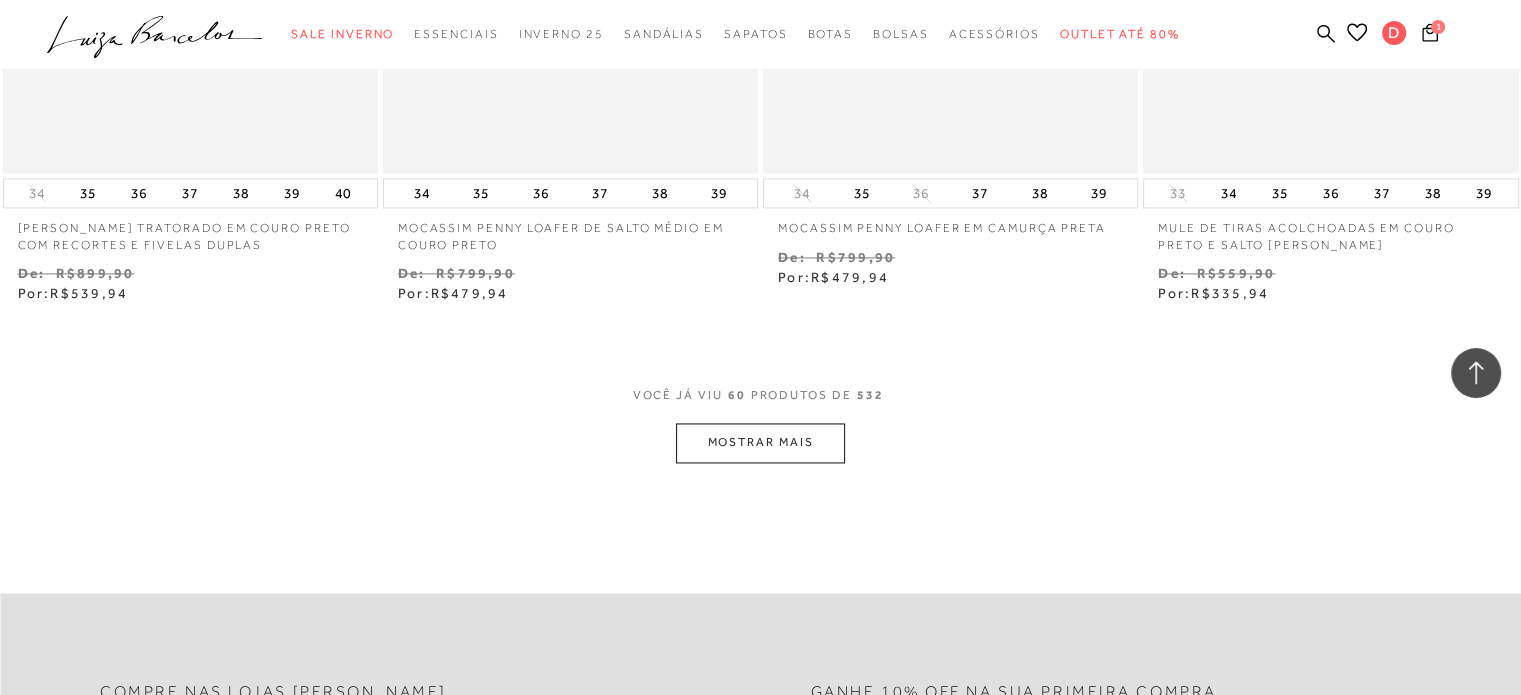 click on "MOSTRAR MAIS" at bounding box center [760, 442] 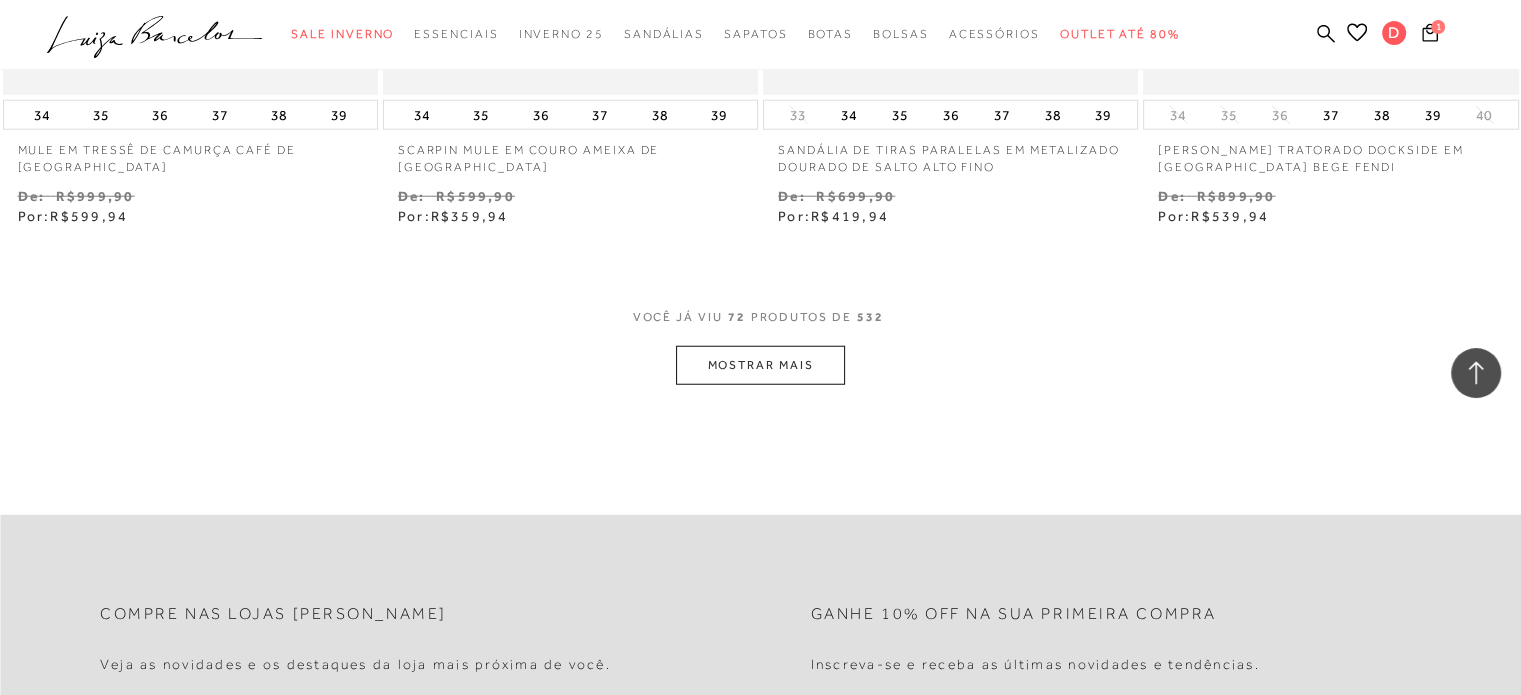scroll, scrollTop: 12900, scrollLeft: 0, axis: vertical 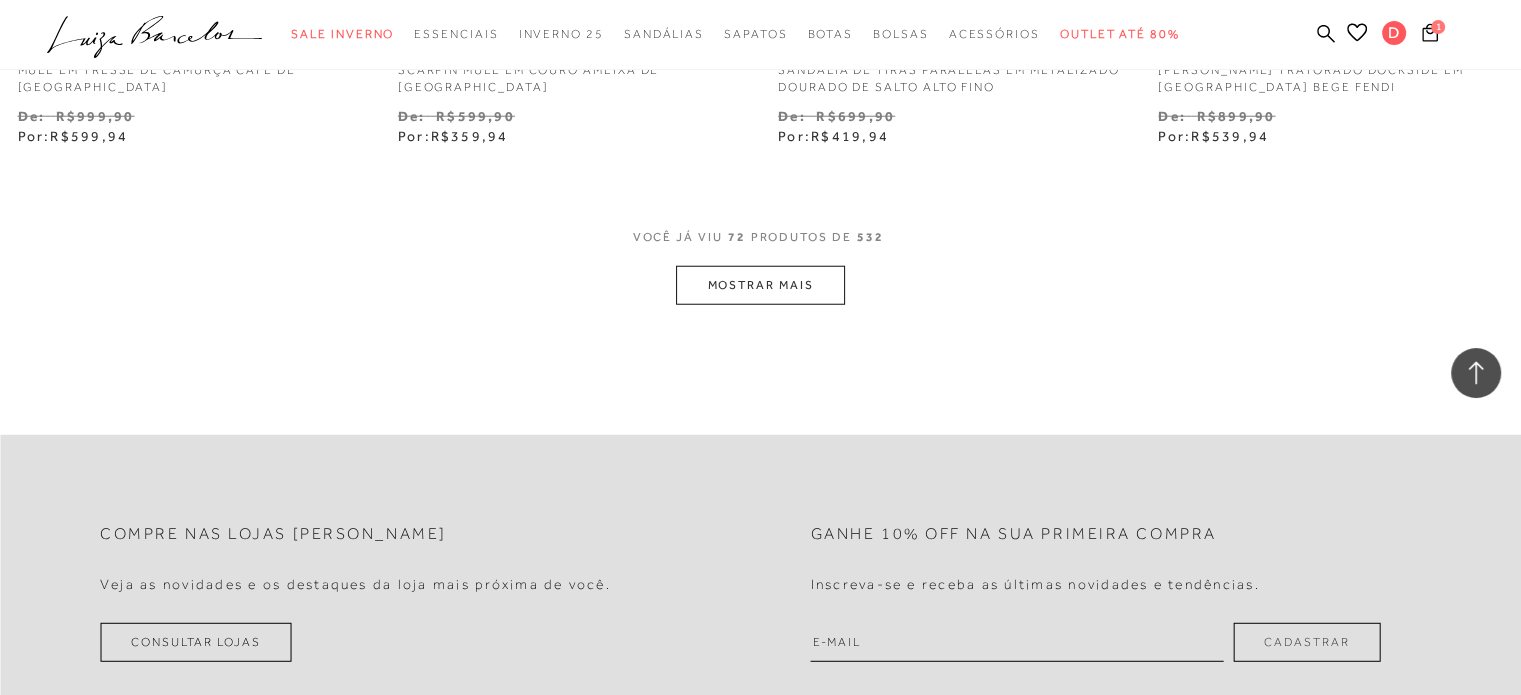 click on "MOSTRAR MAIS" at bounding box center [760, 285] 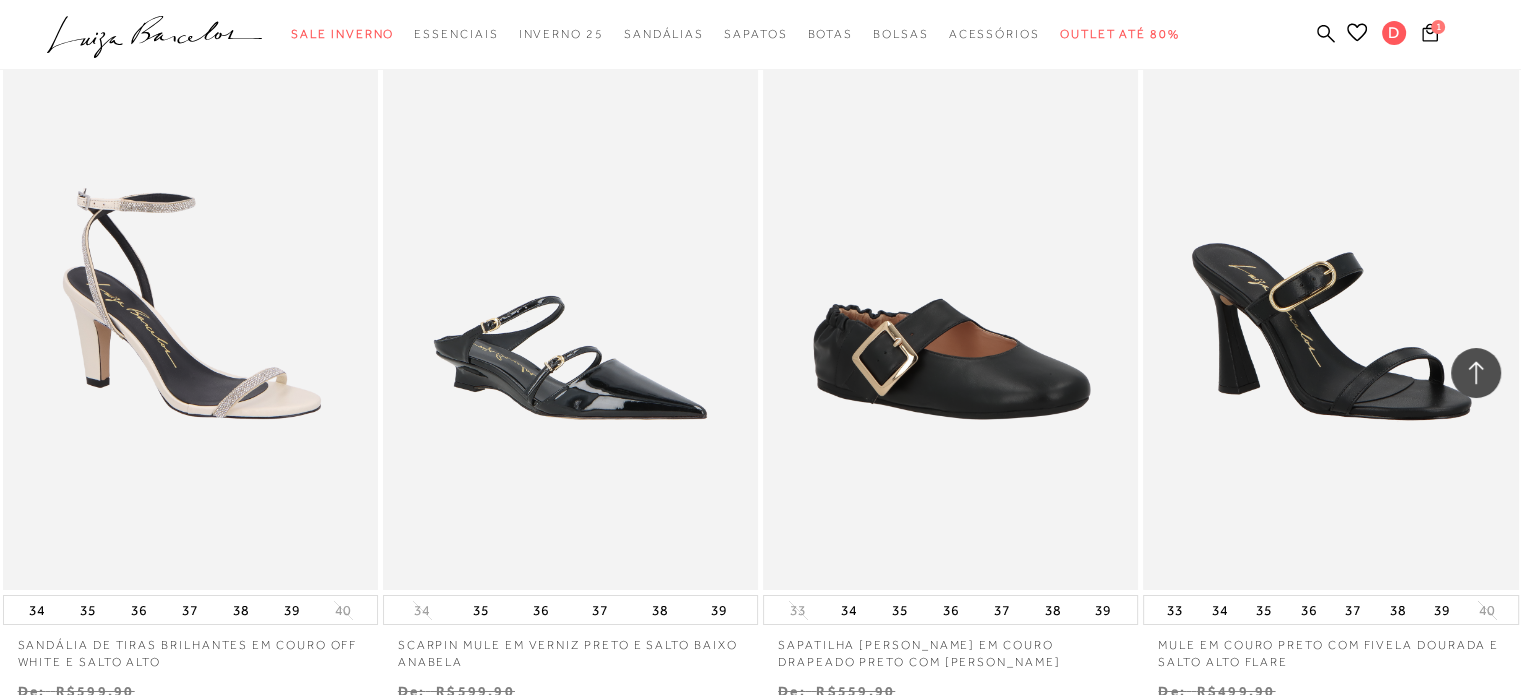 scroll, scrollTop: 14900, scrollLeft: 0, axis: vertical 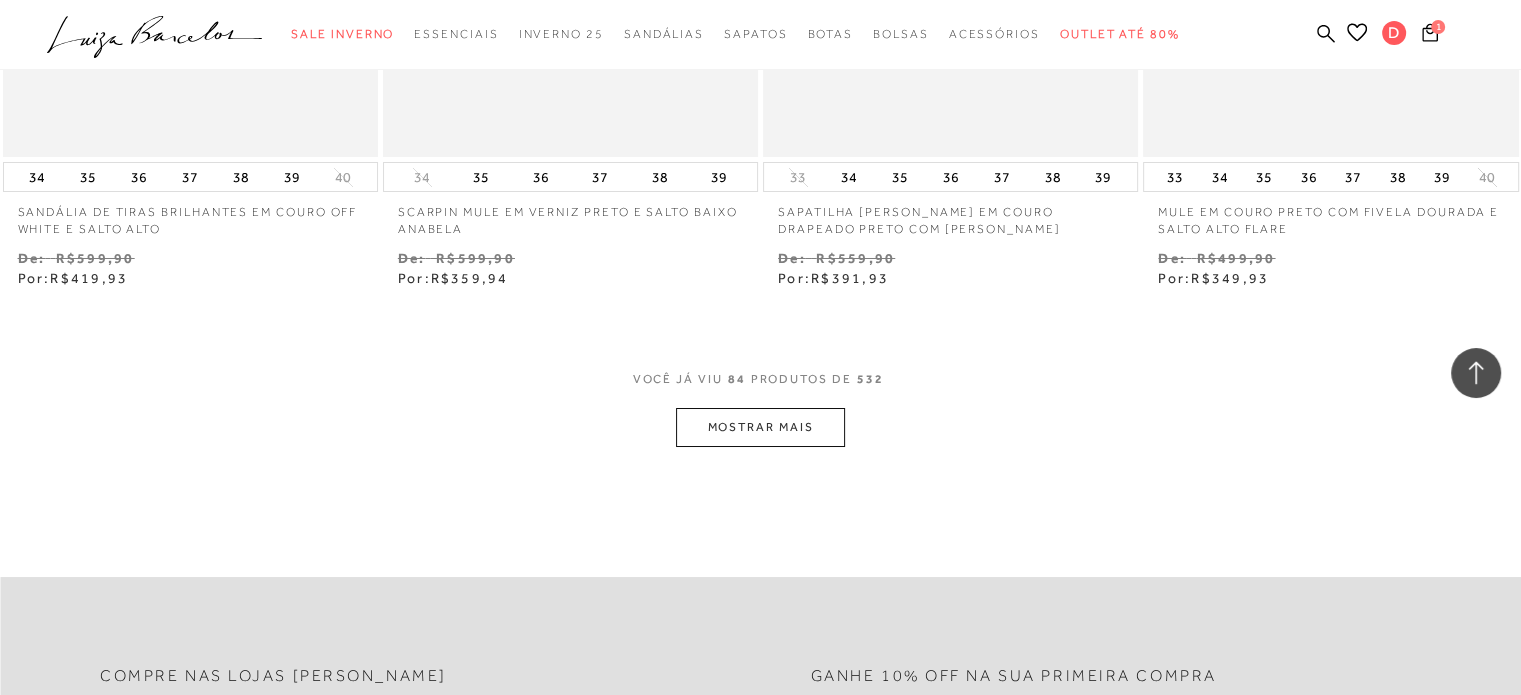 click on "MOSTRAR MAIS" at bounding box center [760, 427] 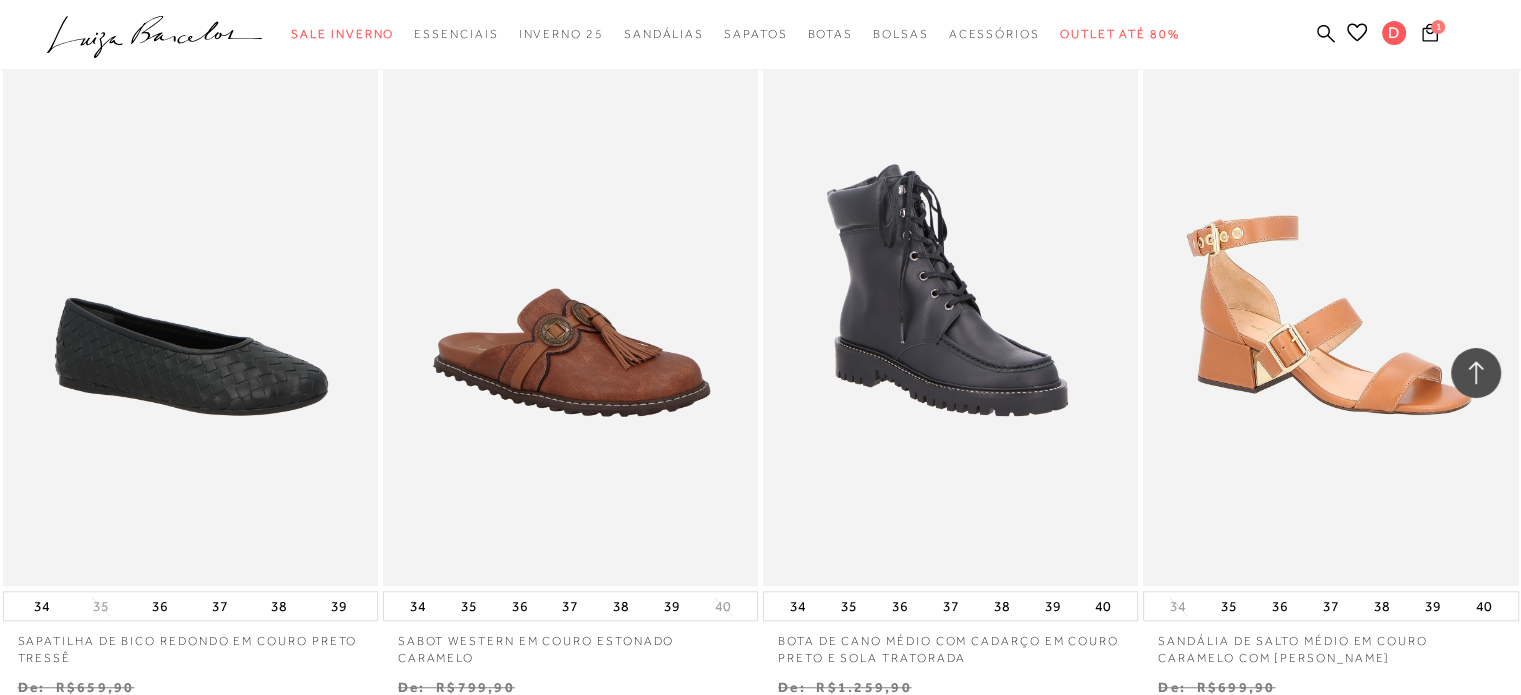 scroll, scrollTop: 16900, scrollLeft: 0, axis: vertical 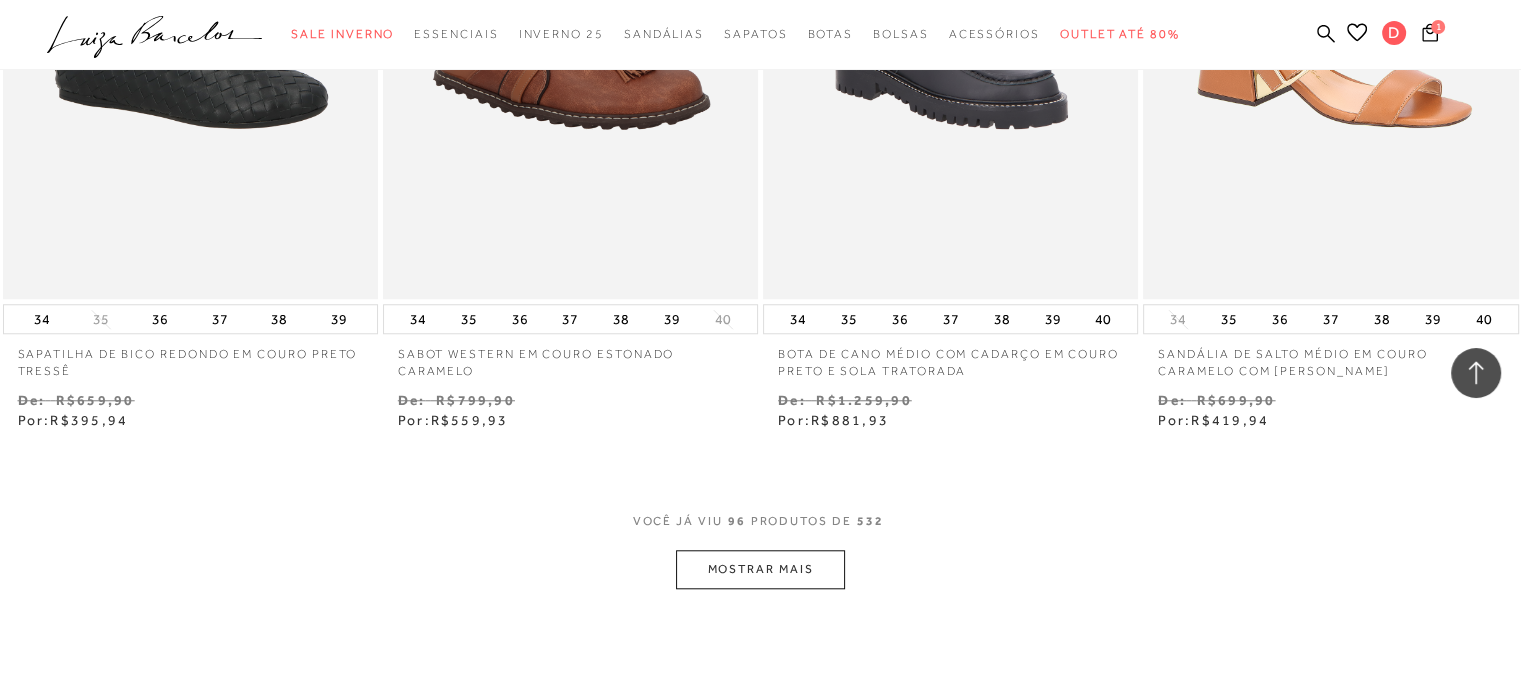 click on "MOSTRAR MAIS" at bounding box center [760, 569] 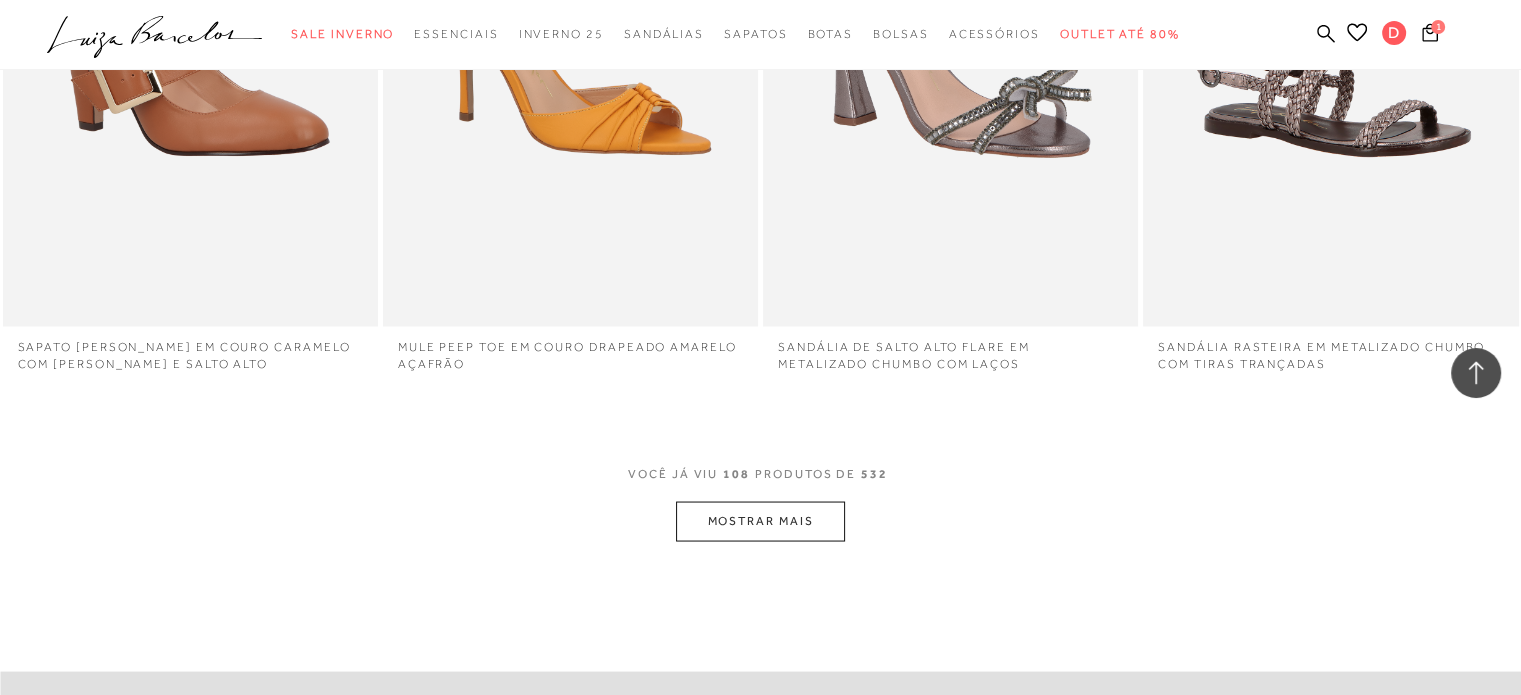 scroll, scrollTop: 18900, scrollLeft: 0, axis: vertical 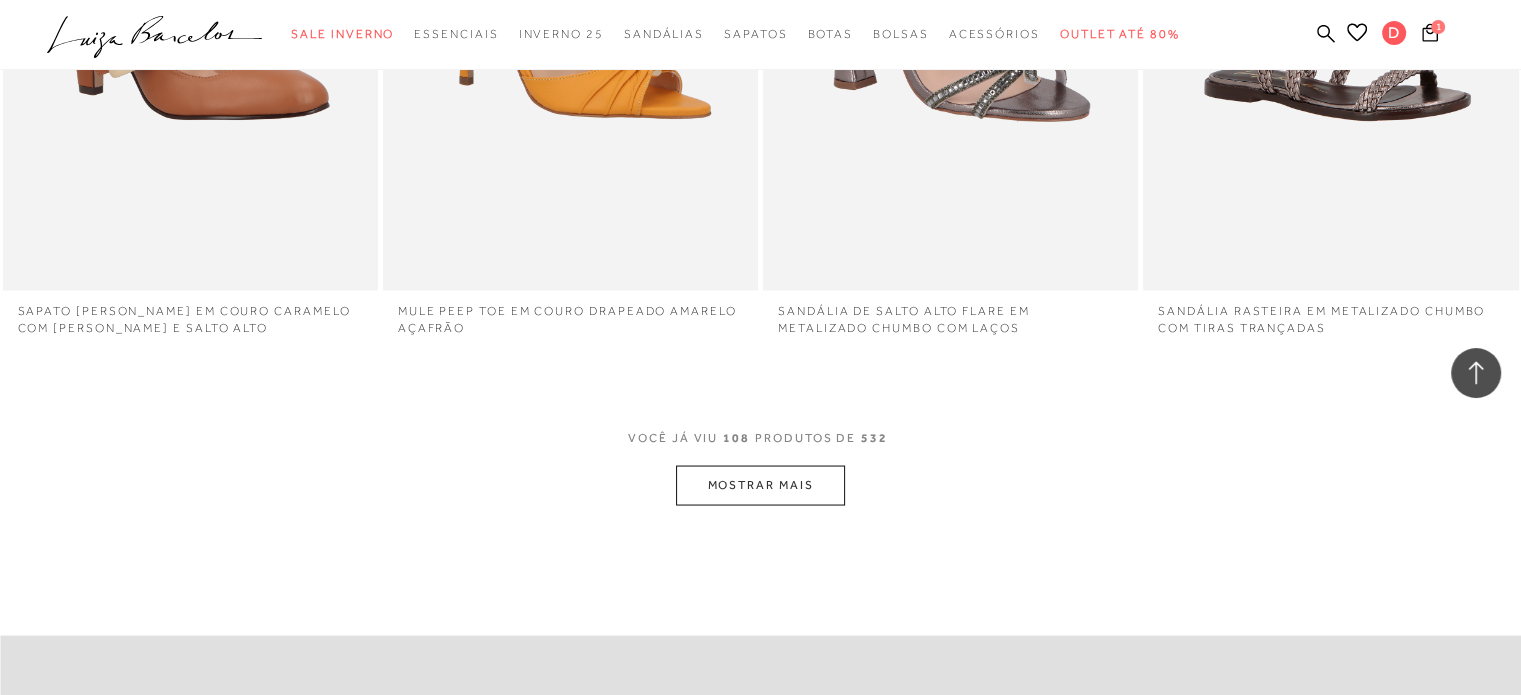 click on "MOSTRAR MAIS" at bounding box center (760, 484) 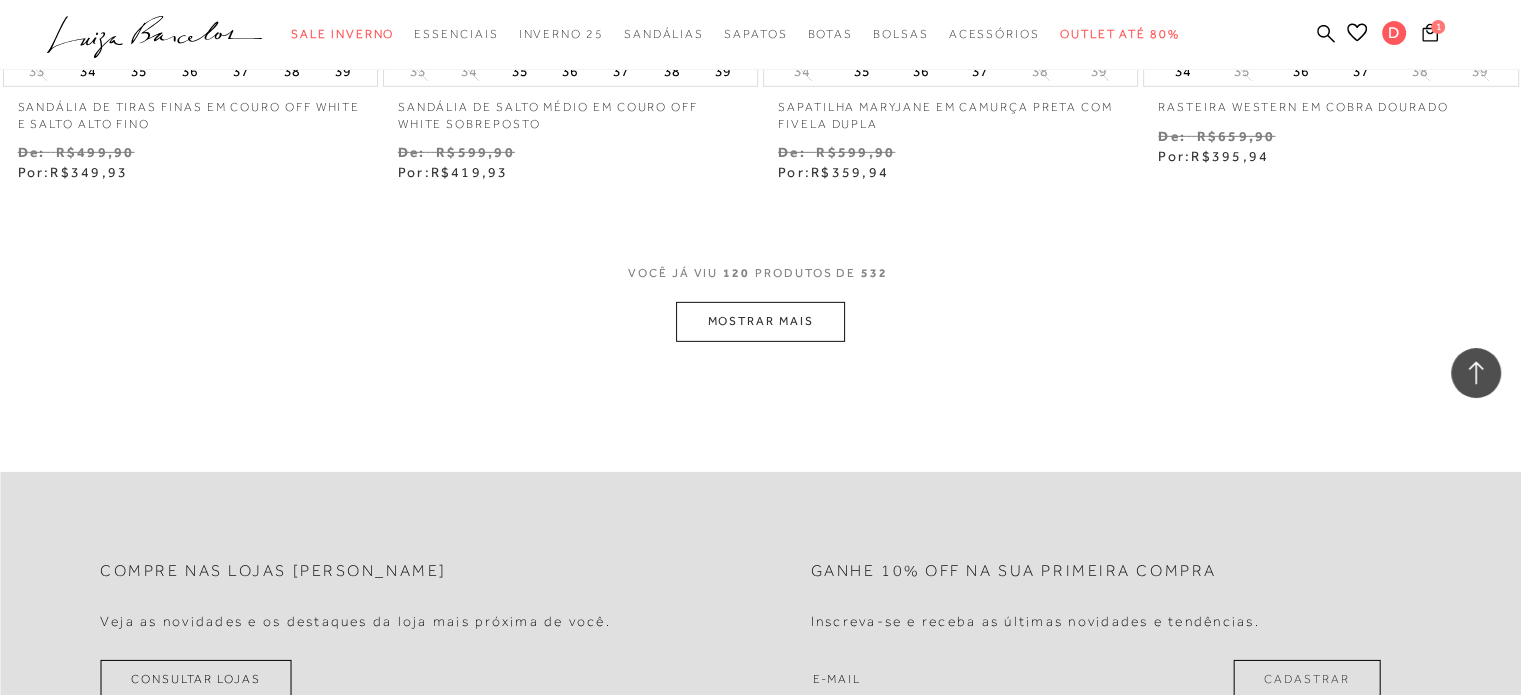 scroll, scrollTop: 21451, scrollLeft: 0, axis: vertical 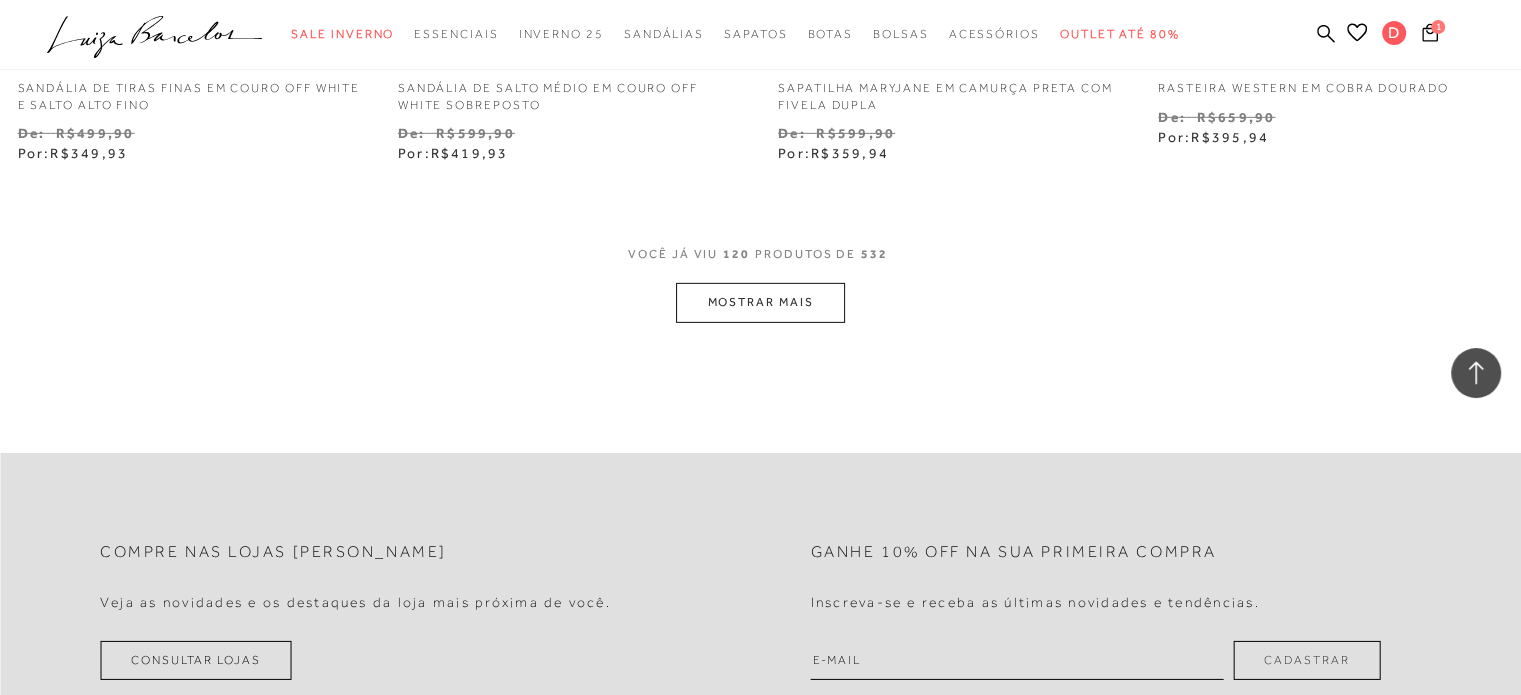 click on "Resultados da pesquisa
Sale Inverno
Resultados: 109 - 120 (de 532)
Opções de exibição
532
resultados encontrados
Ordenar Padrão Estoque 1" at bounding box center [760, -10524] 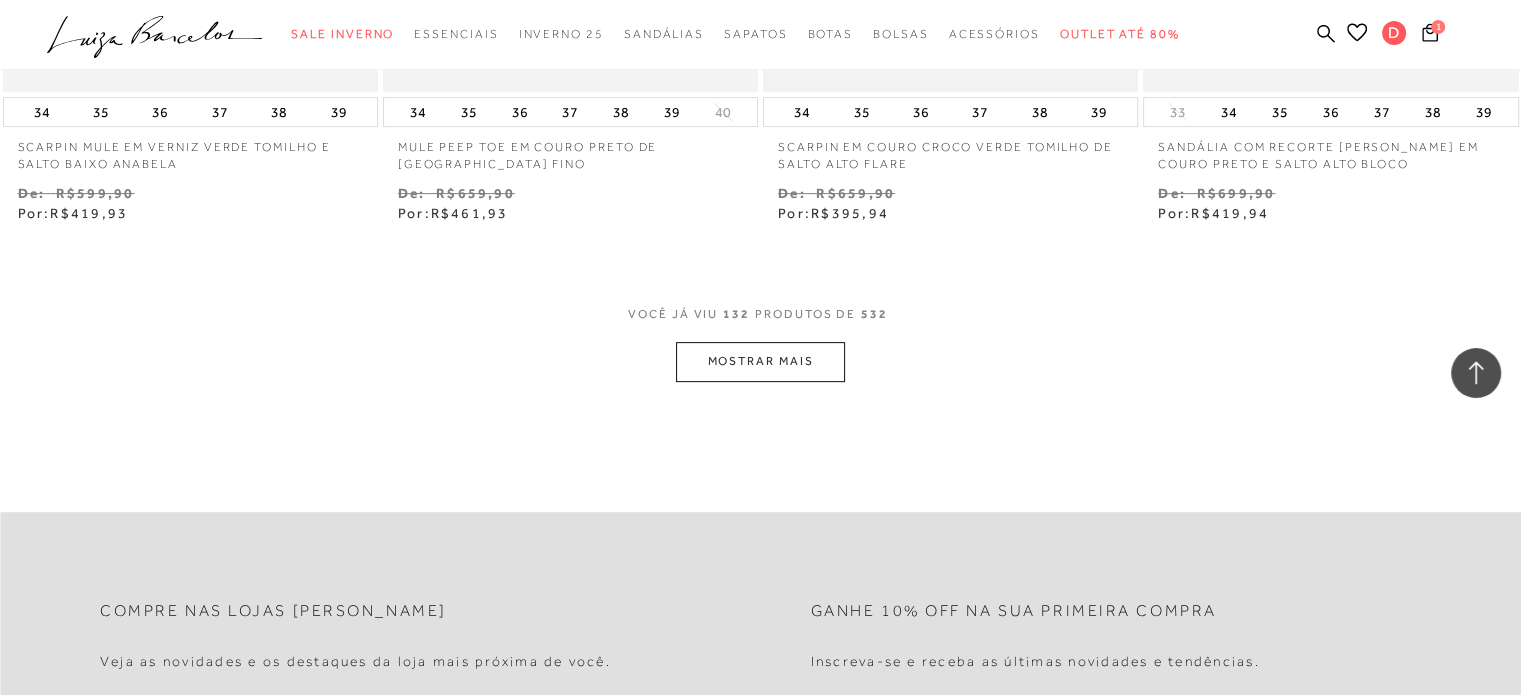 scroll, scrollTop: 23551, scrollLeft: 0, axis: vertical 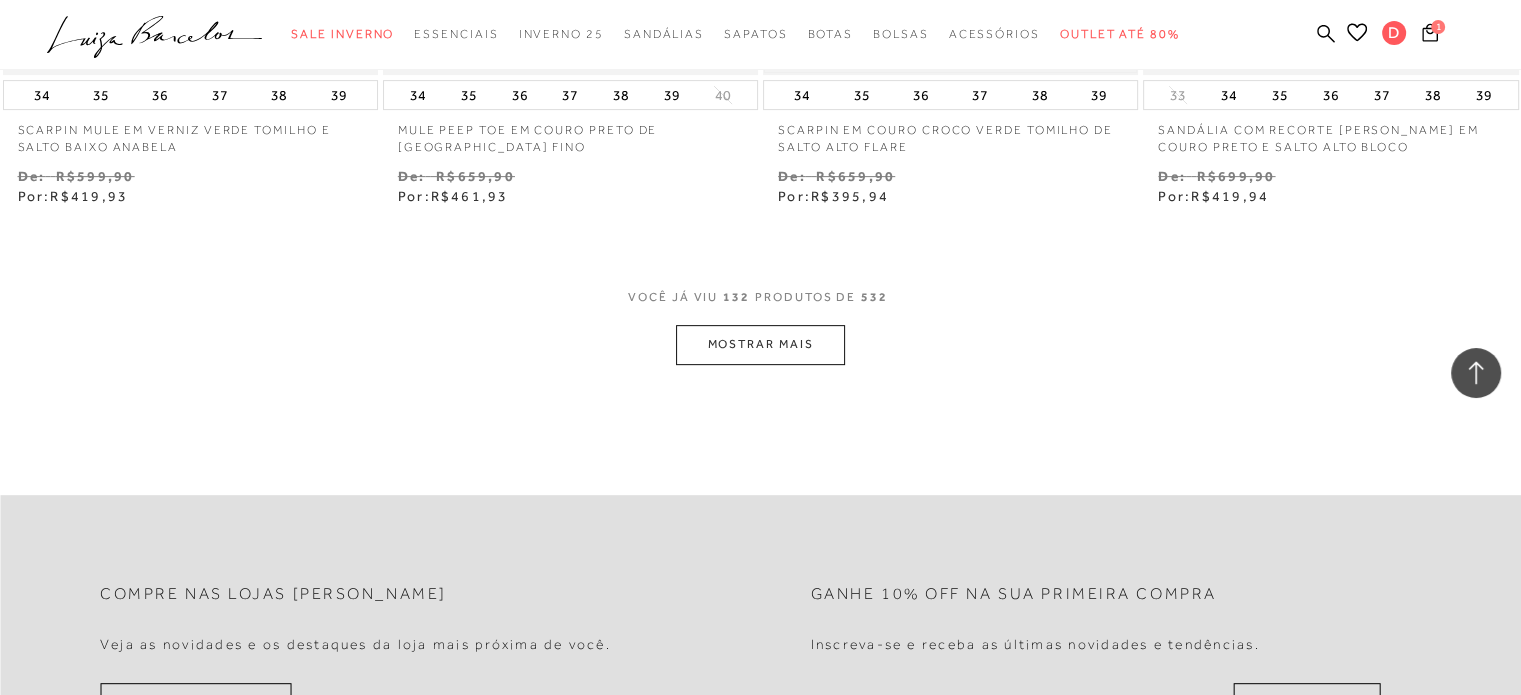 click on "MOSTRAR MAIS" at bounding box center (760, 344) 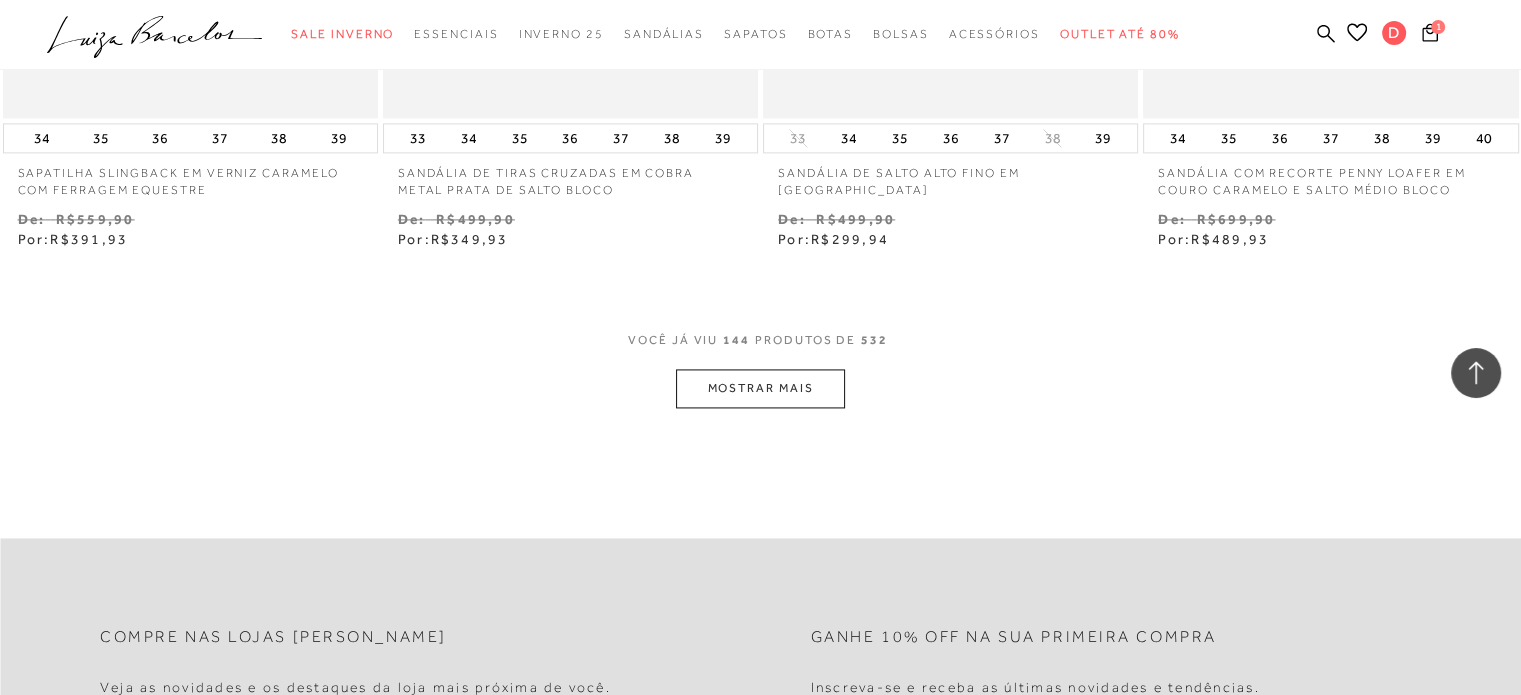 scroll, scrollTop: 25651, scrollLeft: 0, axis: vertical 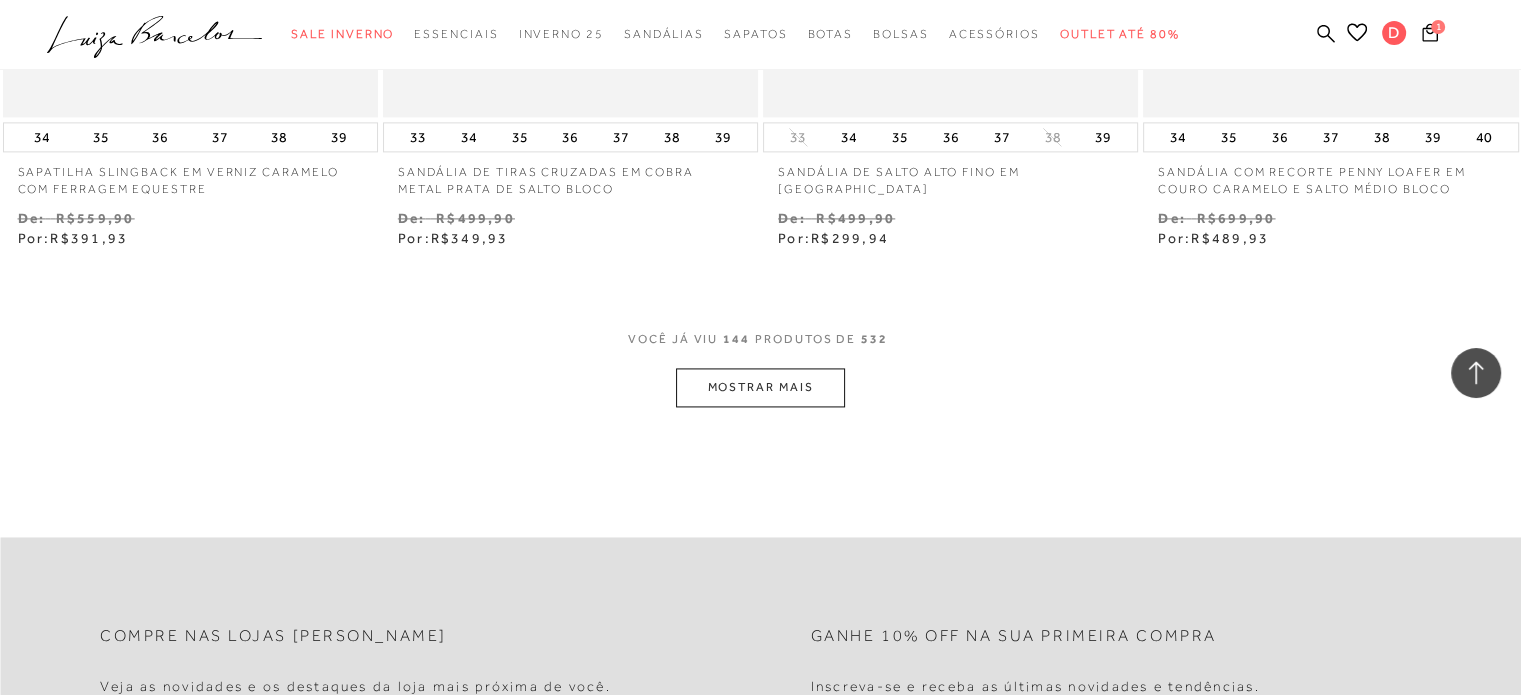 click on "MOSTRAR MAIS" at bounding box center [760, 387] 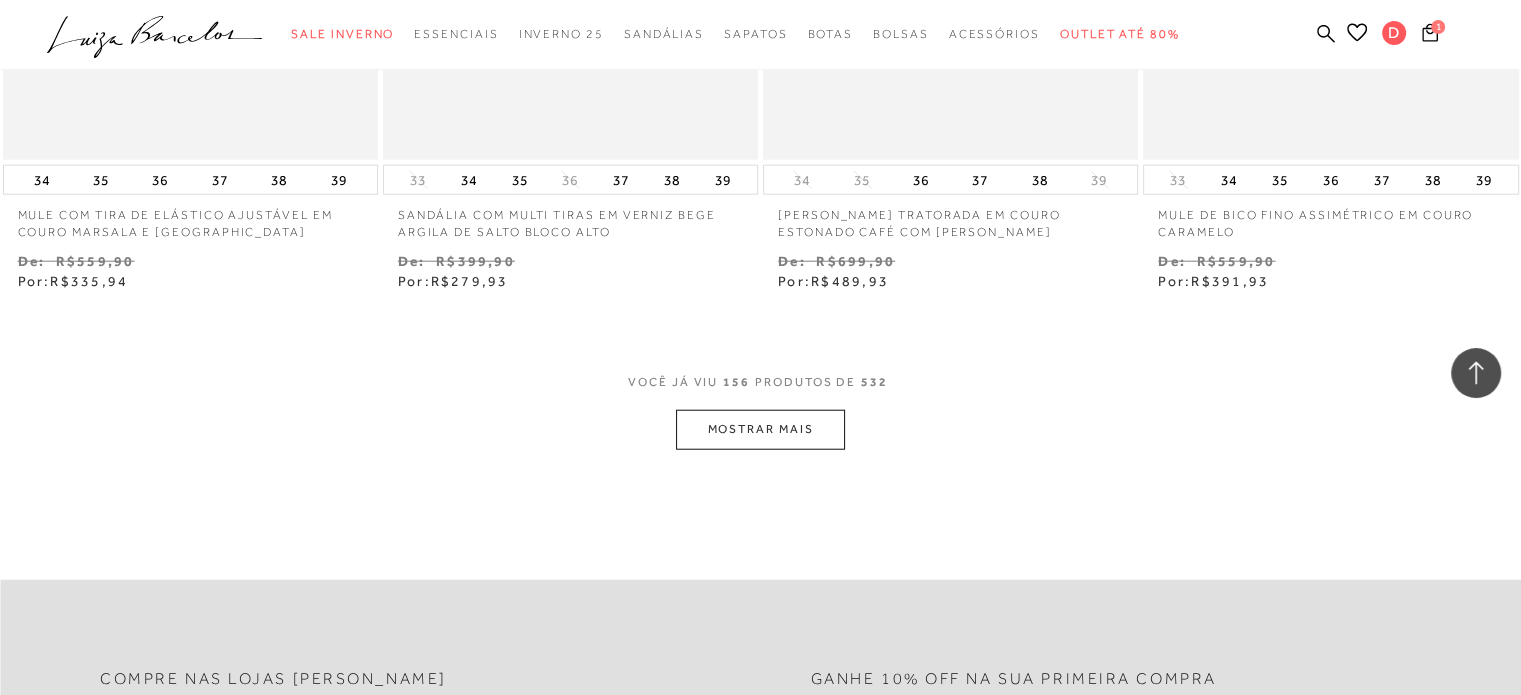 scroll, scrollTop: 27851, scrollLeft: 0, axis: vertical 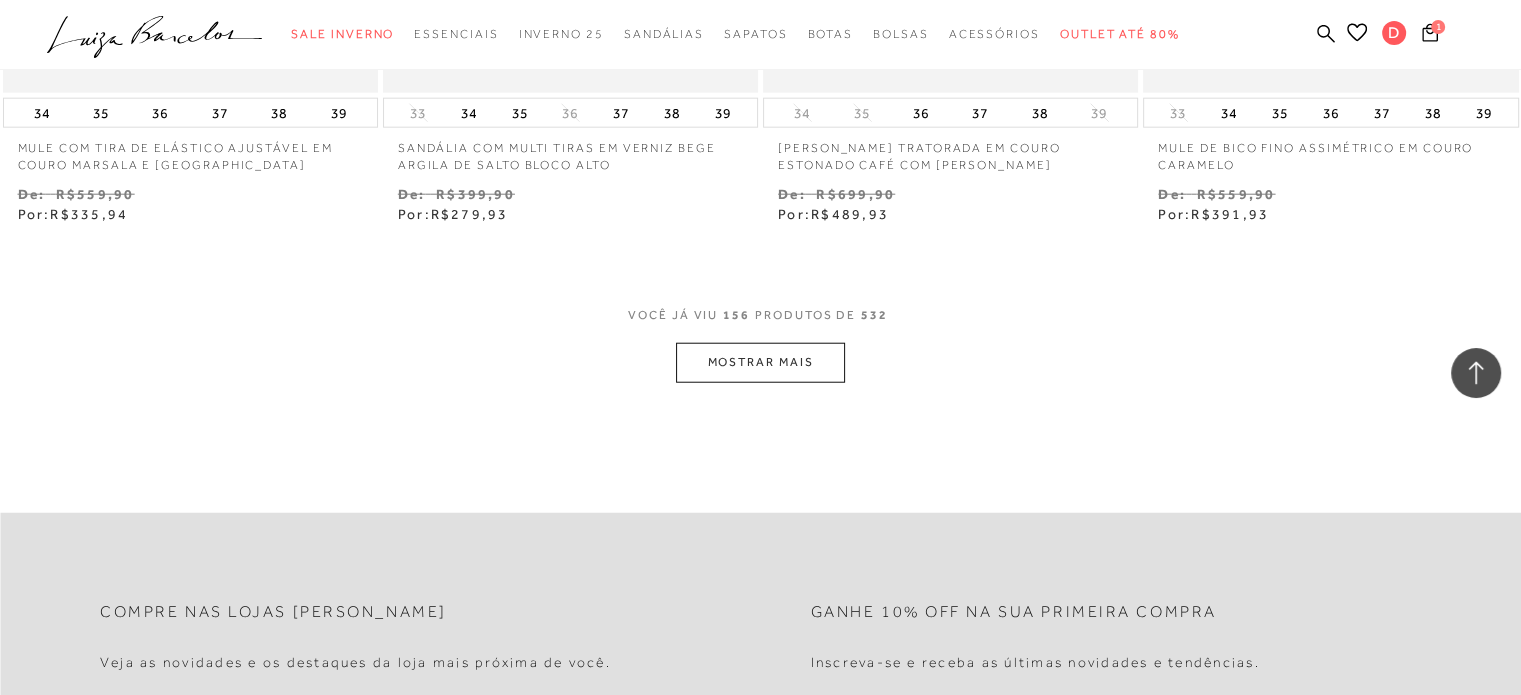 click on "MOSTRAR MAIS" at bounding box center (760, 362) 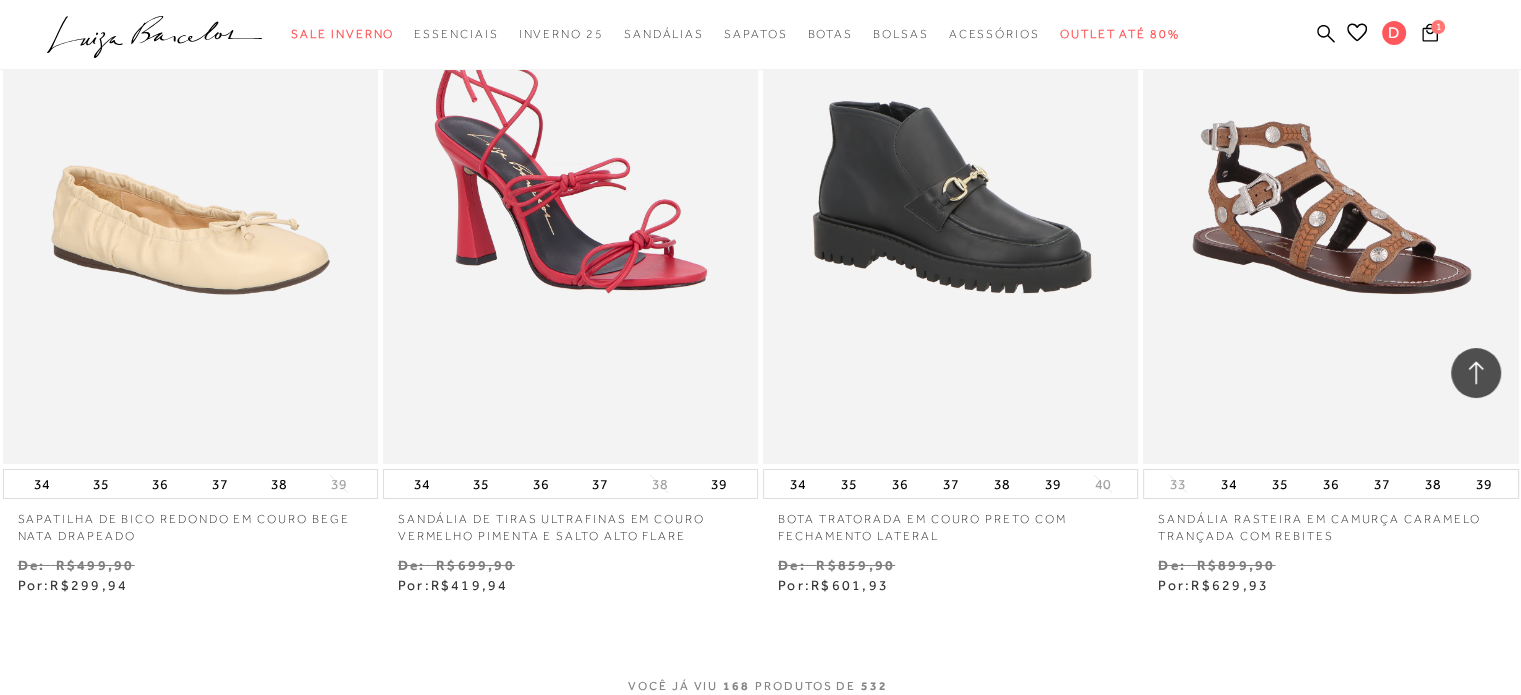 scroll, scrollTop: 29751, scrollLeft: 0, axis: vertical 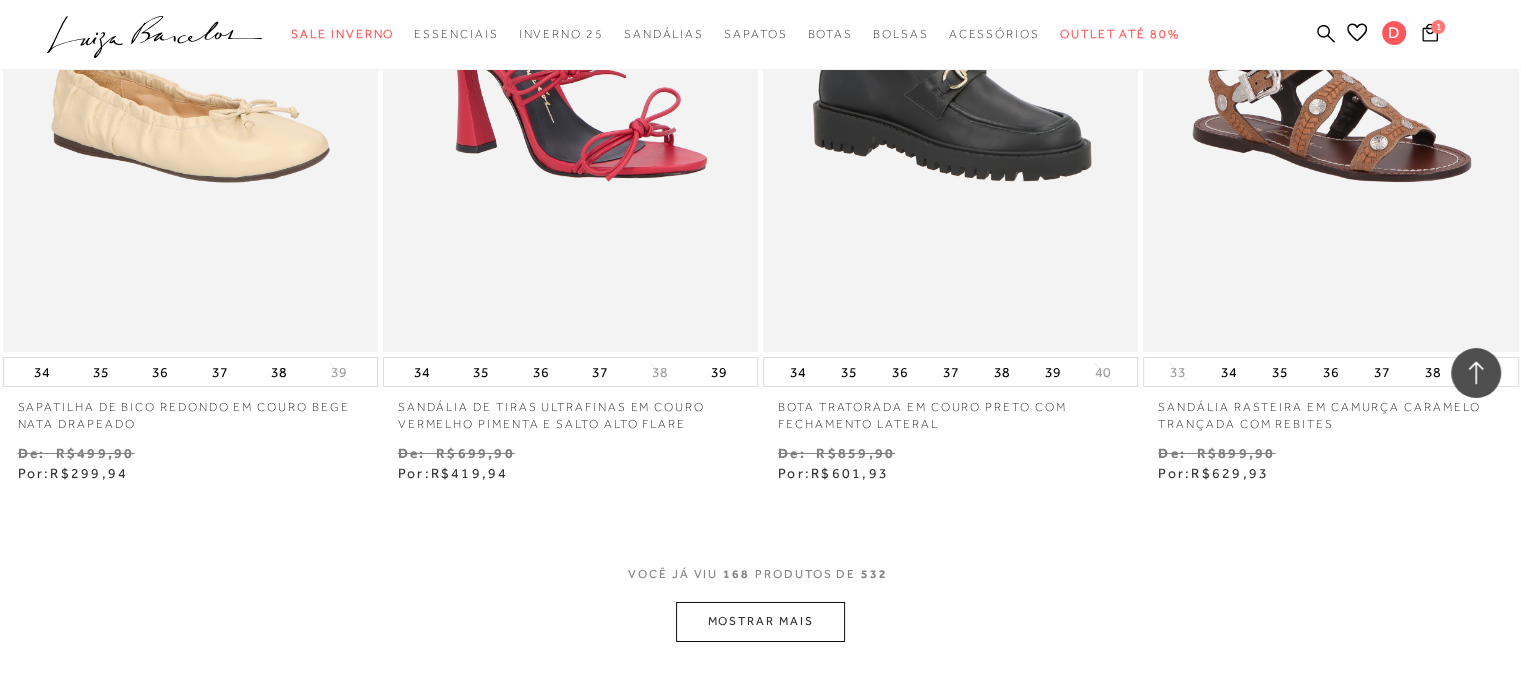 click on "MOSTRAR MAIS" at bounding box center (760, 621) 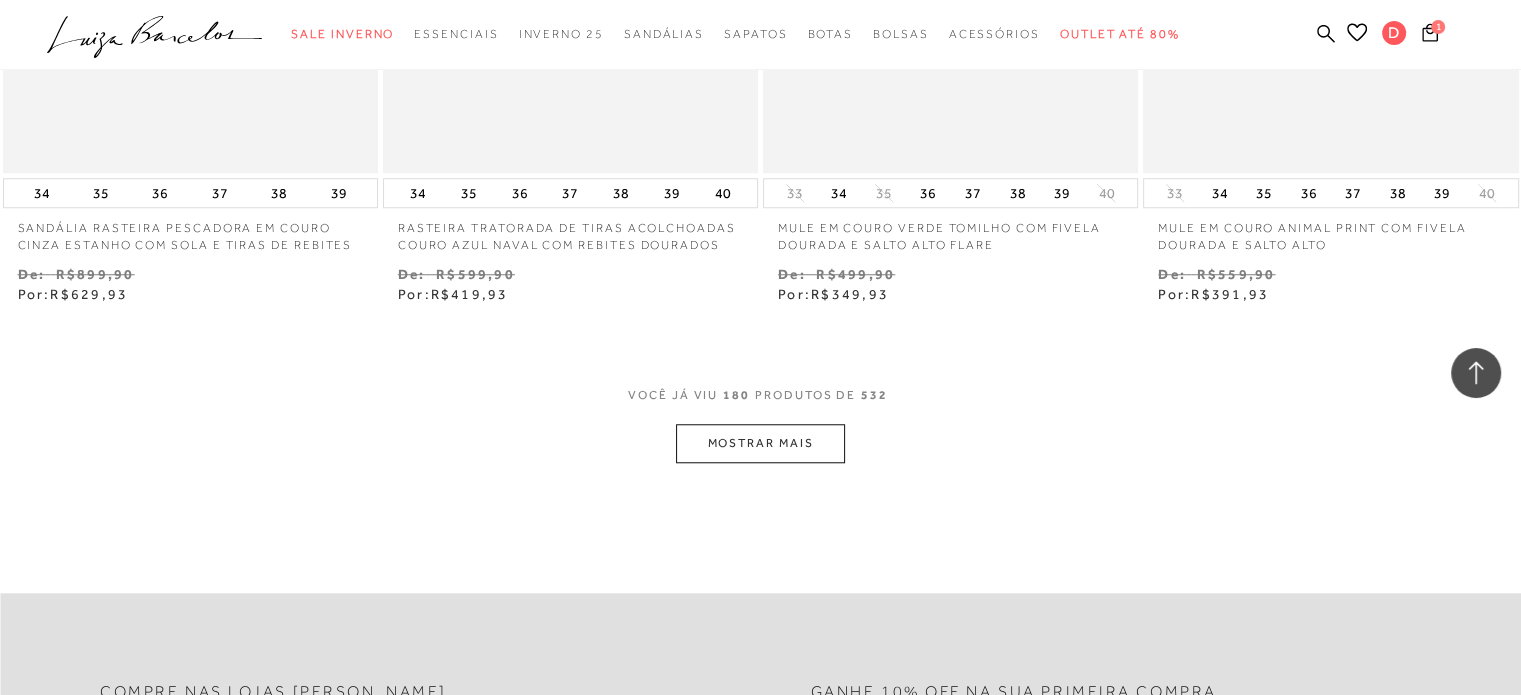 scroll, scrollTop: 32151, scrollLeft: 0, axis: vertical 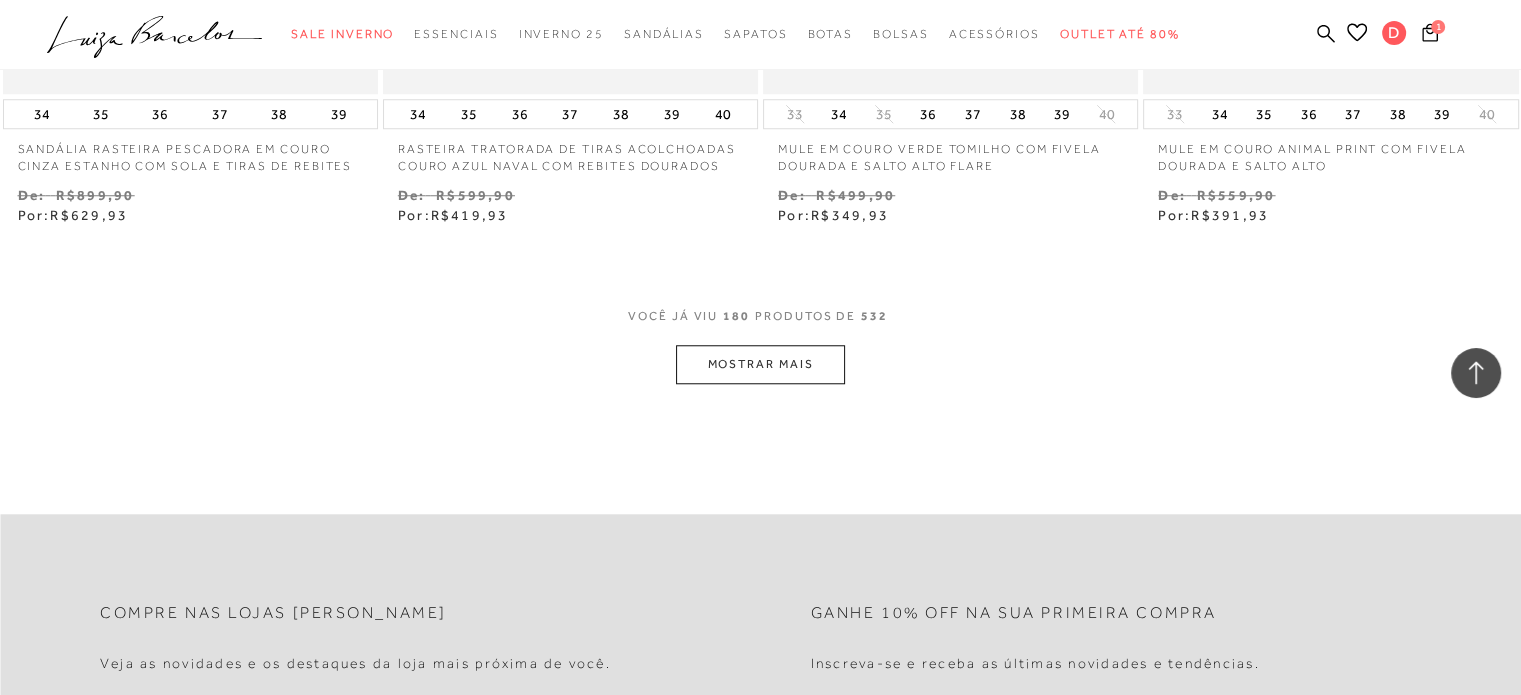 click on "MOSTRAR MAIS" at bounding box center [760, 364] 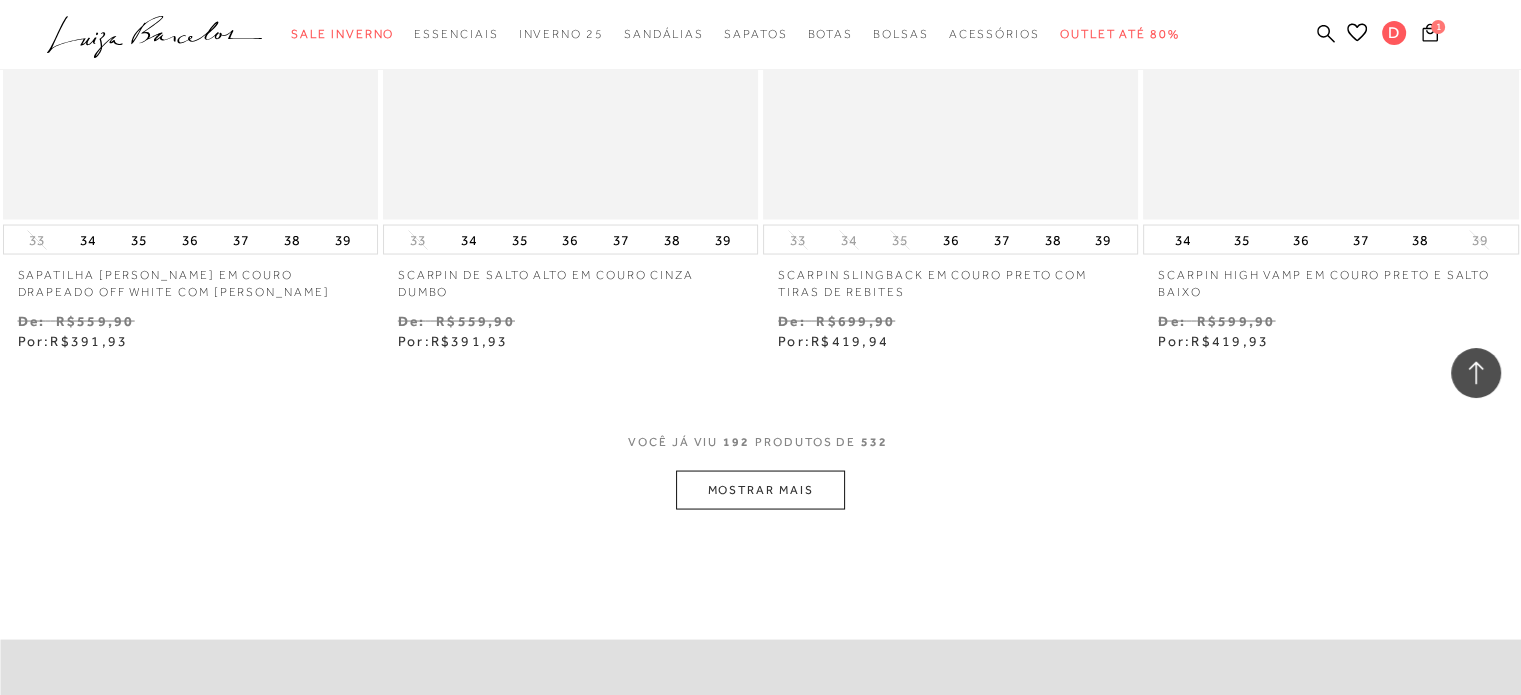 scroll, scrollTop: 34251, scrollLeft: 0, axis: vertical 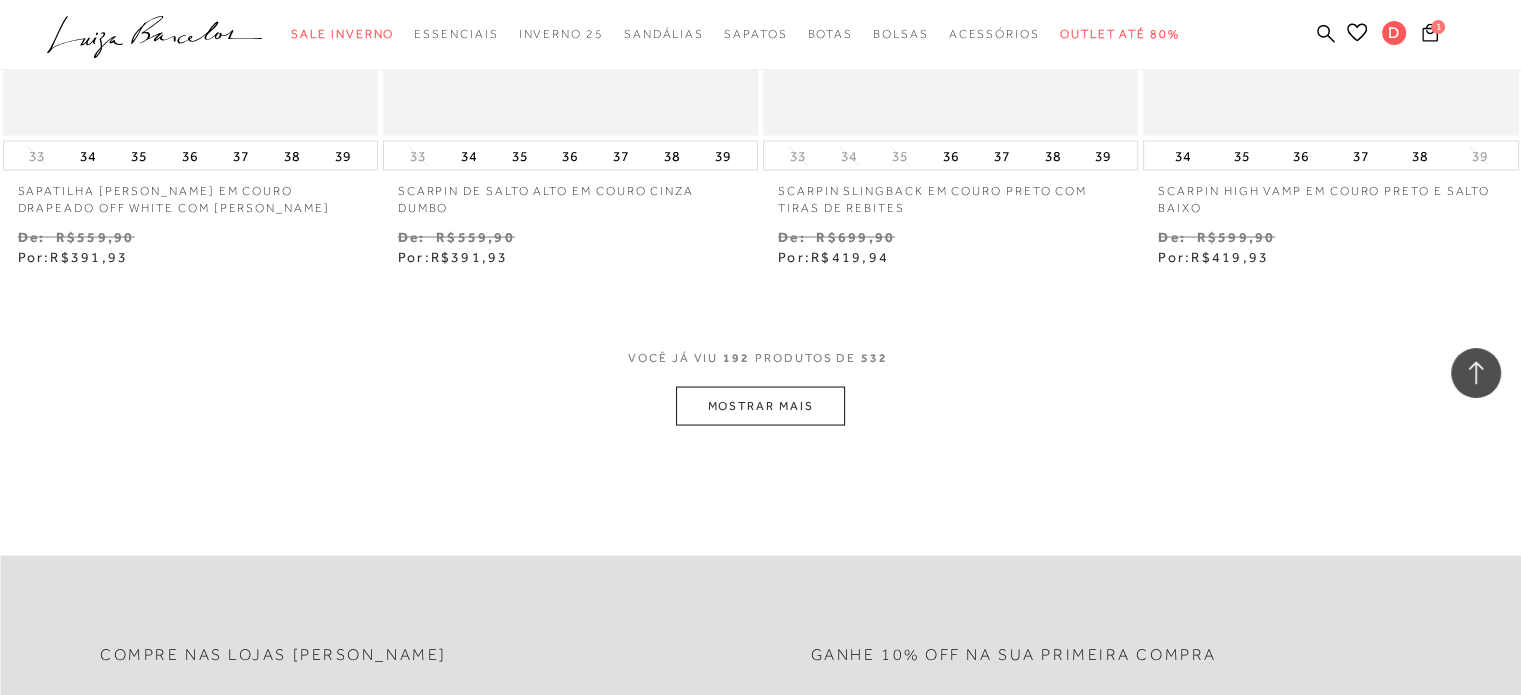 click on "MOSTRAR MAIS" at bounding box center [760, 406] 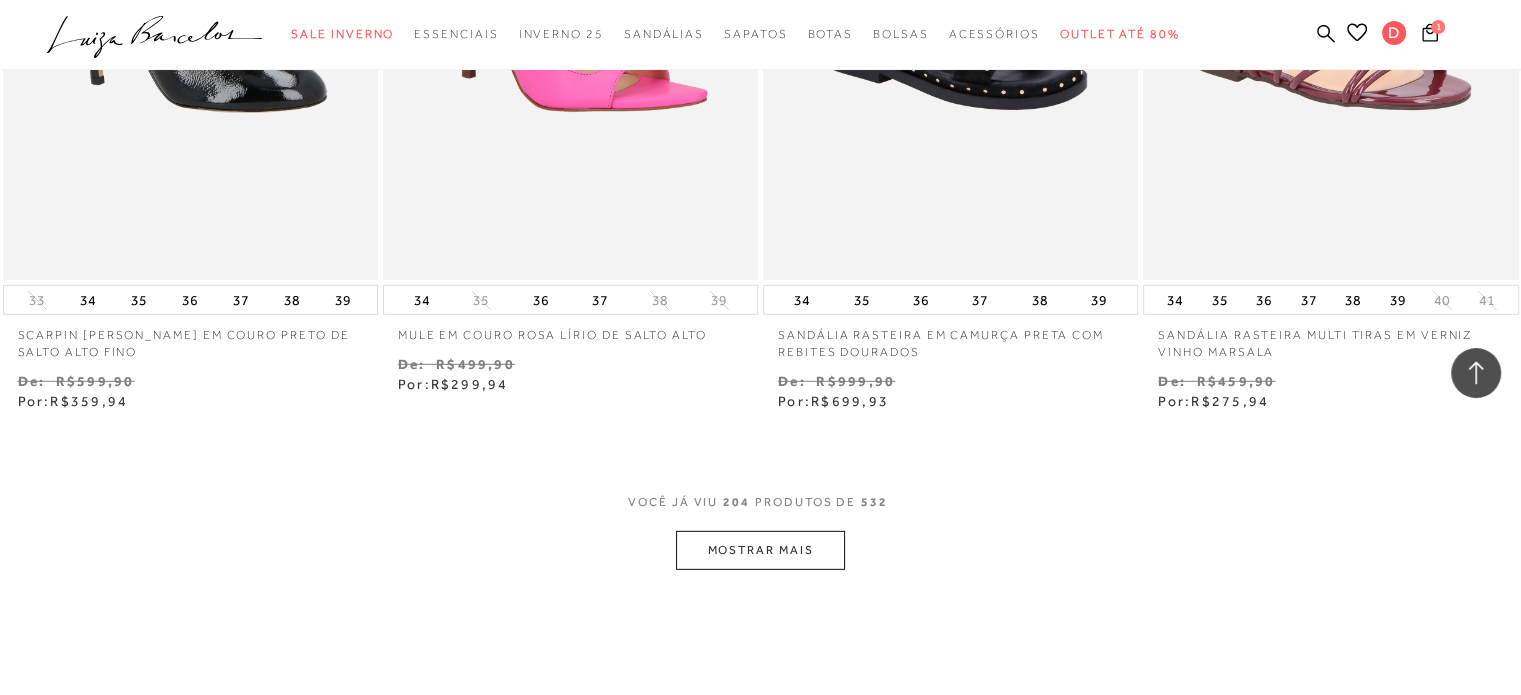 scroll, scrollTop: 36251, scrollLeft: 0, axis: vertical 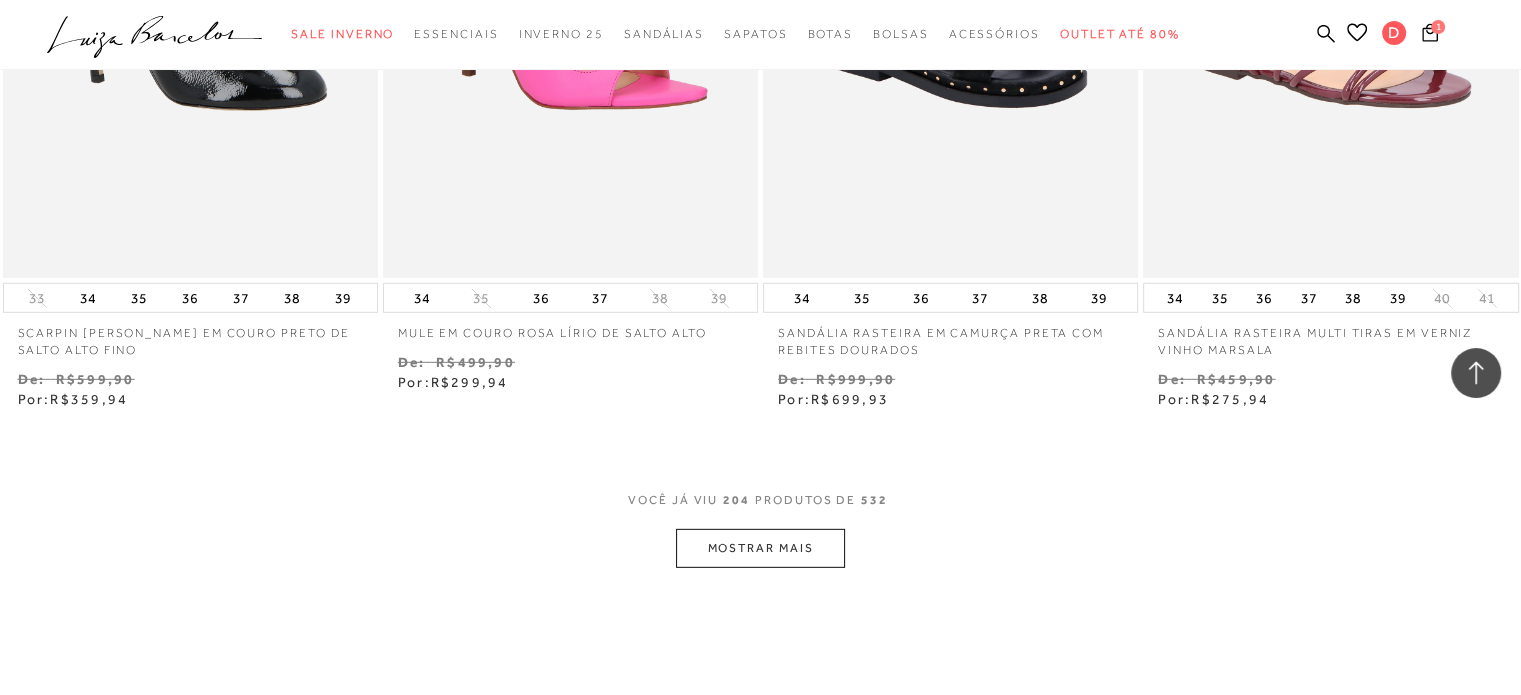 click on "MOSTRAR MAIS" at bounding box center (760, 548) 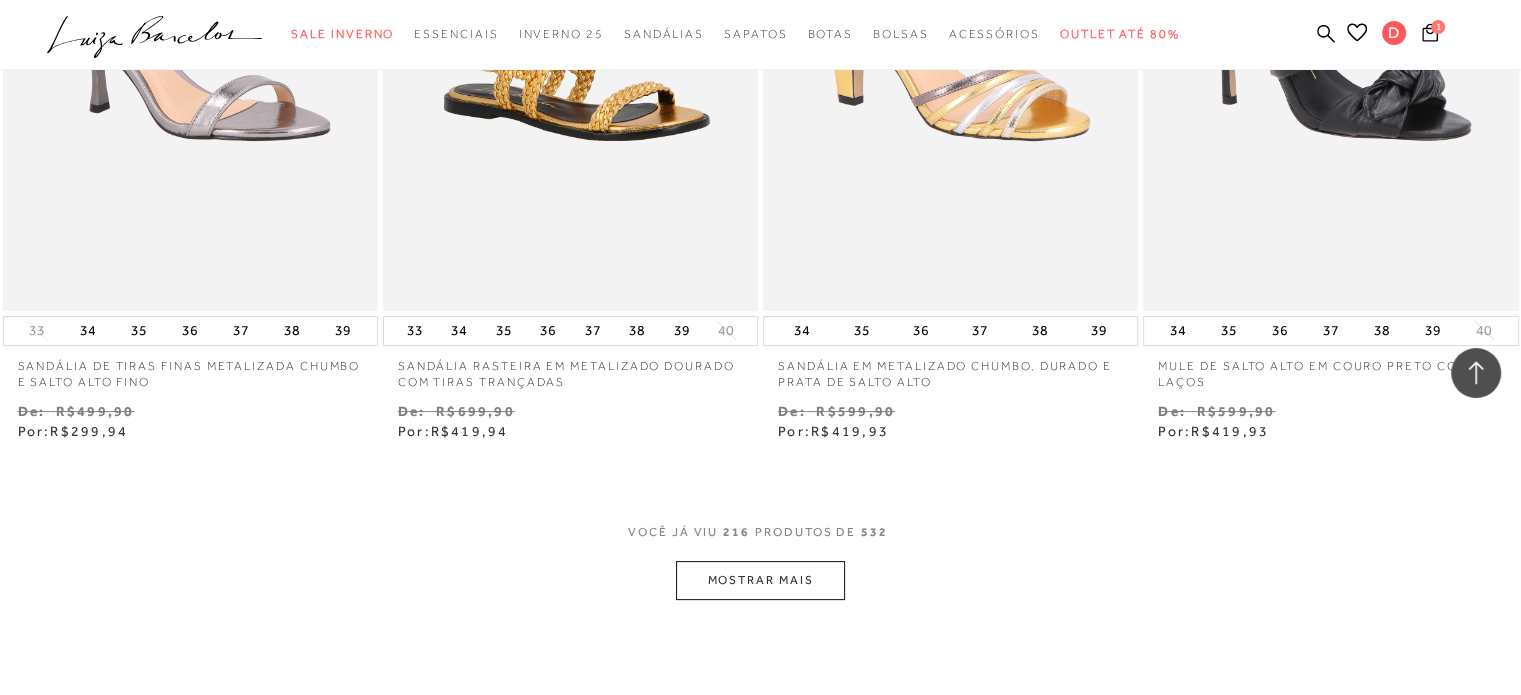 scroll, scrollTop: 38451, scrollLeft: 0, axis: vertical 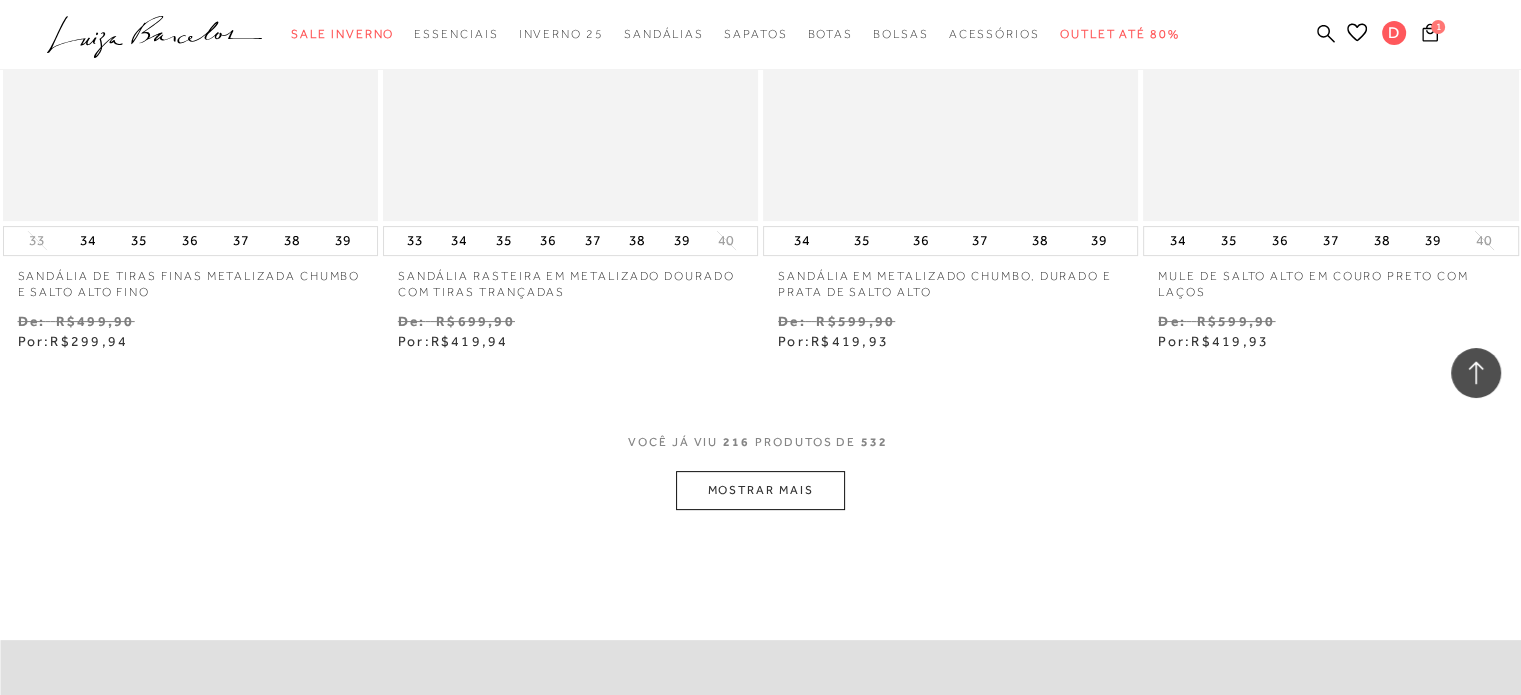 click on "MOSTRAR MAIS" at bounding box center (760, 490) 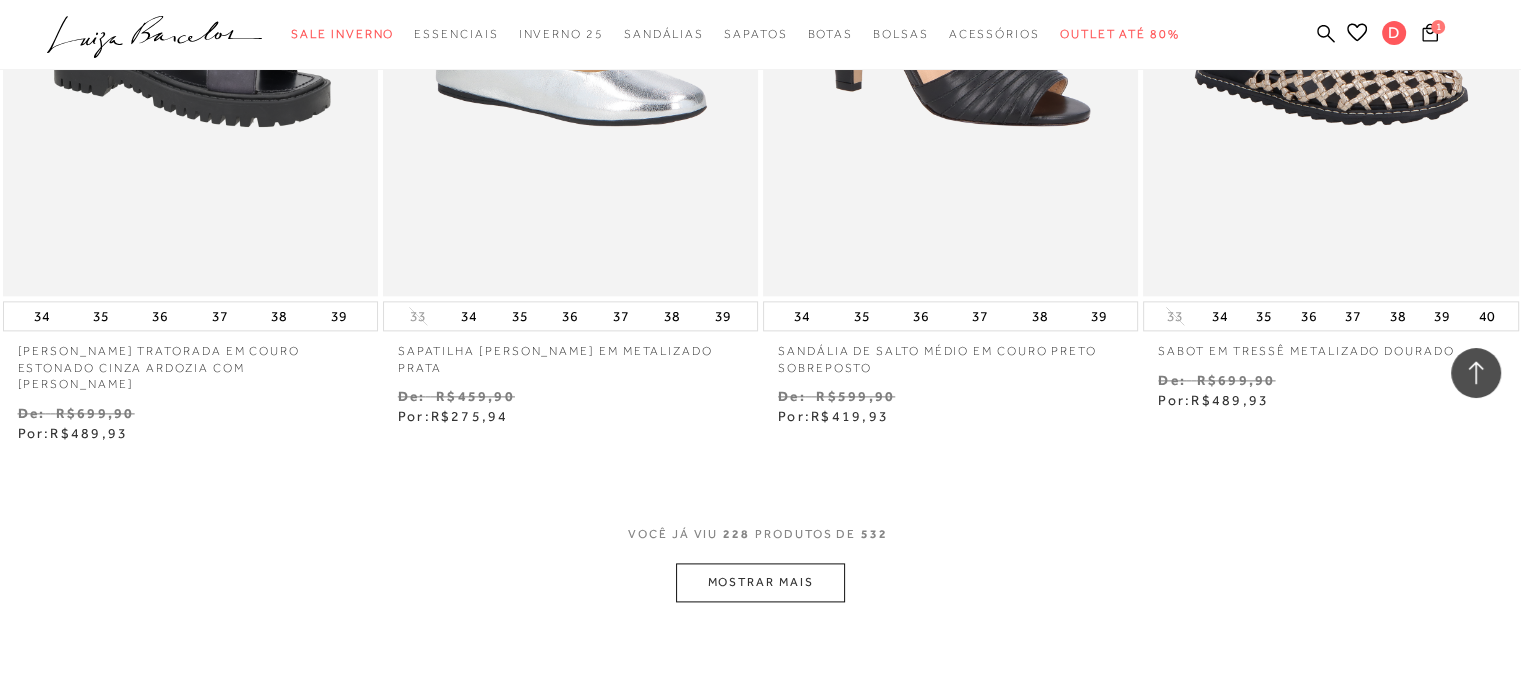 scroll, scrollTop: 40551, scrollLeft: 0, axis: vertical 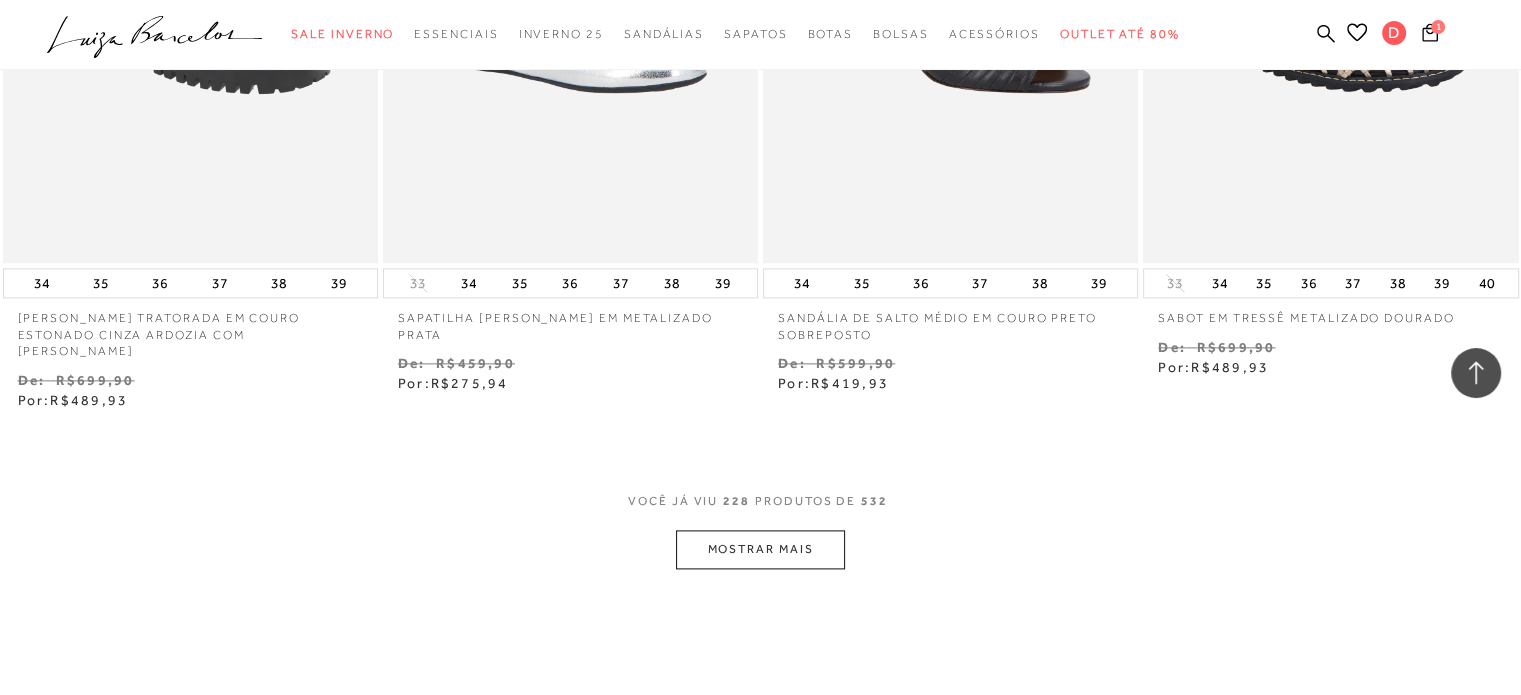 click on "MOSTRAR MAIS" at bounding box center [760, 549] 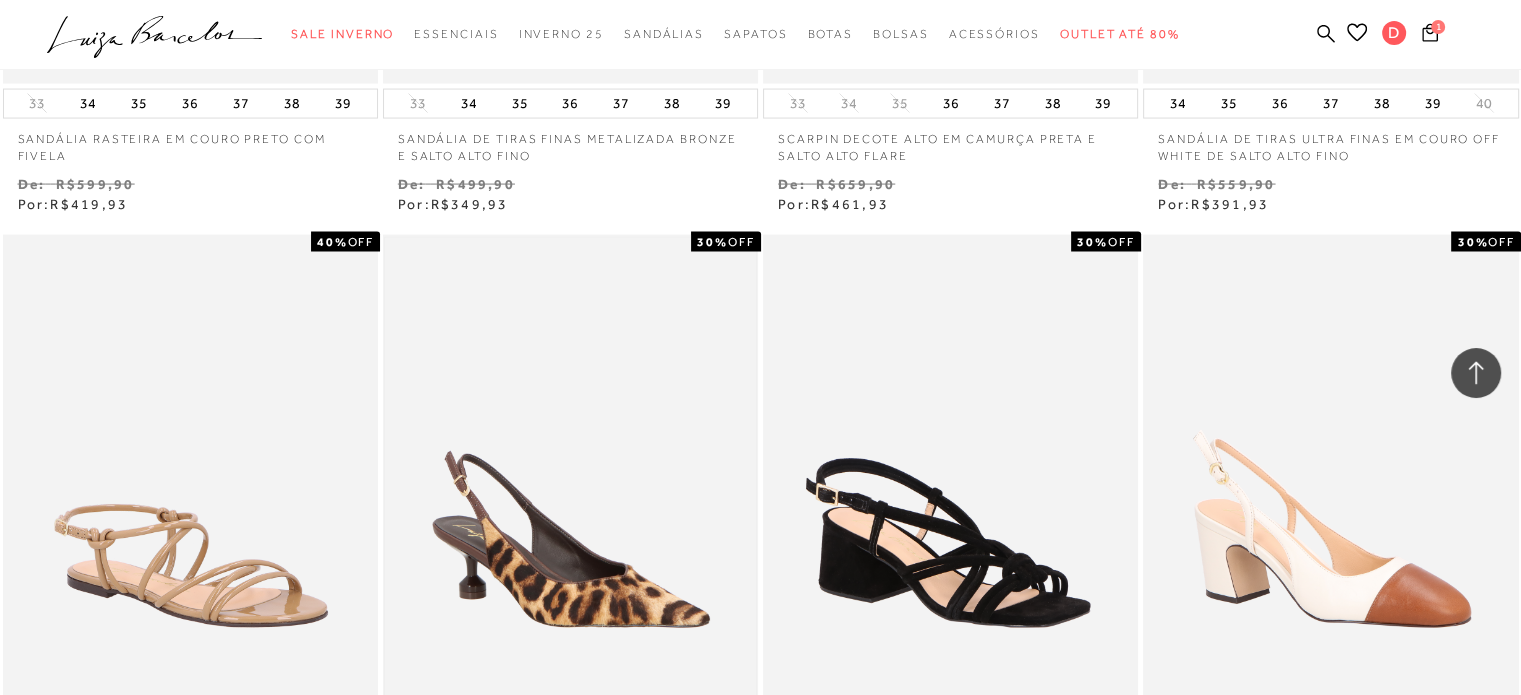 scroll, scrollTop: 42151, scrollLeft: 0, axis: vertical 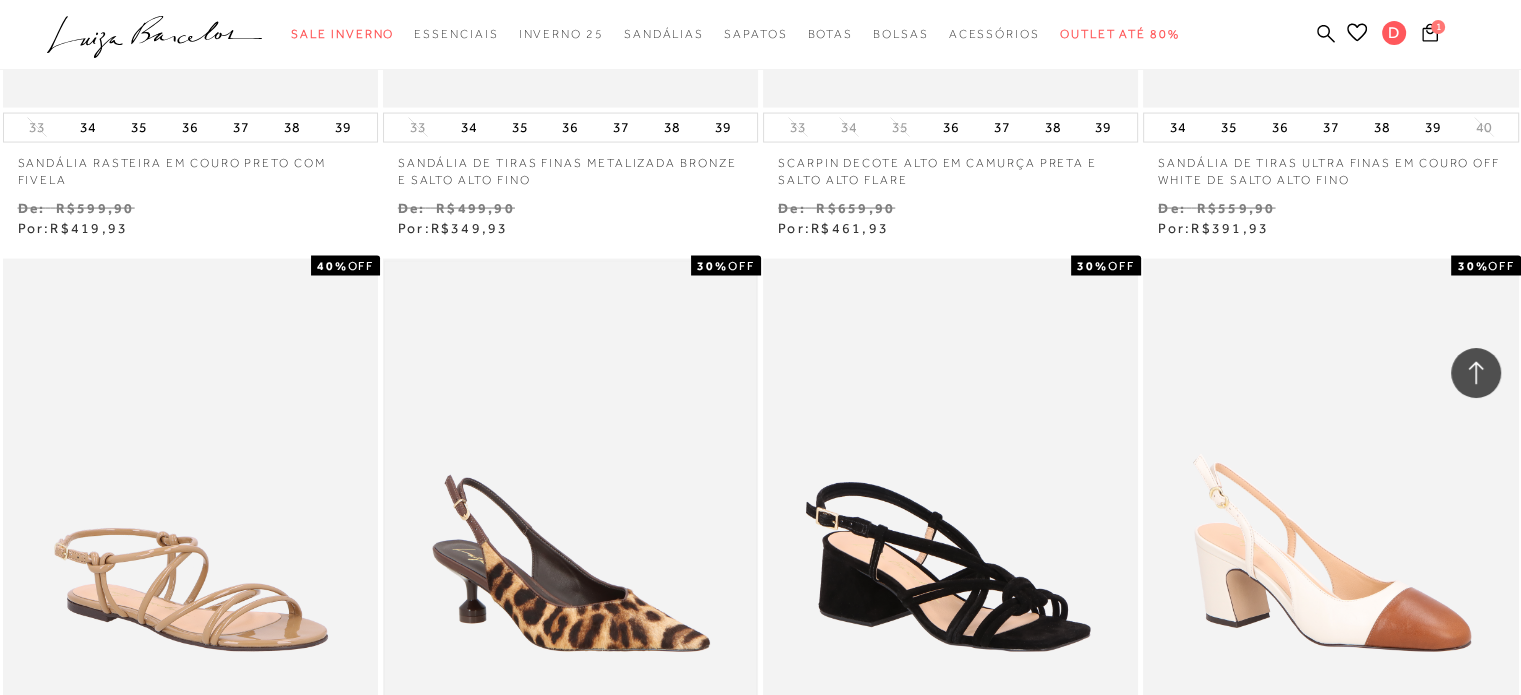 click at bounding box center (570, 540) 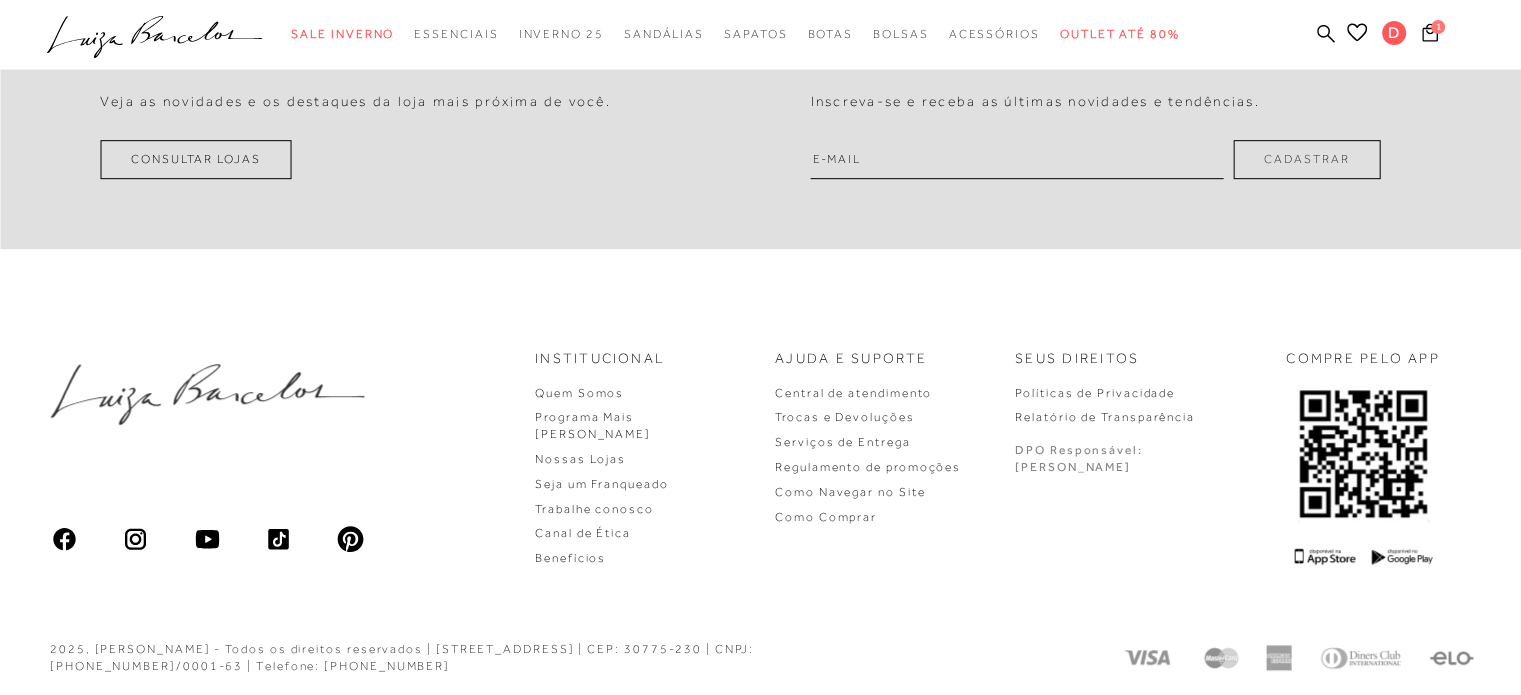 scroll, scrollTop: 394, scrollLeft: 0, axis: vertical 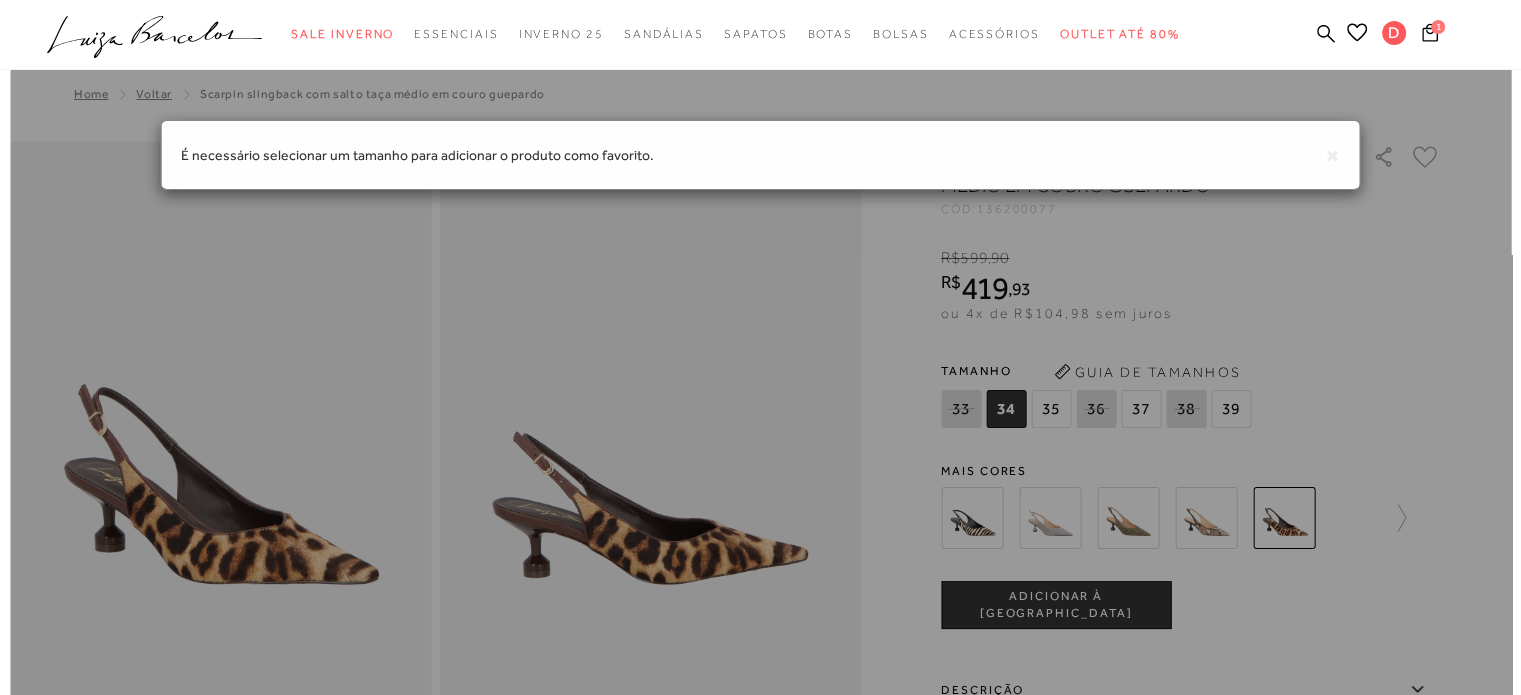 click on "×
É necessário selecionar um tamanho para adicionar o produto como favorito." at bounding box center [760, 1312] 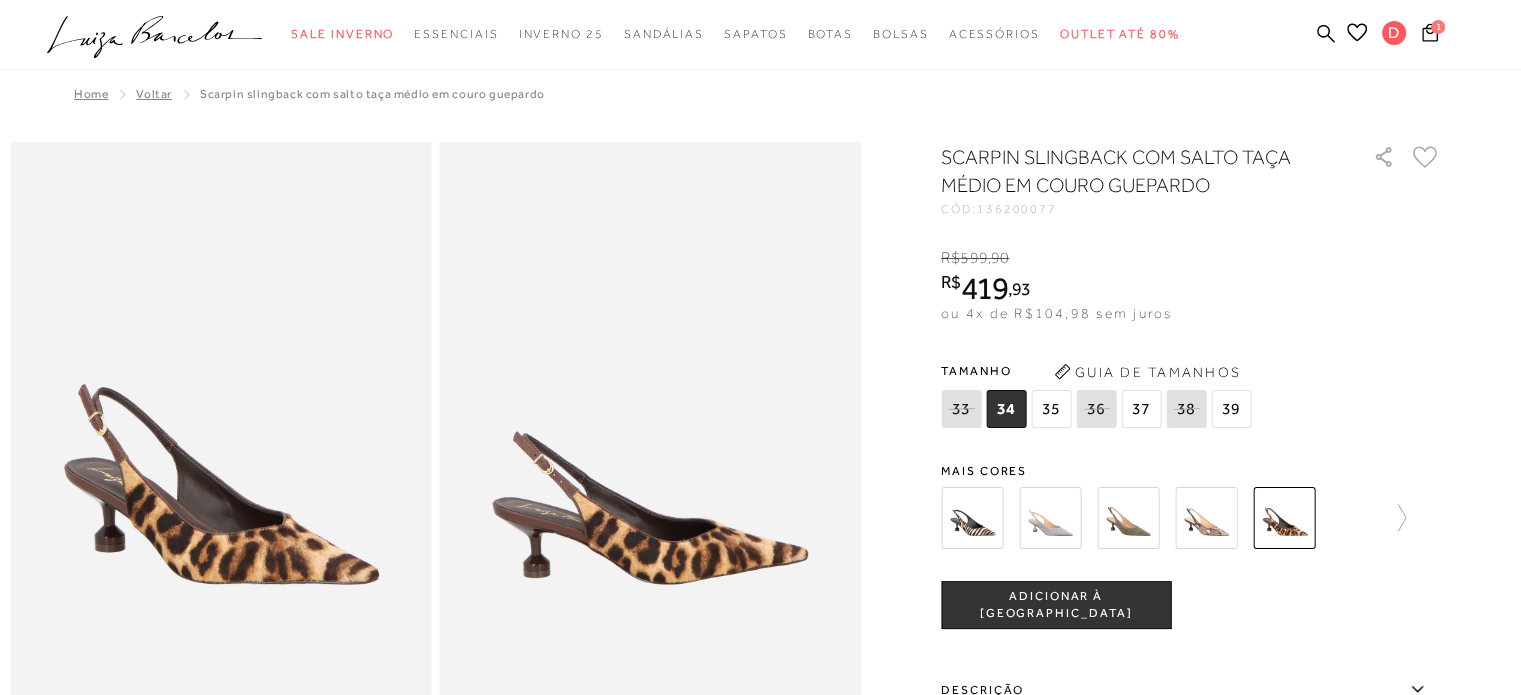 click on "37" at bounding box center [1141, 409] 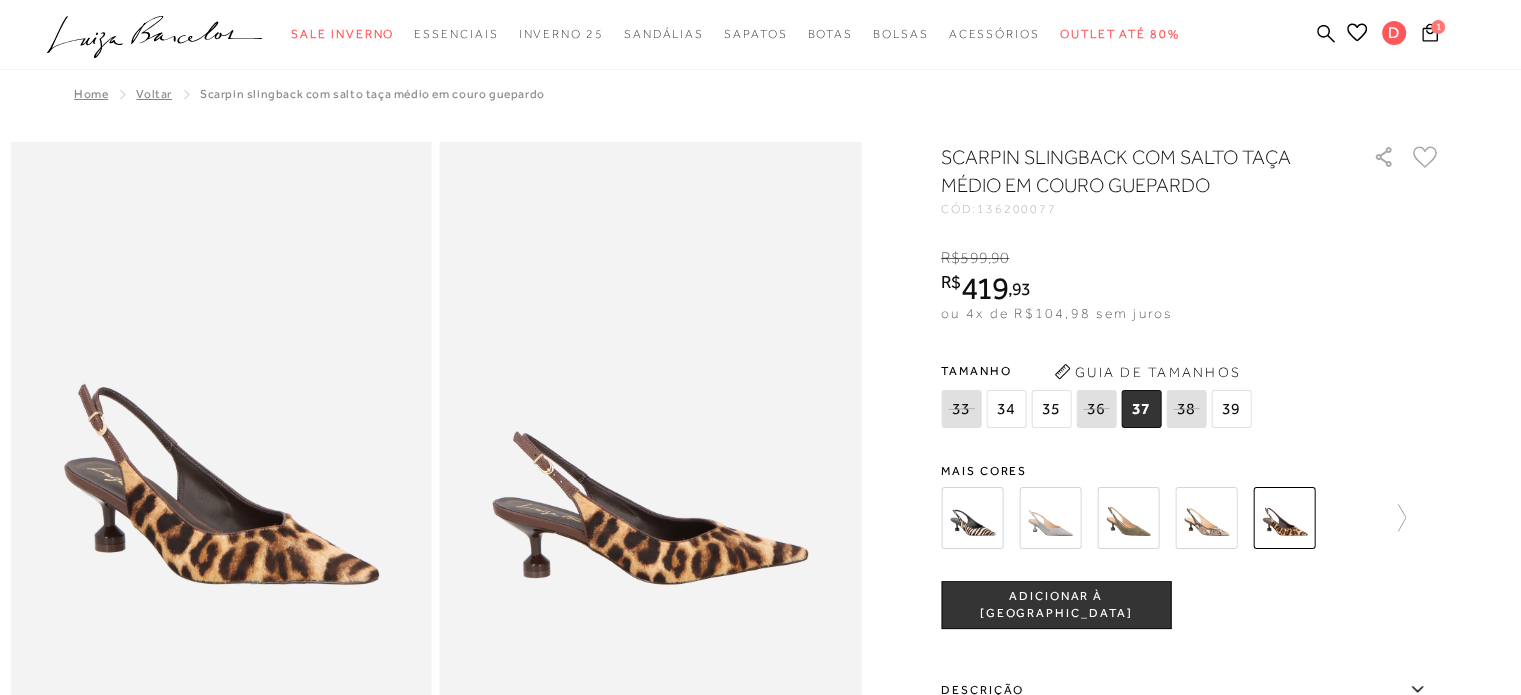 click 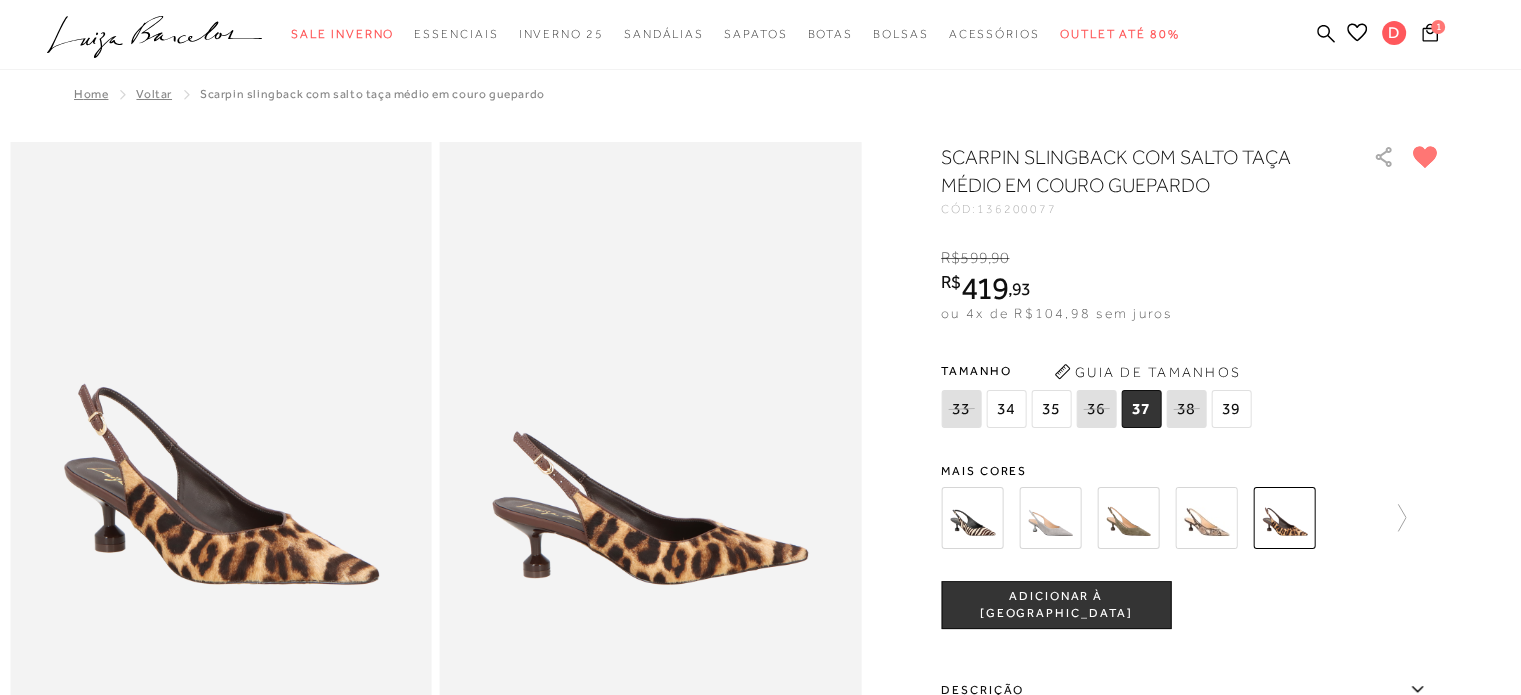 click on "Voltar" at bounding box center [154, 94] 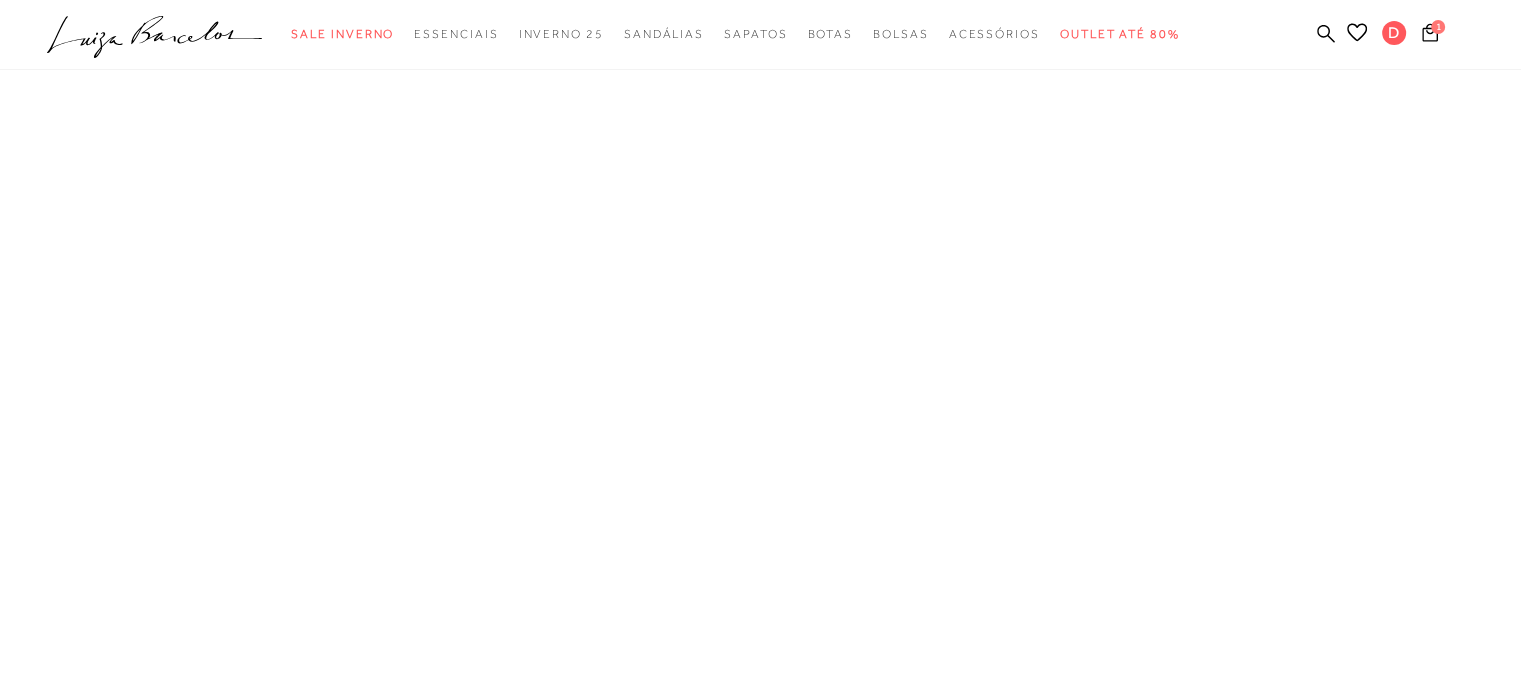scroll, scrollTop: 0, scrollLeft: 0, axis: both 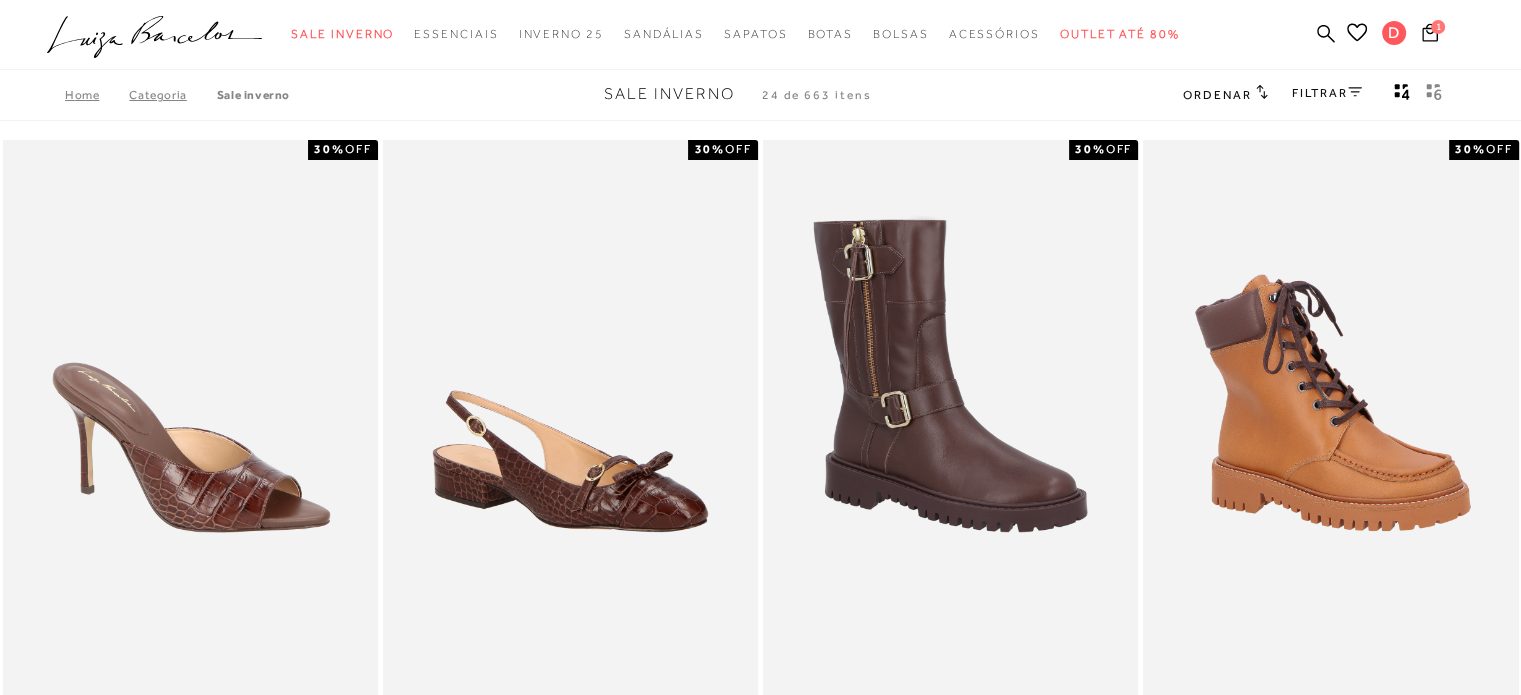 click 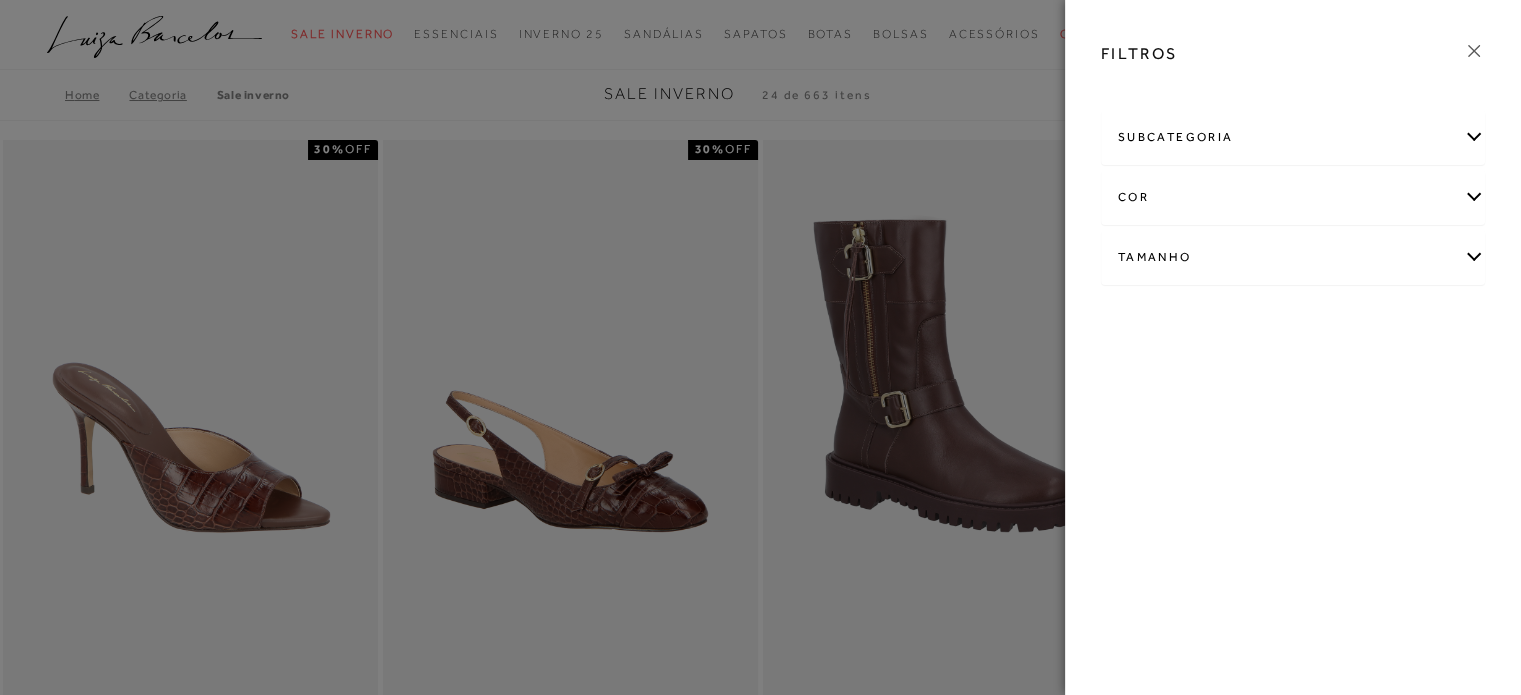 click on "Tamanho" at bounding box center [1293, 257] 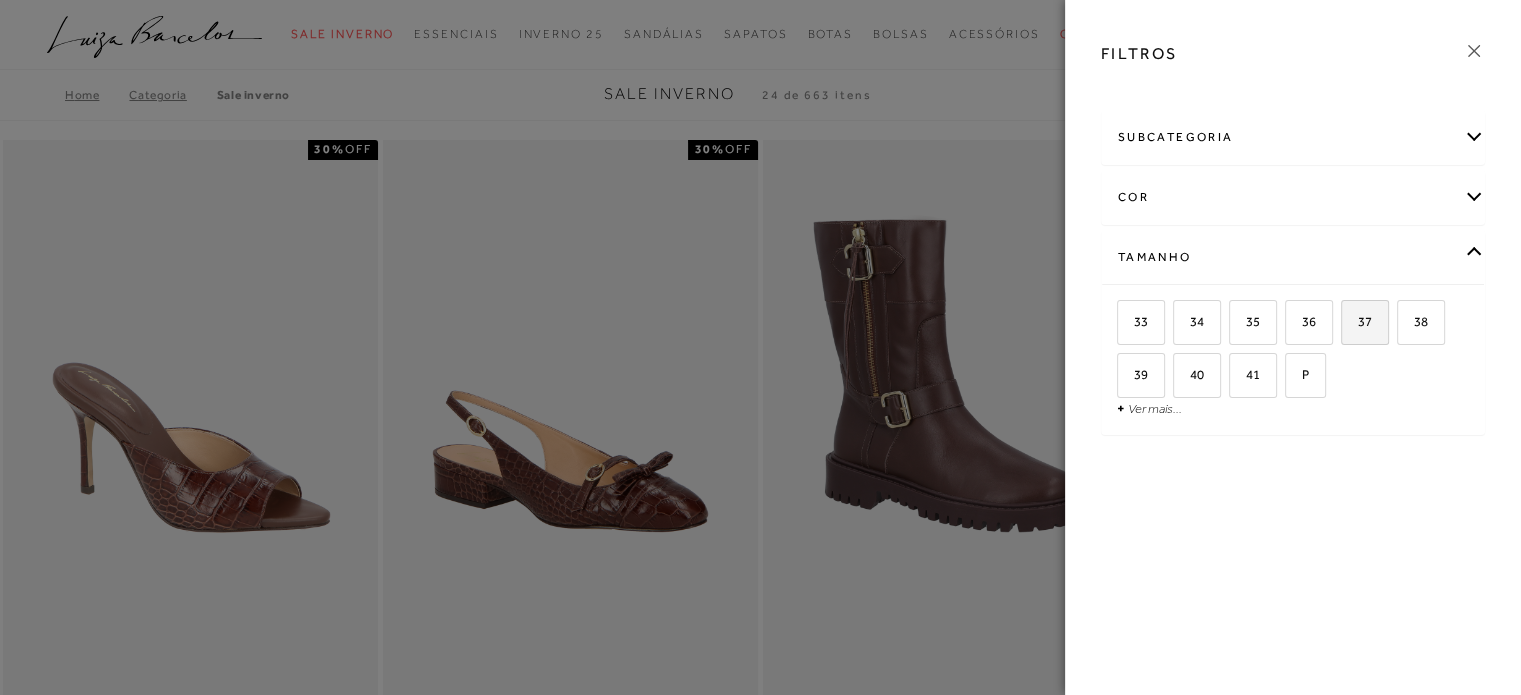 click on "37" at bounding box center [1357, 321] 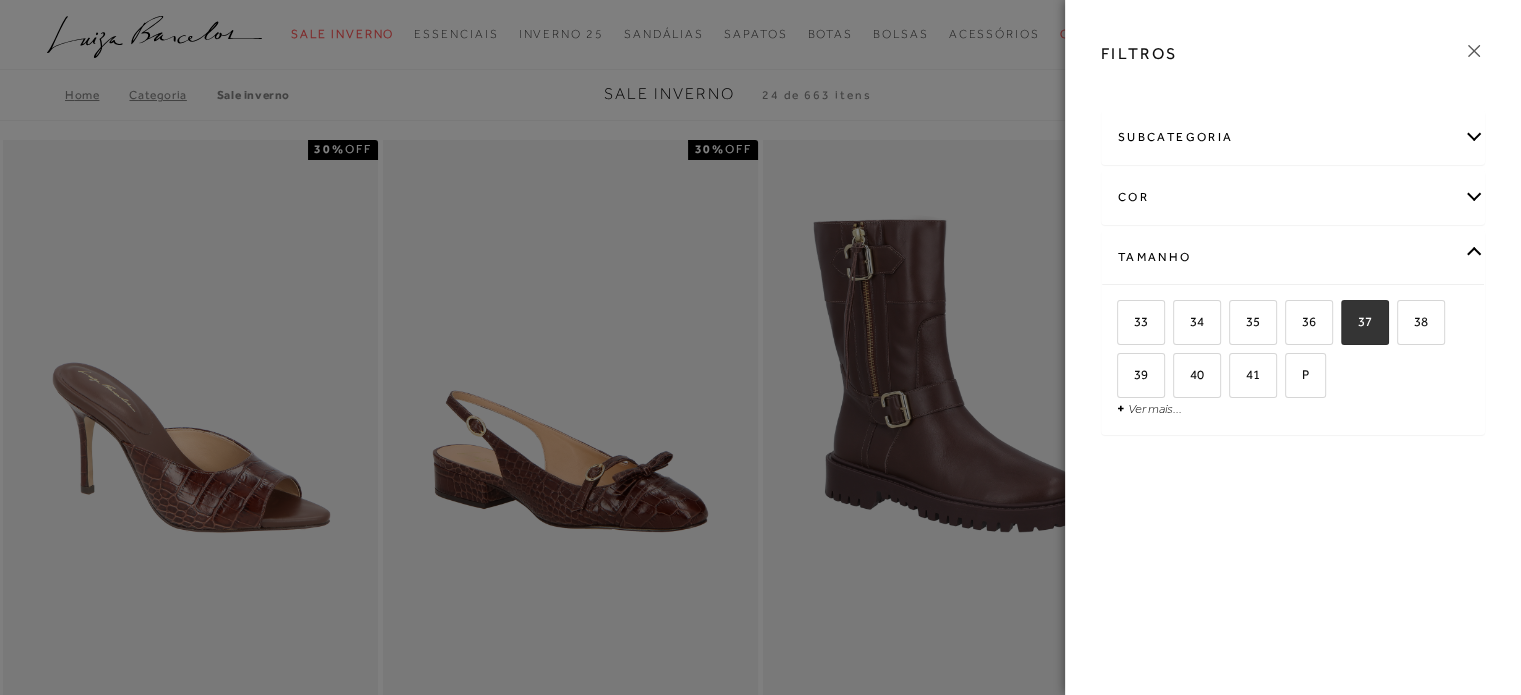 checkbox on "true" 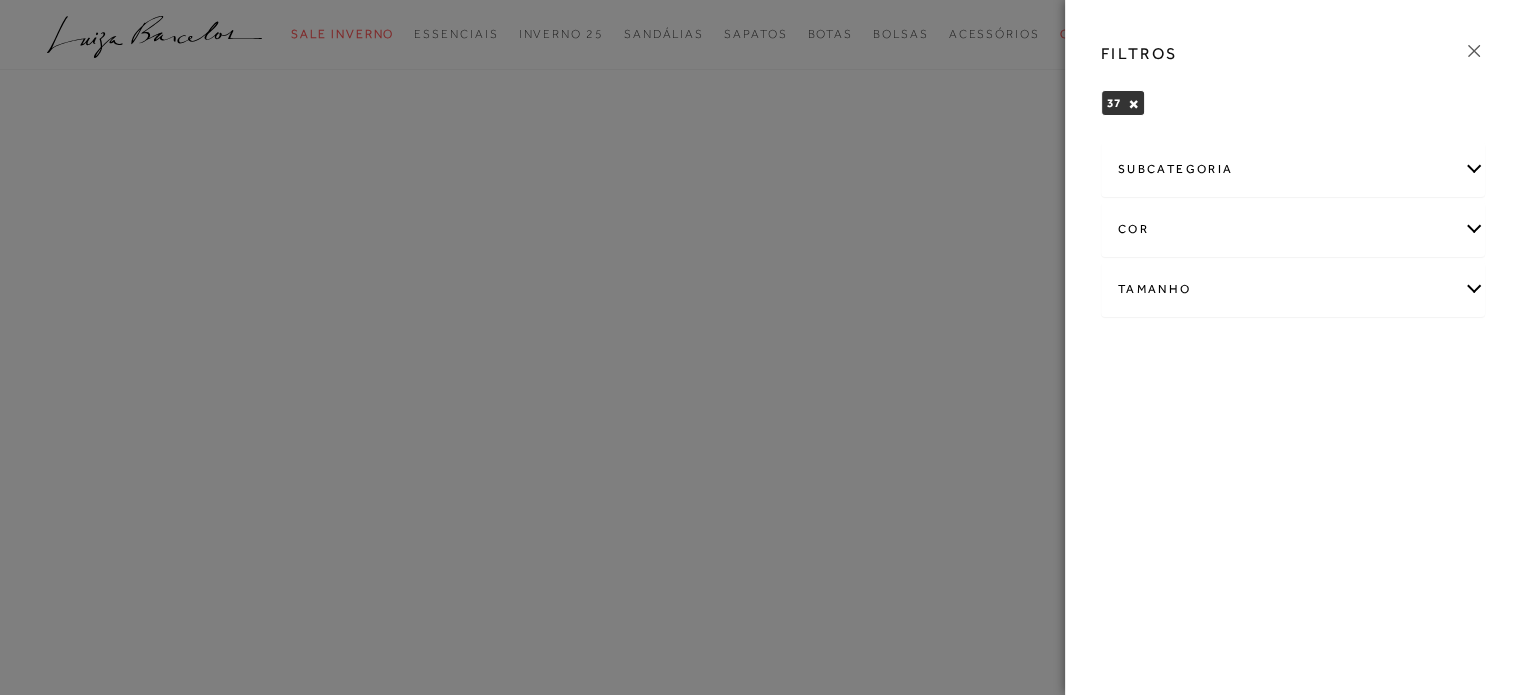 click 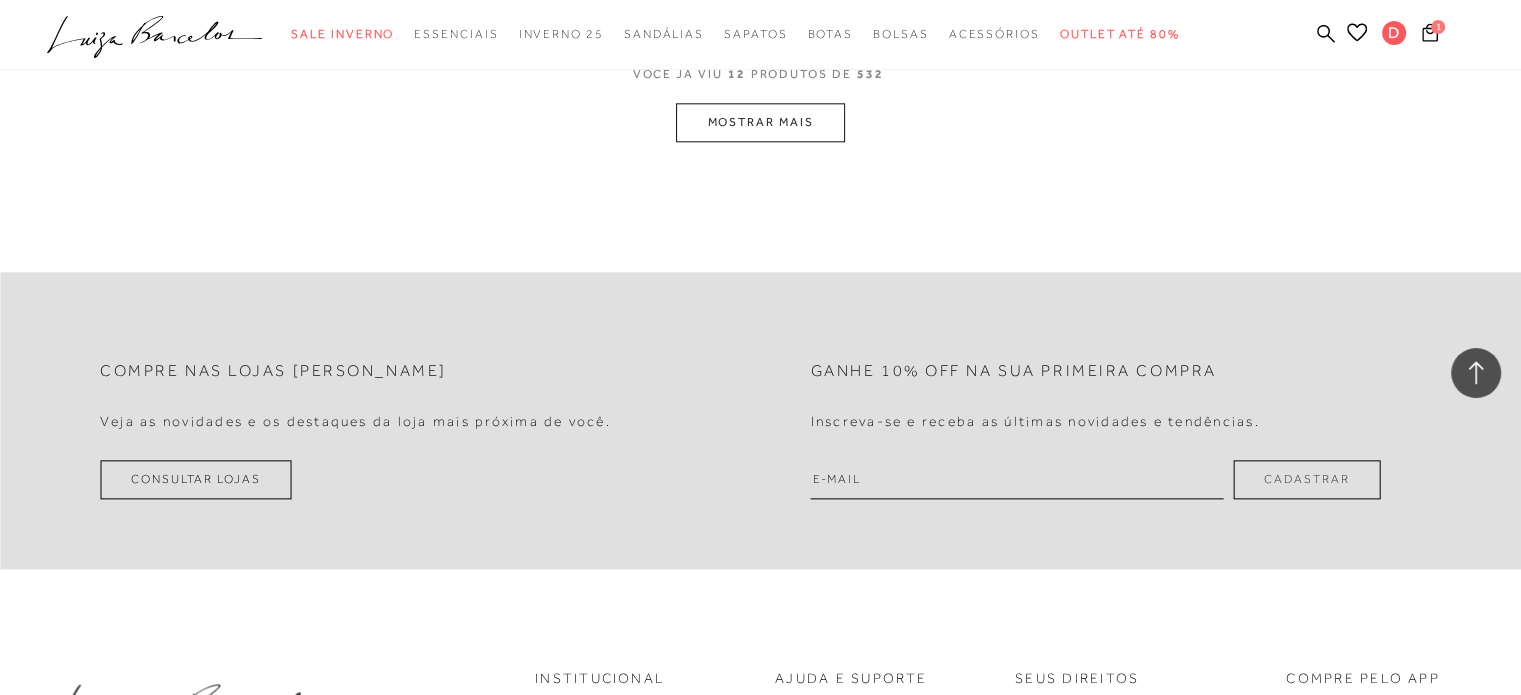 scroll, scrollTop: 2043, scrollLeft: 0, axis: vertical 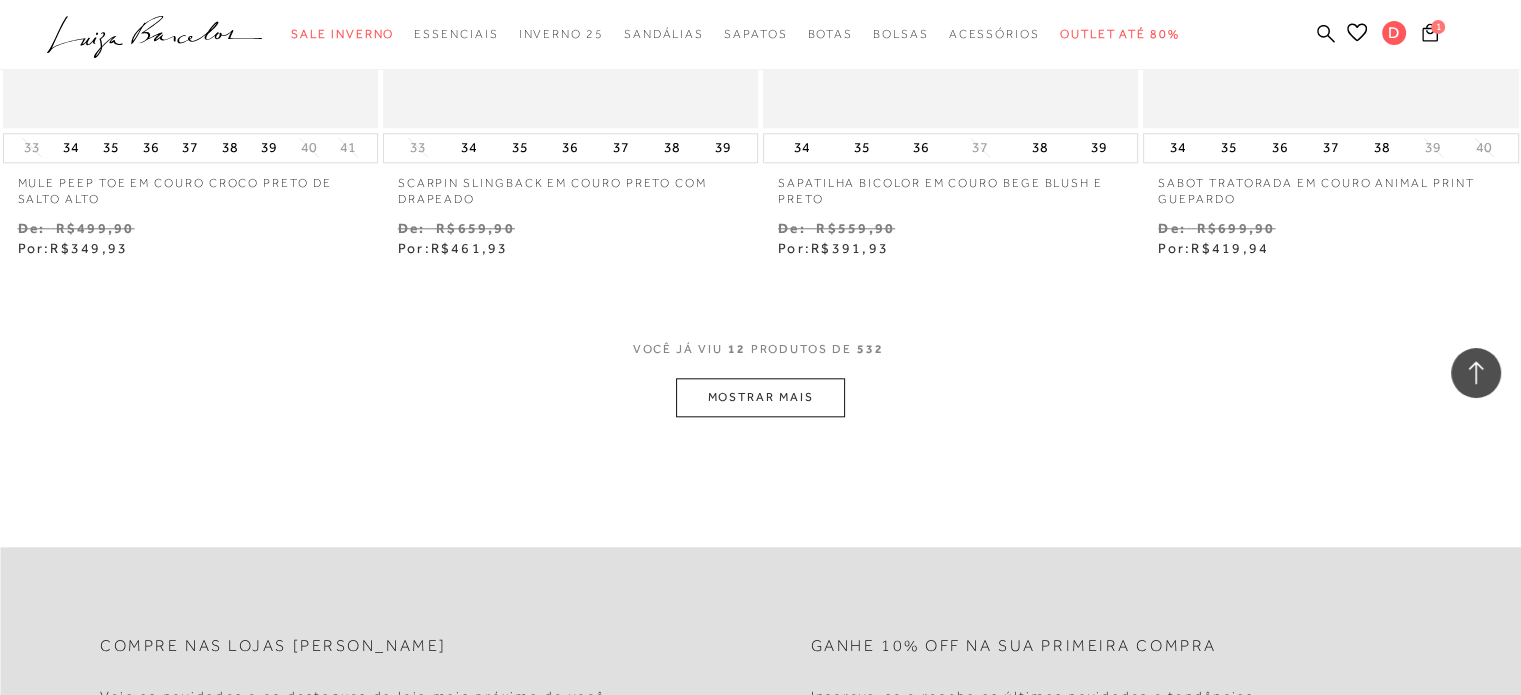 click on "MOSTRAR MAIS" at bounding box center (760, 397) 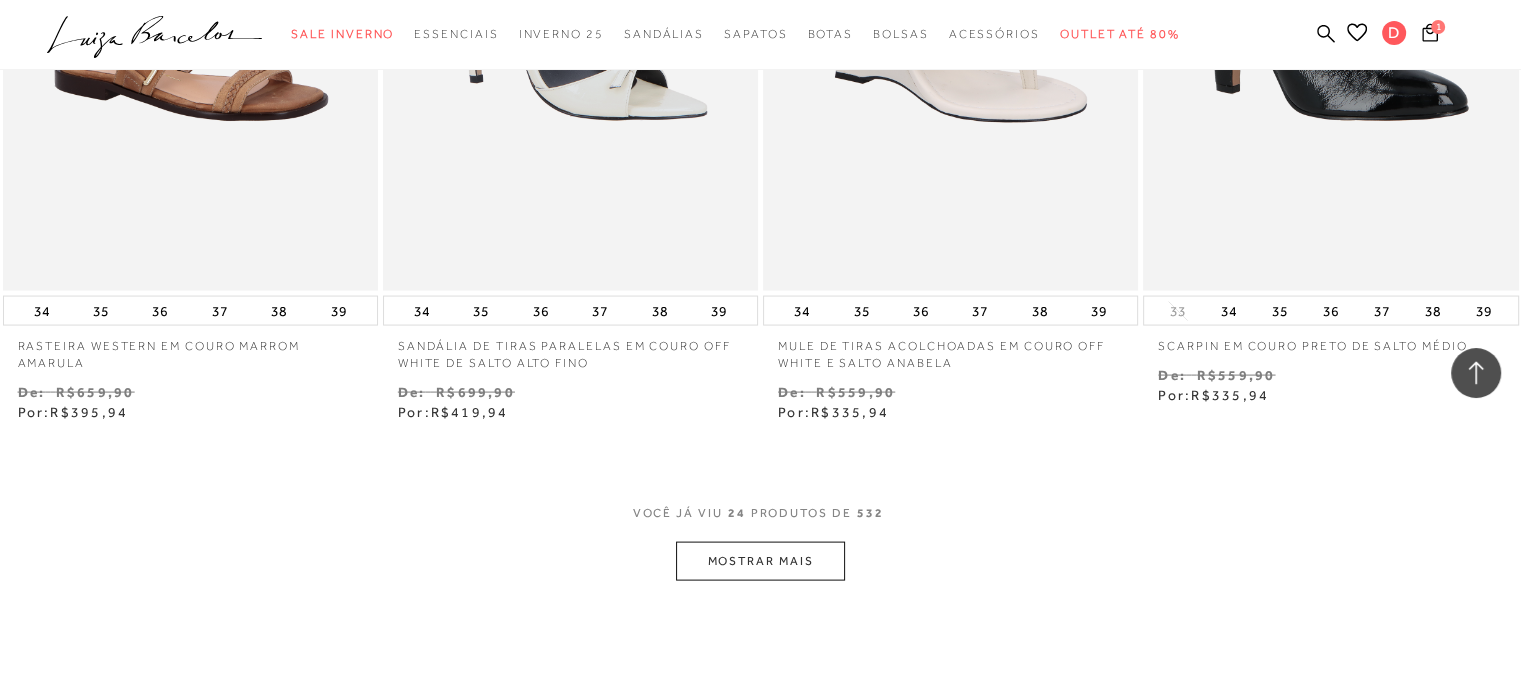 scroll, scrollTop: 4043, scrollLeft: 0, axis: vertical 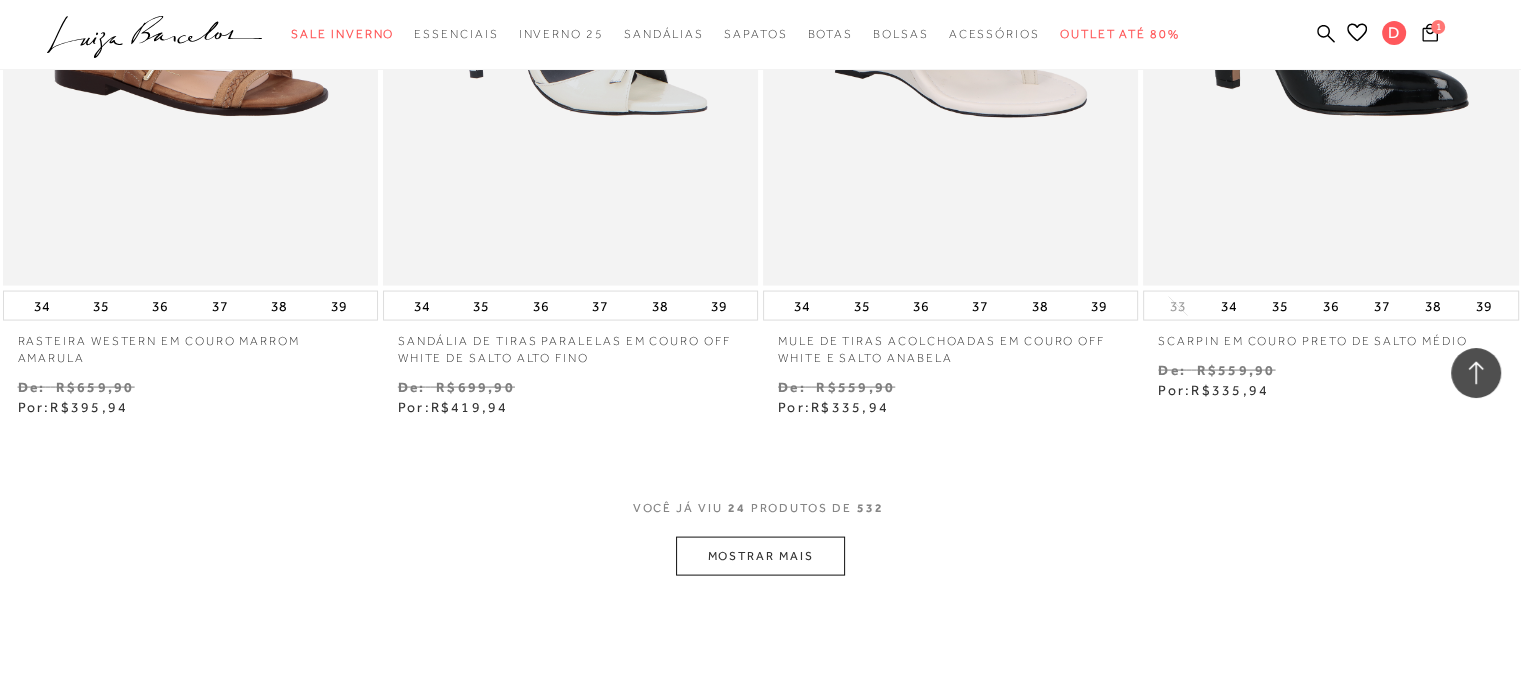 click on "MOSTRAR MAIS" at bounding box center [760, 556] 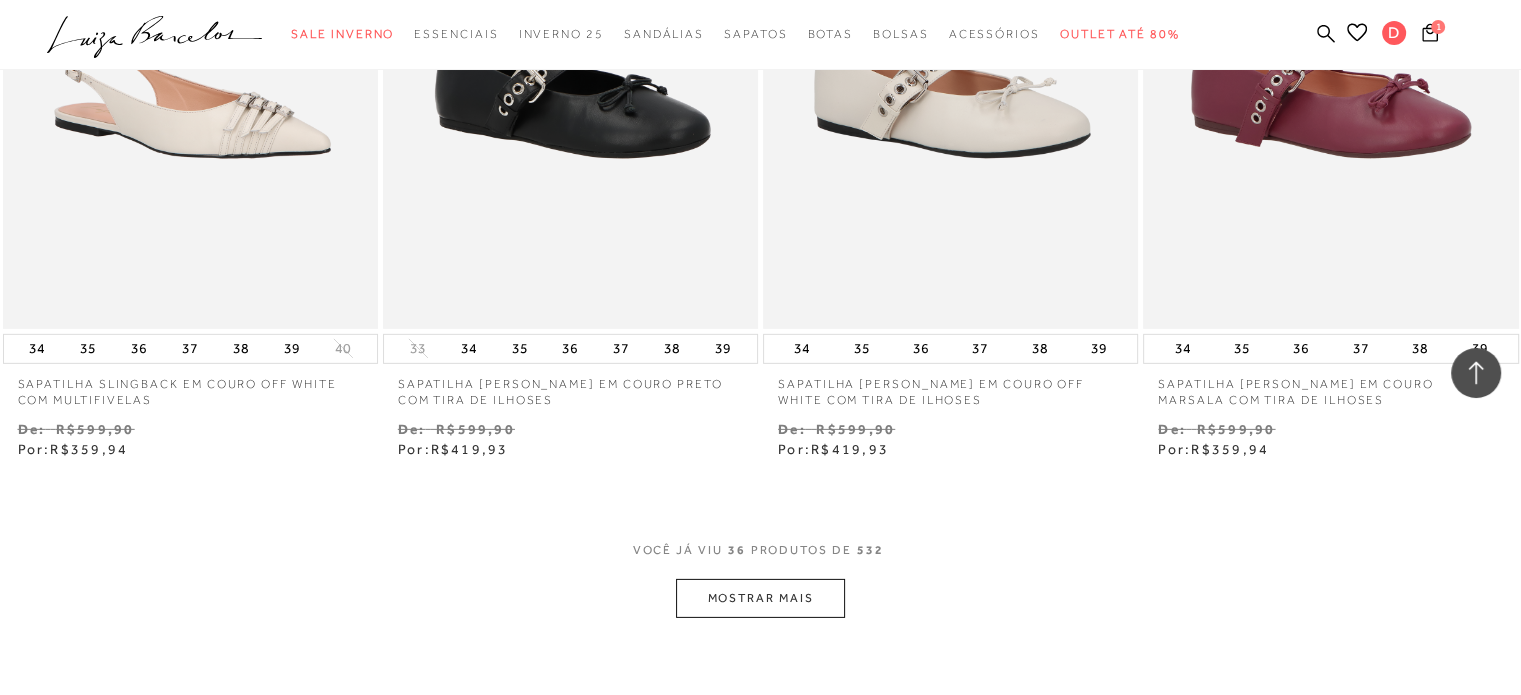 scroll, scrollTop: 6543, scrollLeft: 0, axis: vertical 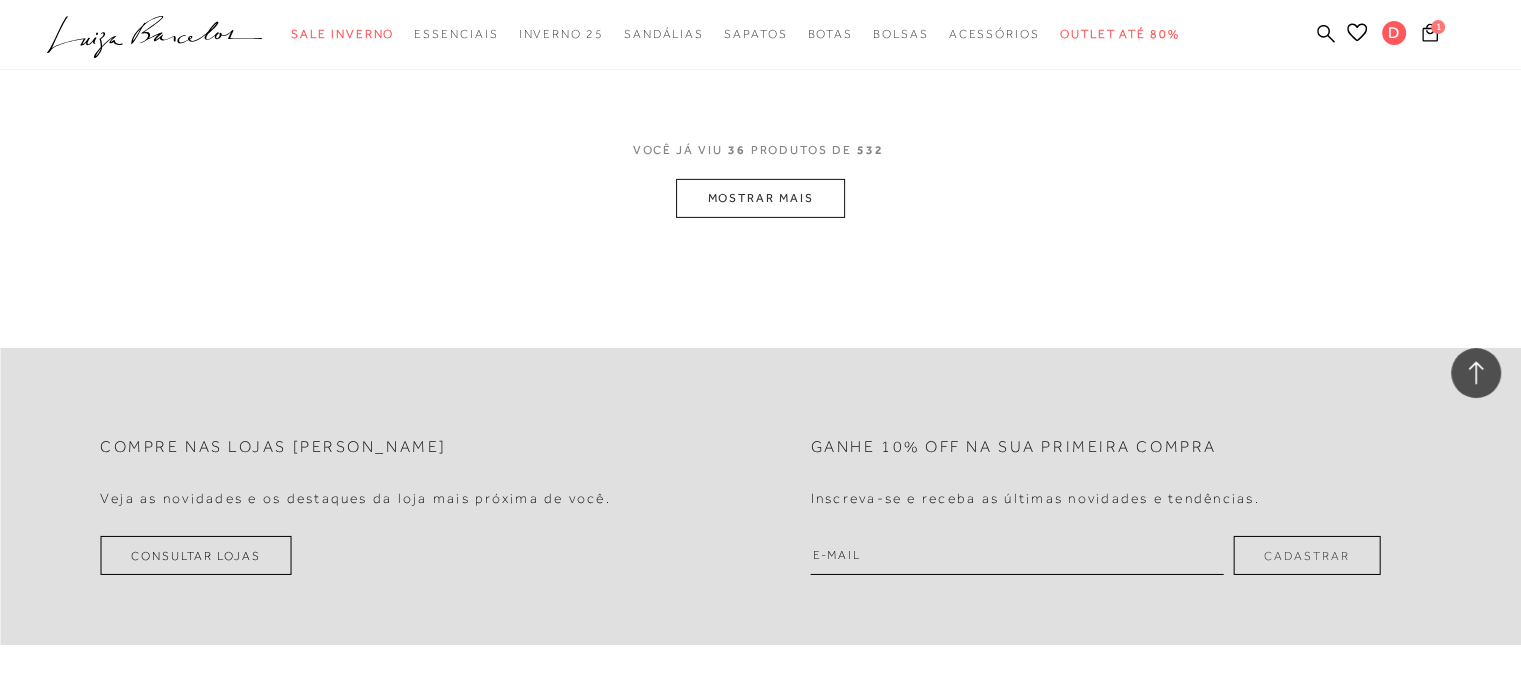 click on "MOSTRAR MAIS" at bounding box center [760, 198] 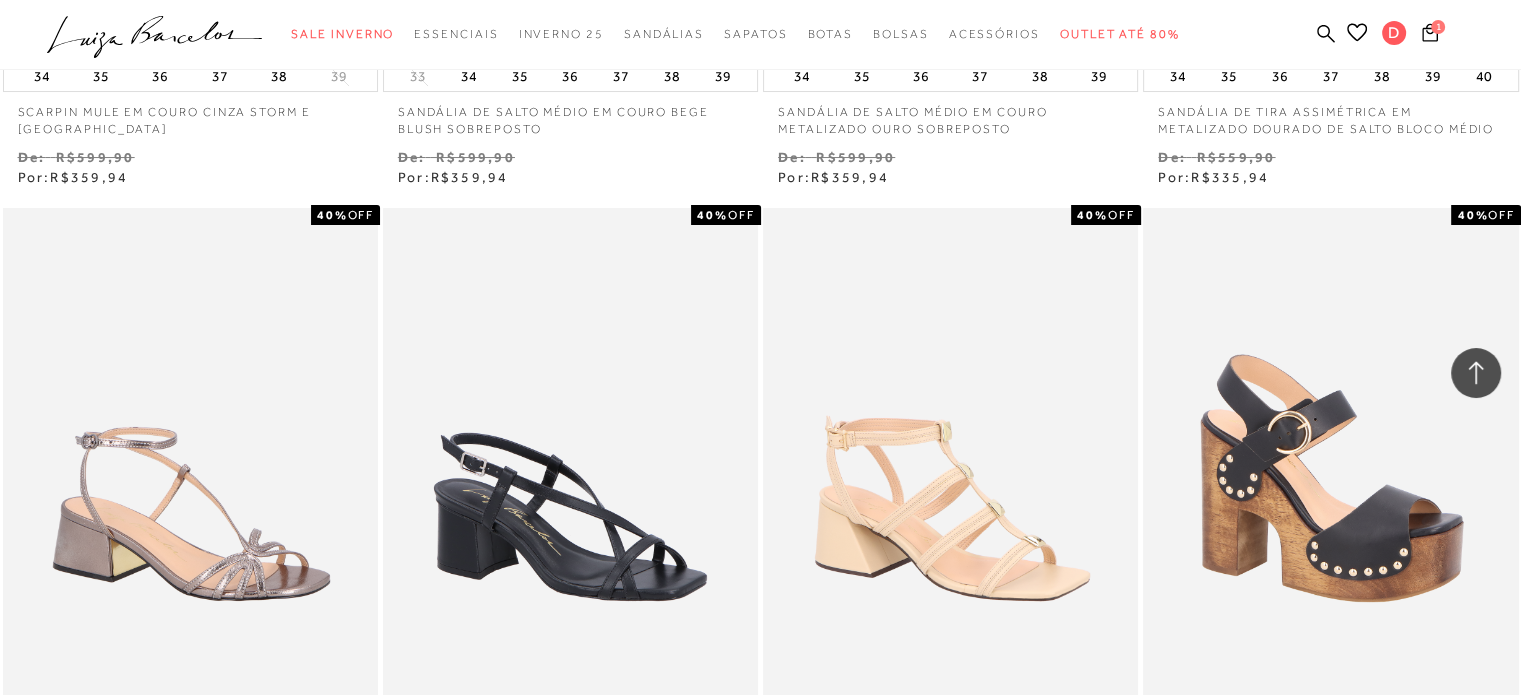 scroll, scrollTop: 8343, scrollLeft: 0, axis: vertical 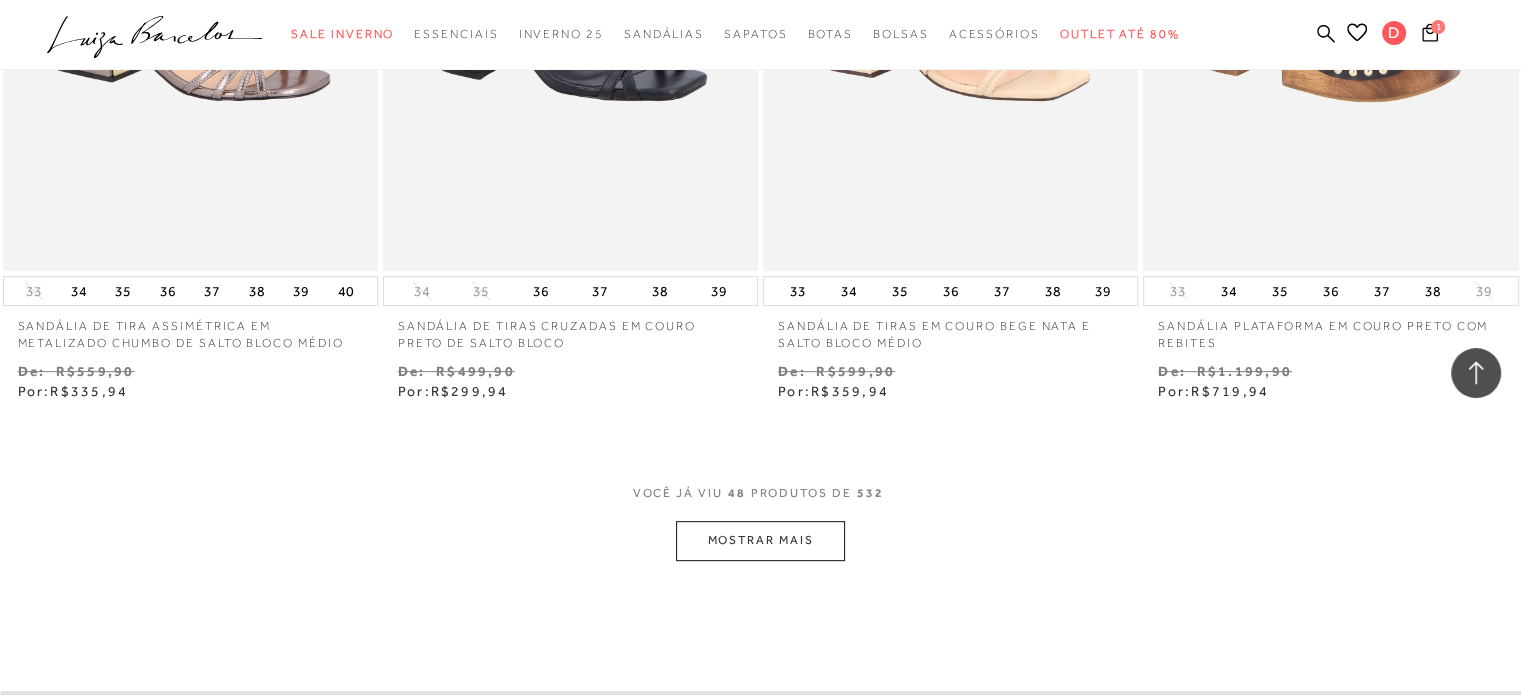 click on "MOSTRAR MAIS" at bounding box center (760, 540) 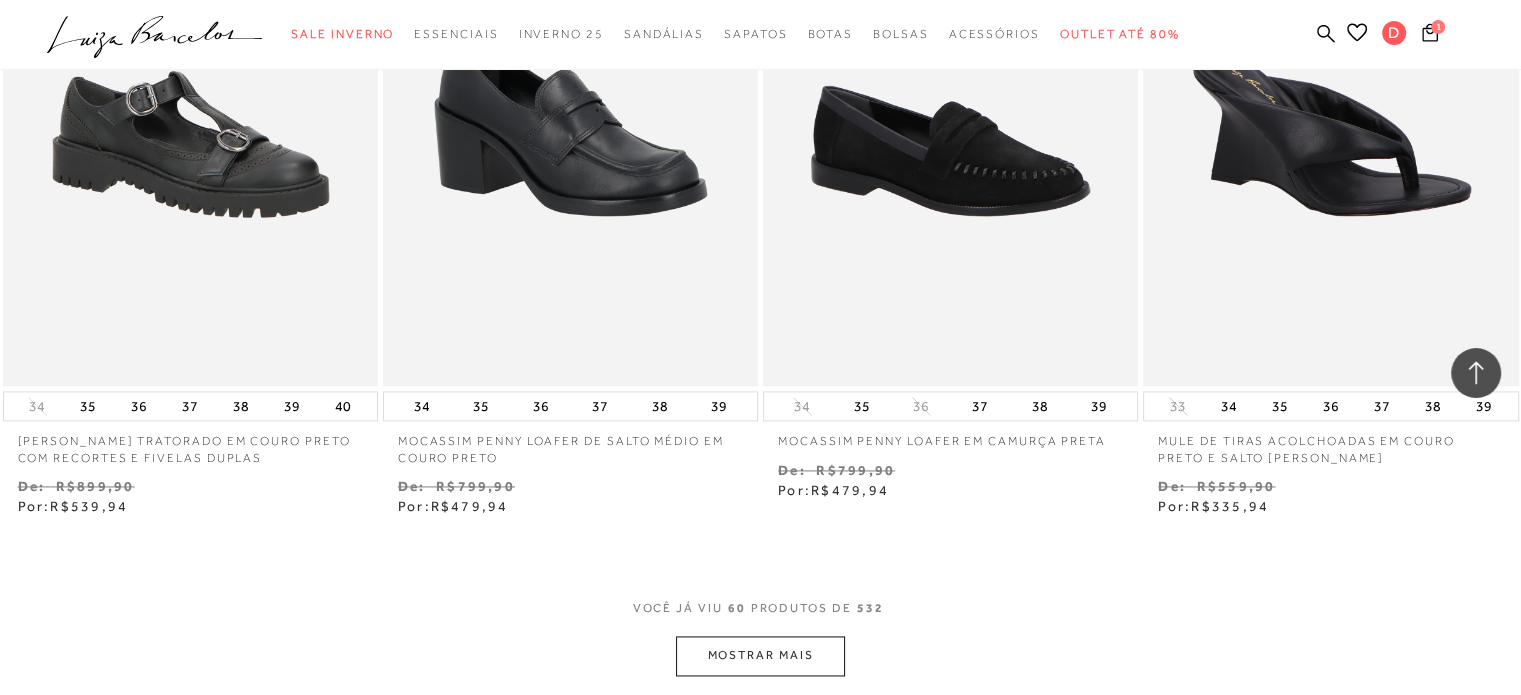 scroll, scrollTop: 10443, scrollLeft: 0, axis: vertical 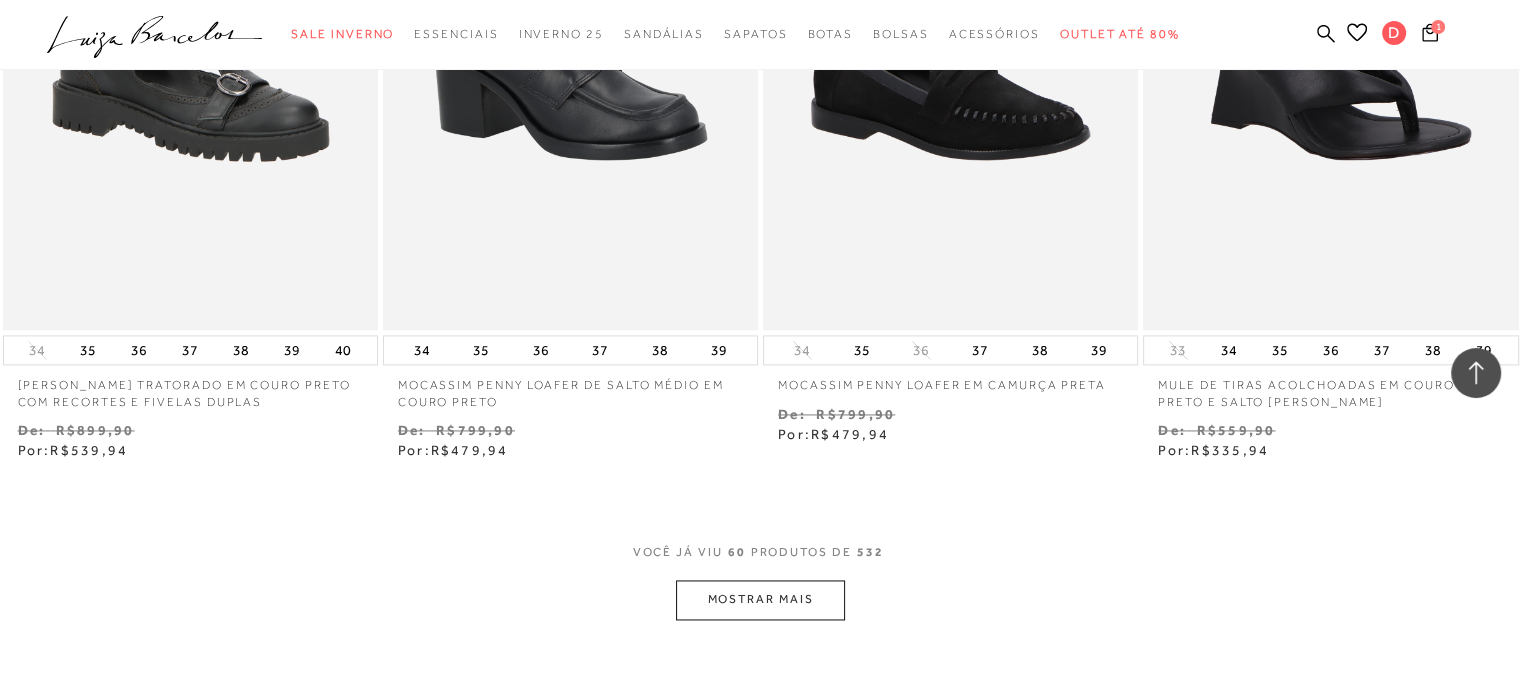 click on "MOSTRAR MAIS" at bounding box center (760, 599) 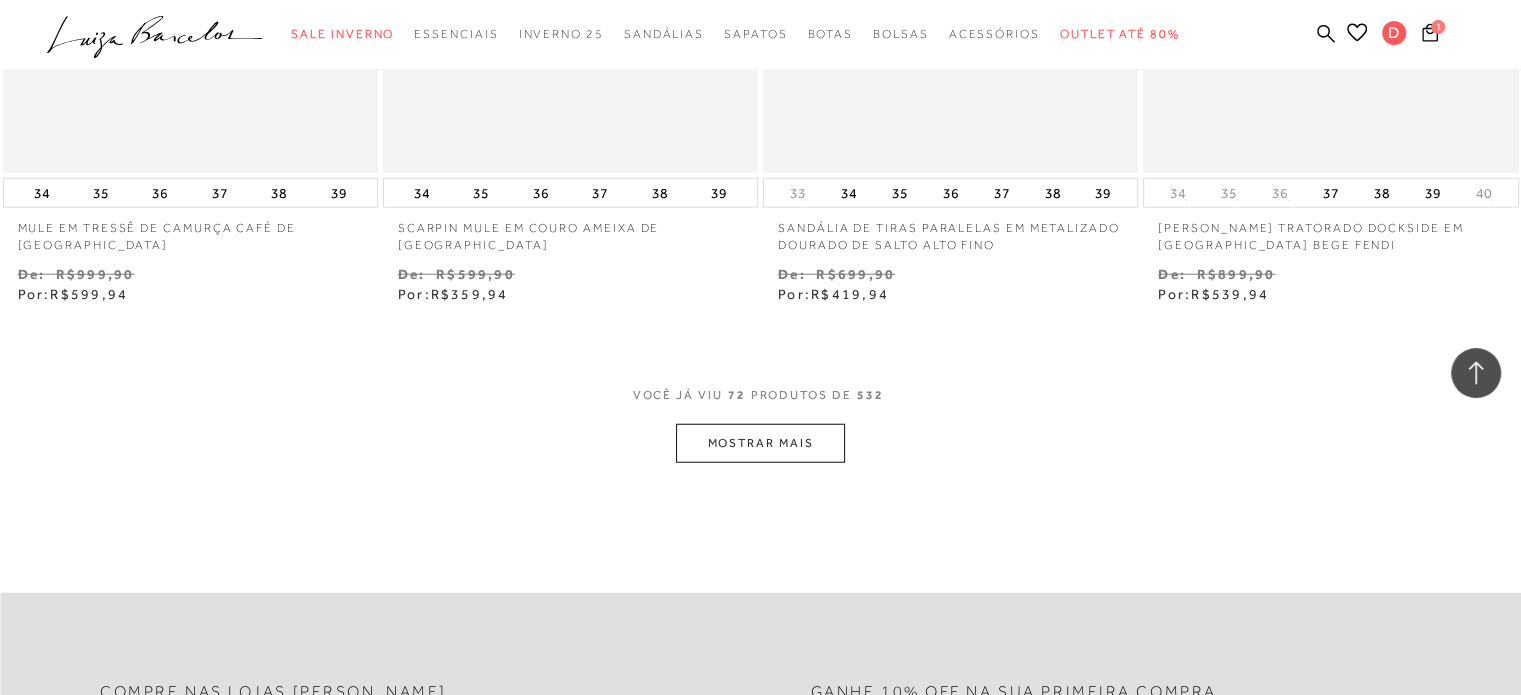 scroll, scrollTop: 12743, scrollLeft: 0, axis: vertical 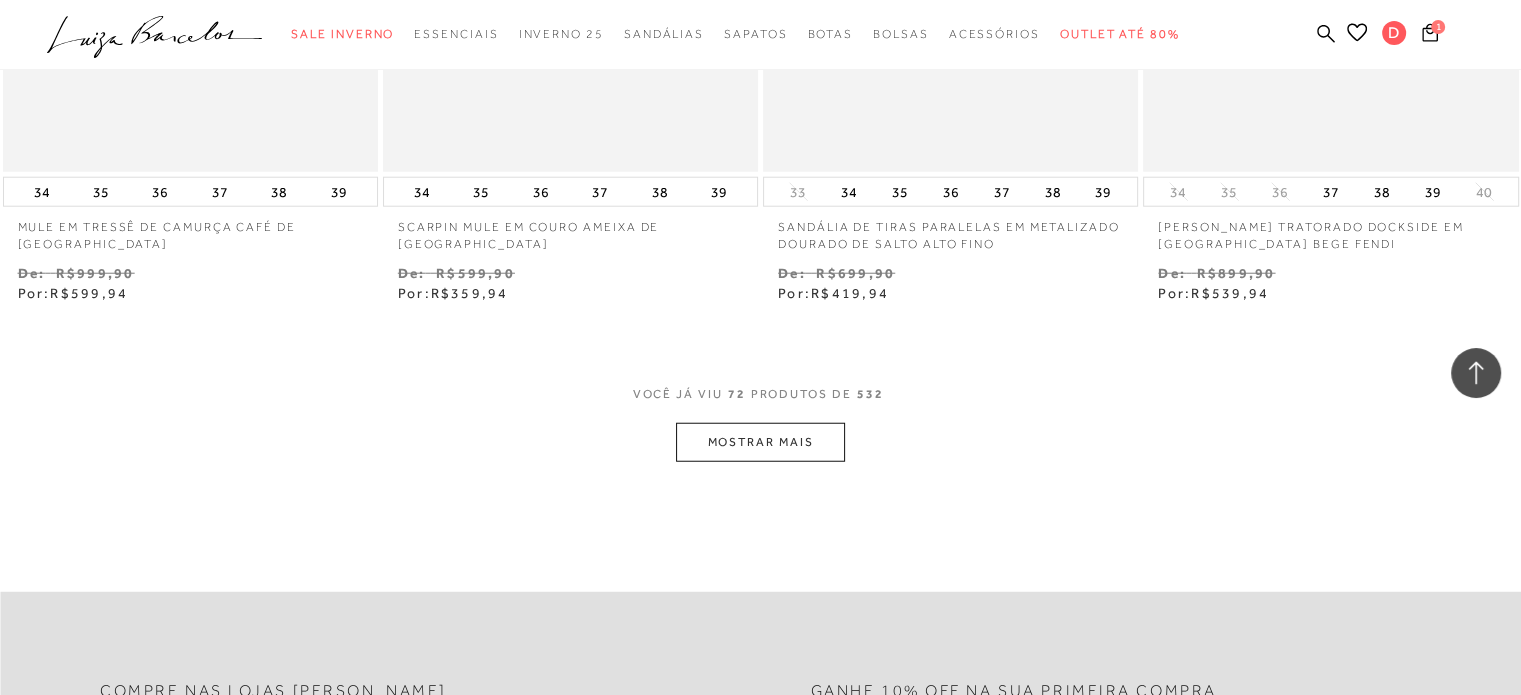 click on "MOSTRAR MAIS" at bounding box center (760, 442) 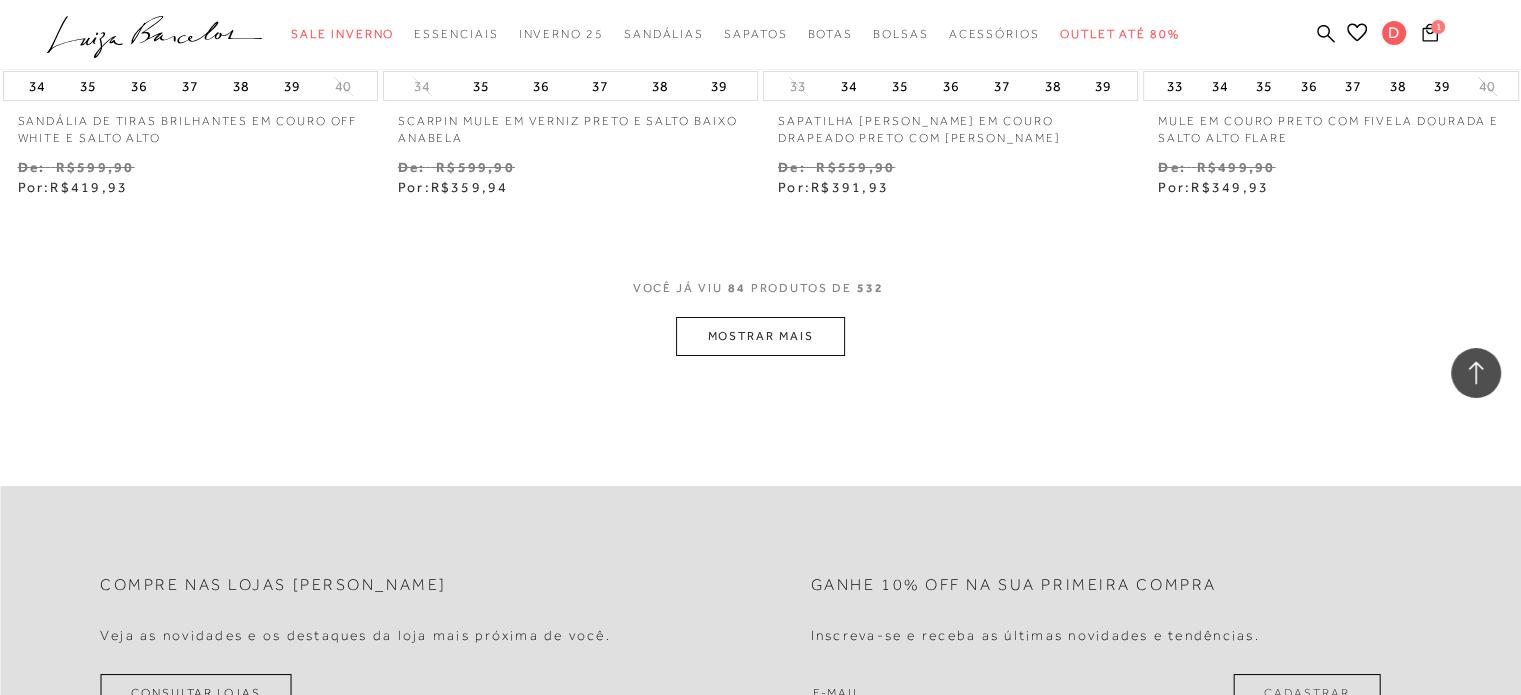 scroll, scrollTop: 14943, scrollLeft: 0, axis: vertical 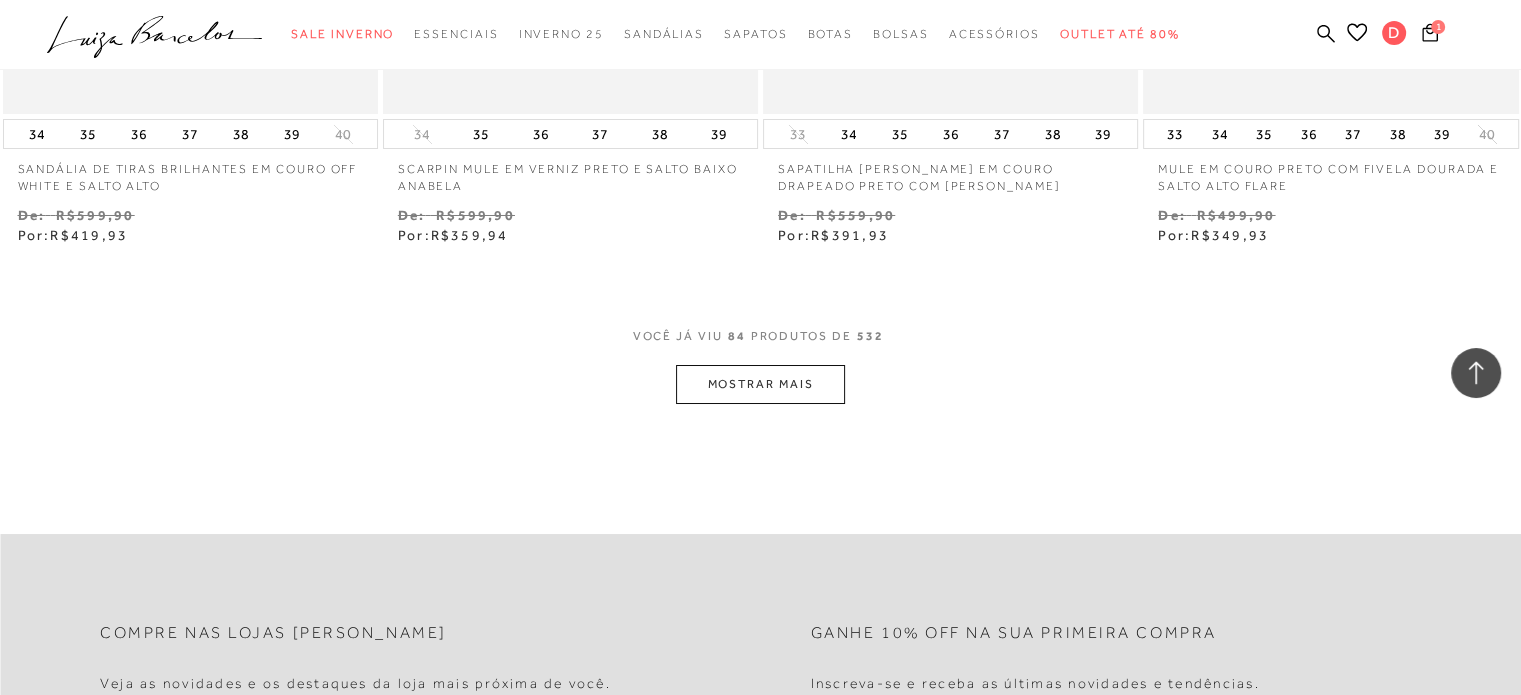 click on "MOSTRAR MAIS" at bounding box center (760, 384) 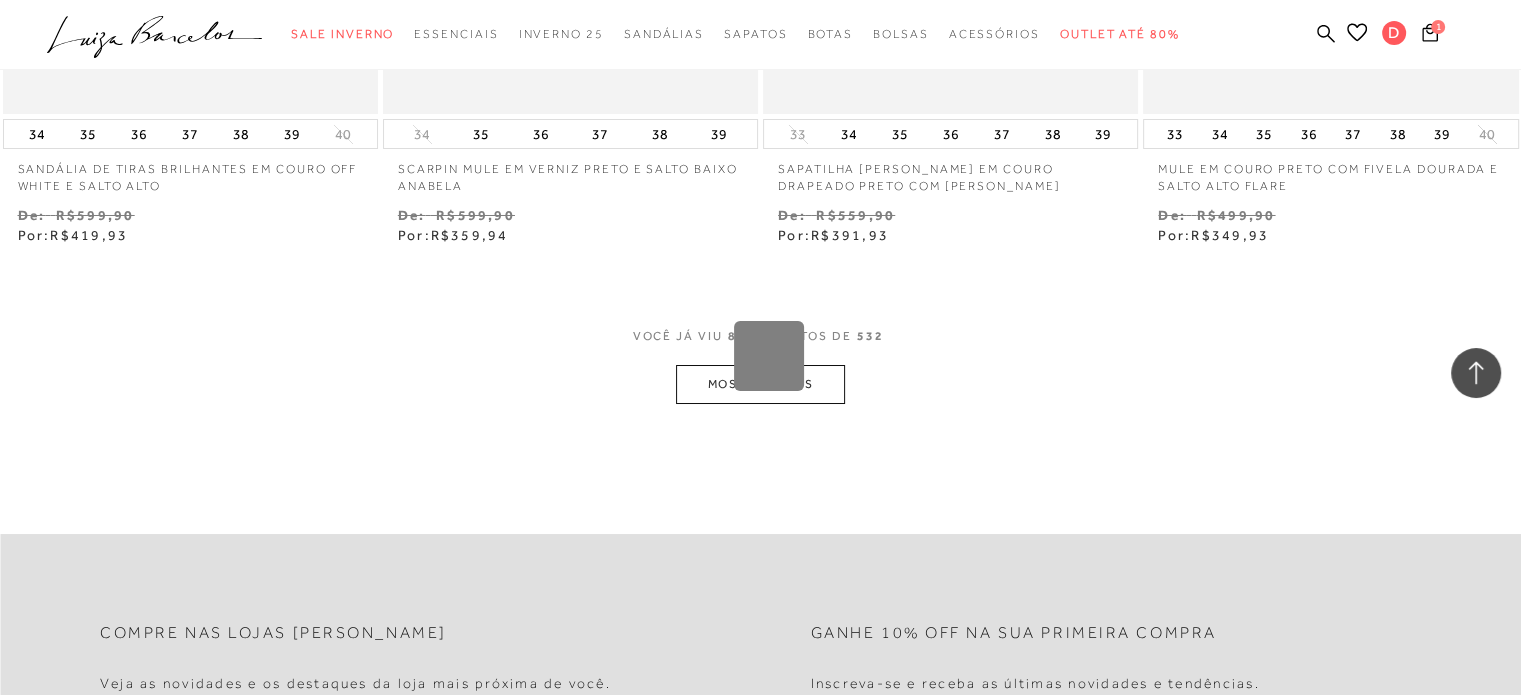 click on "Loading..." at bounding box center [760, 347] 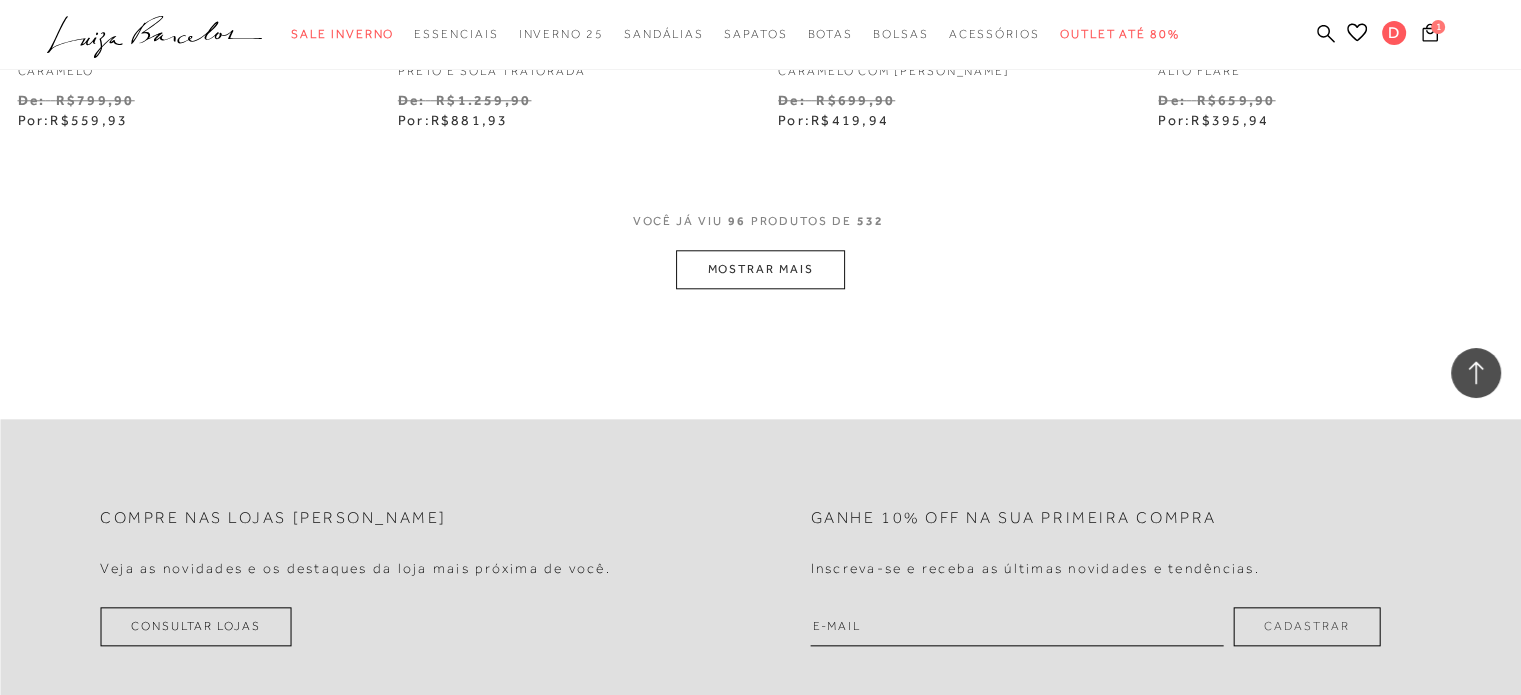 scroll, scrollTop: 17243, scrollLeft: 0, axis: vertical 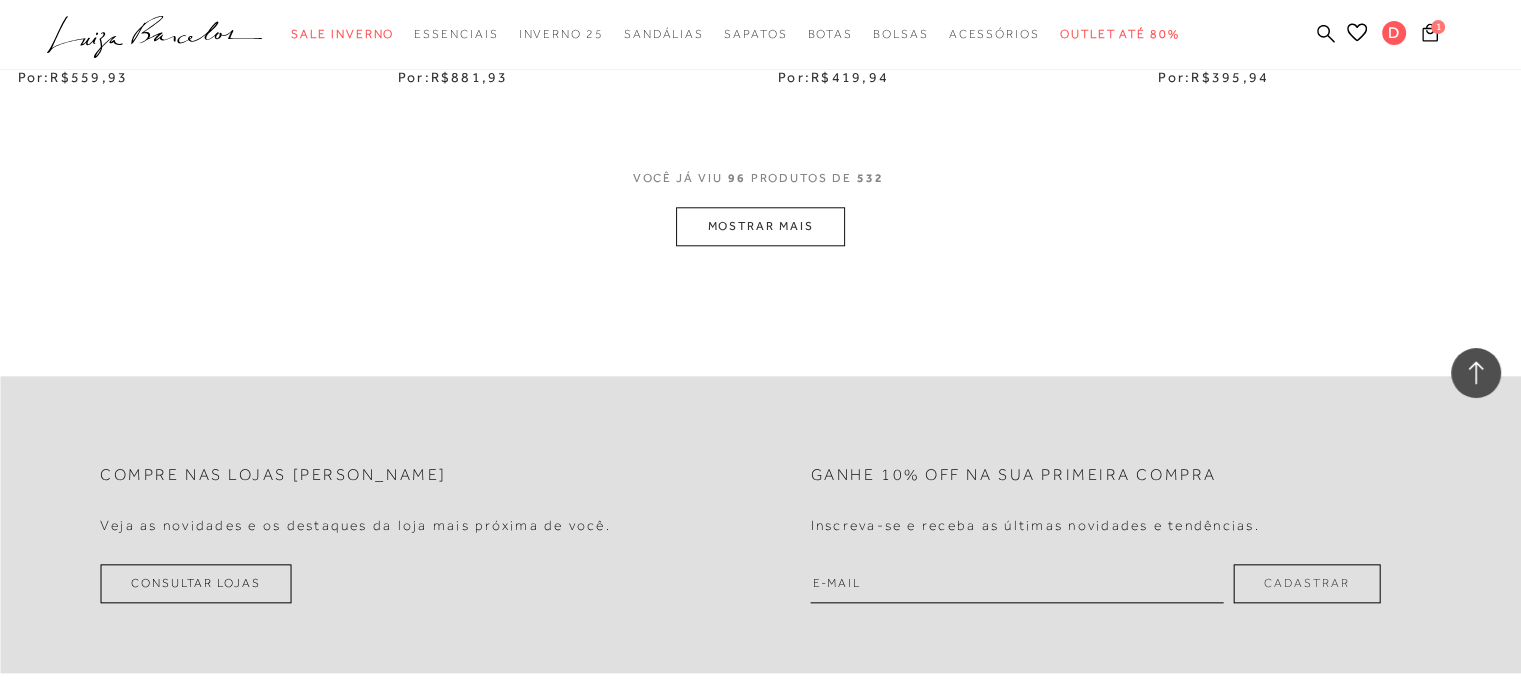 click on "MOSTRAR MAIS" at bounding box center [760, 226] 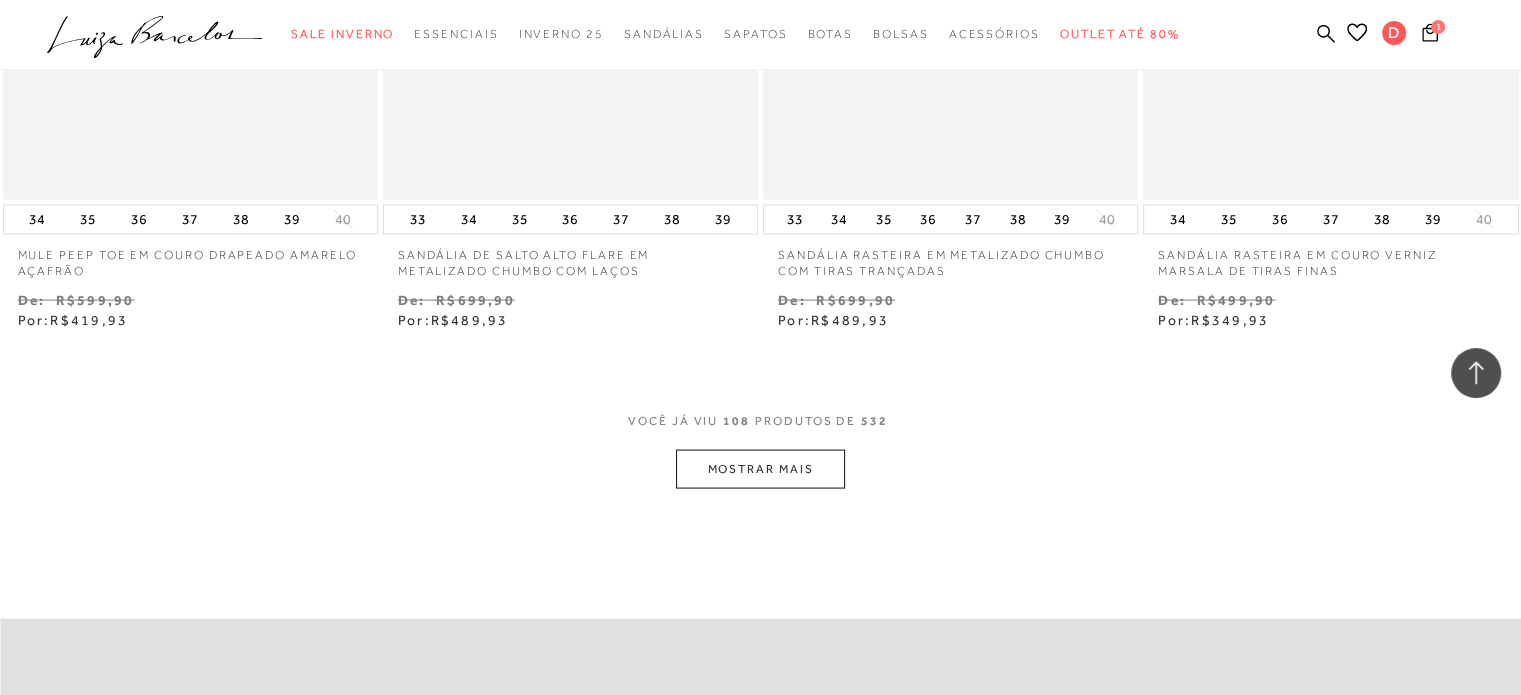 scroll, scrollTop: 19143, scrollLeft: 0, axis: vertical 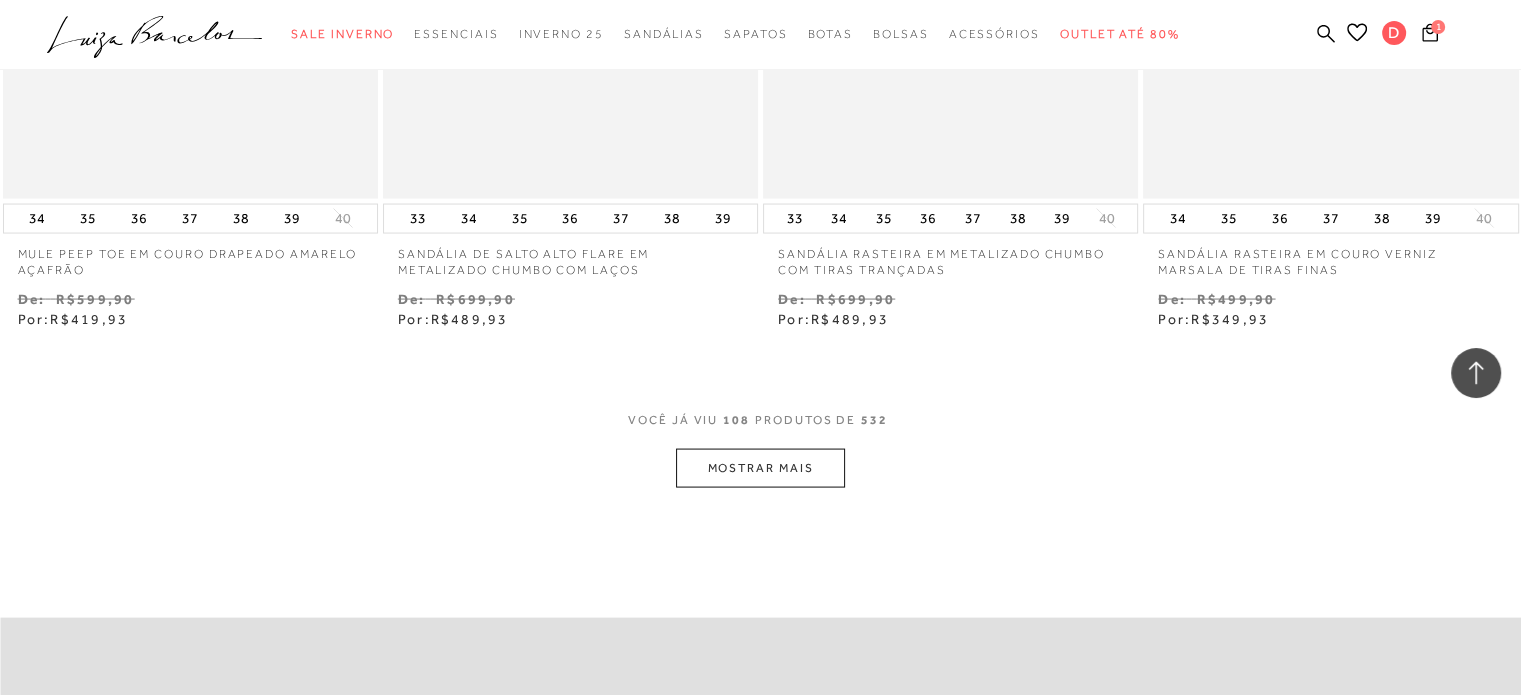 click on "MOSTRAR MAIS" at bounding box center [760, 468] 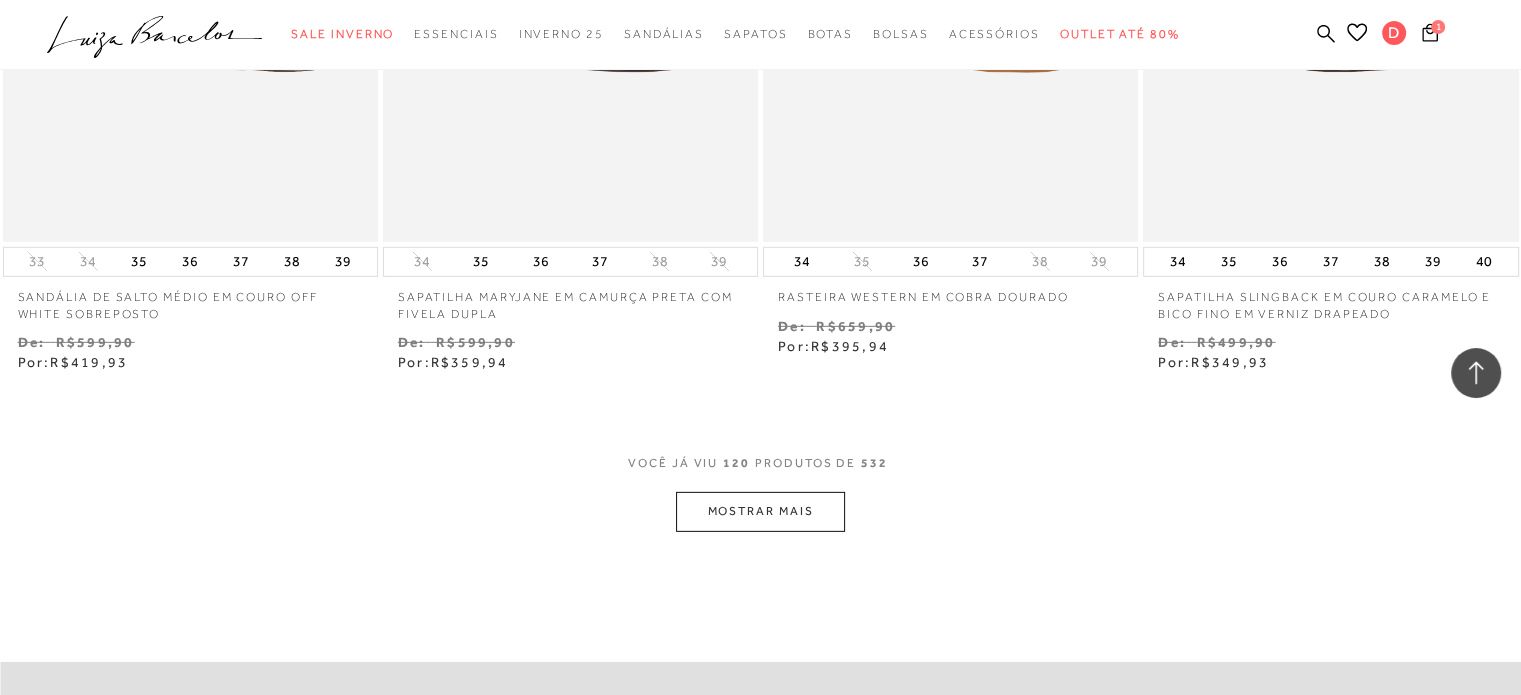 scroll, scrollTop: 21243, scrollLeft: 0, axis: vertical 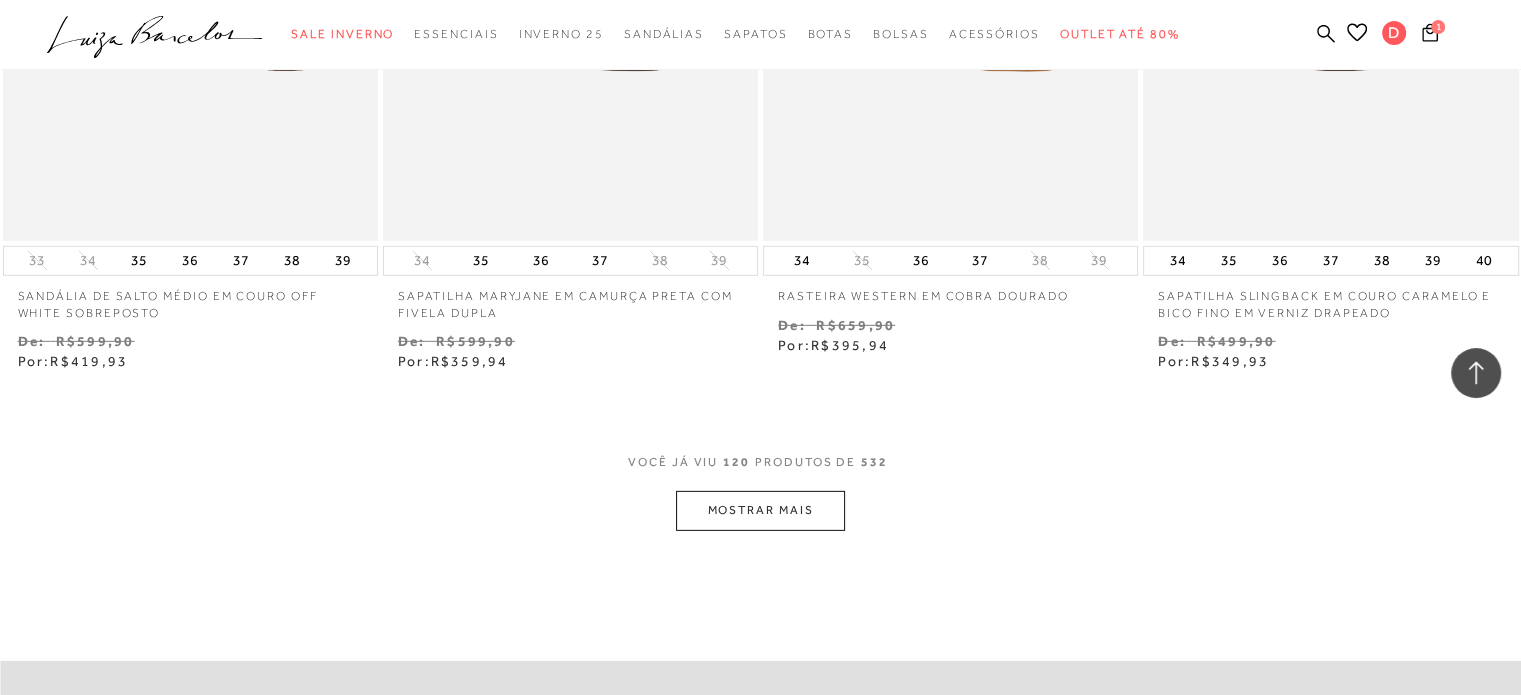 click on "MOSTRAR MAIS" at bounding box center (760, 510) 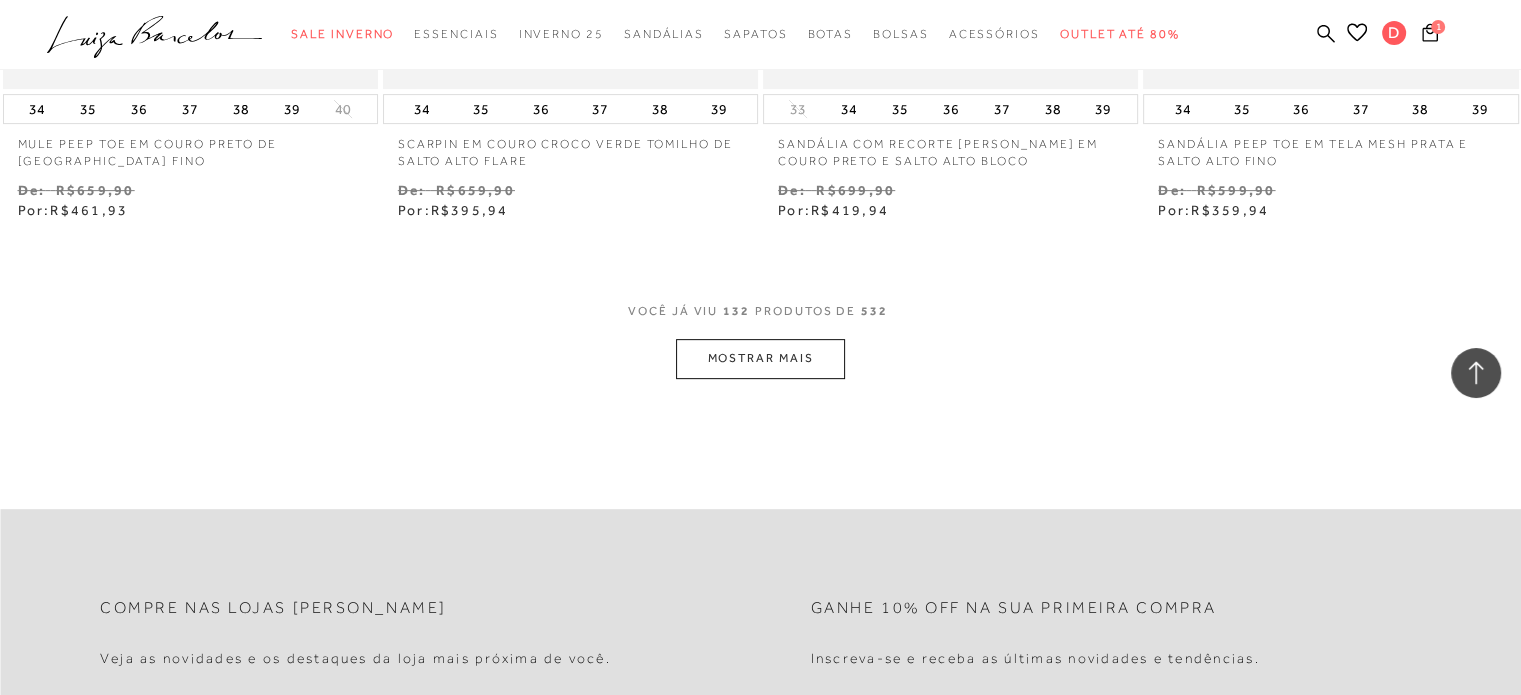 scroll, scrollTop: 23543, scrollLeft: 0, axis: vertical 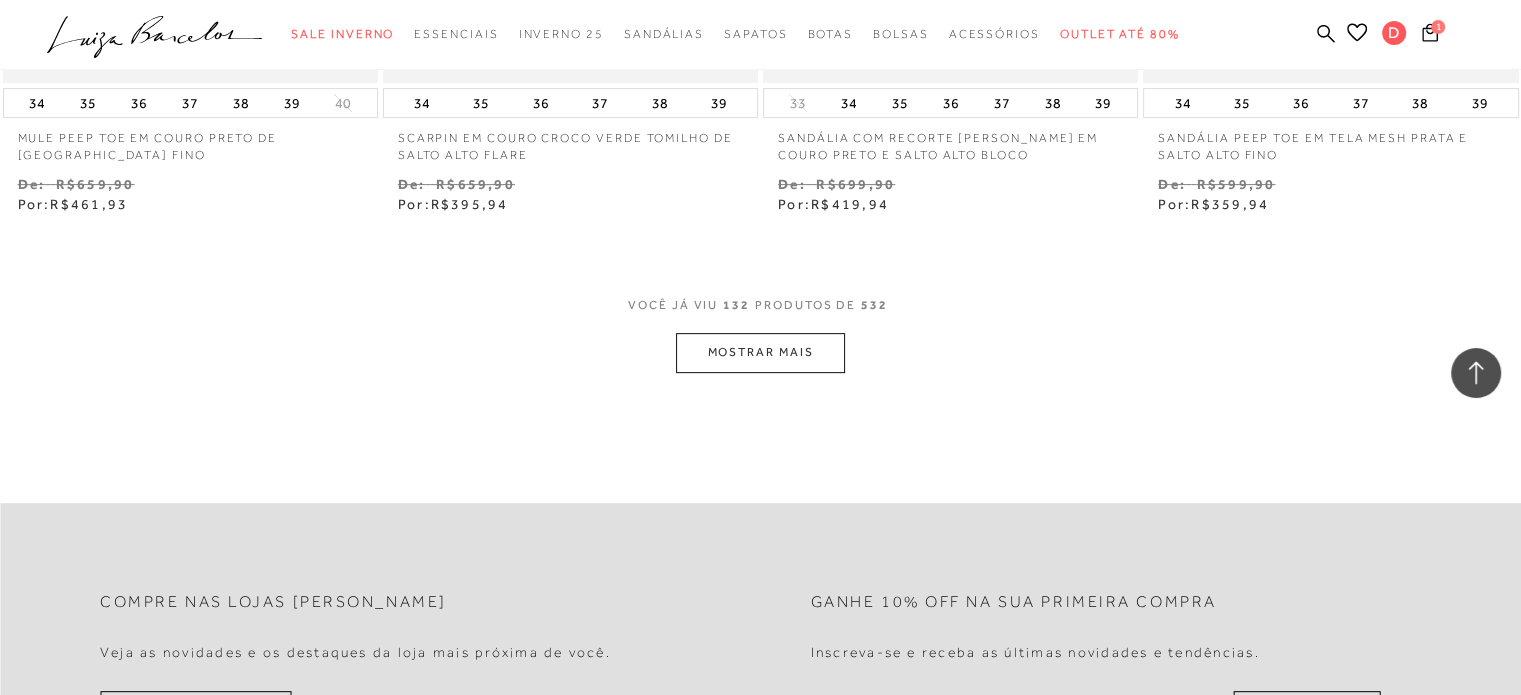 click on "MOSTRAR MAIS" at bounding box center [760, 352] 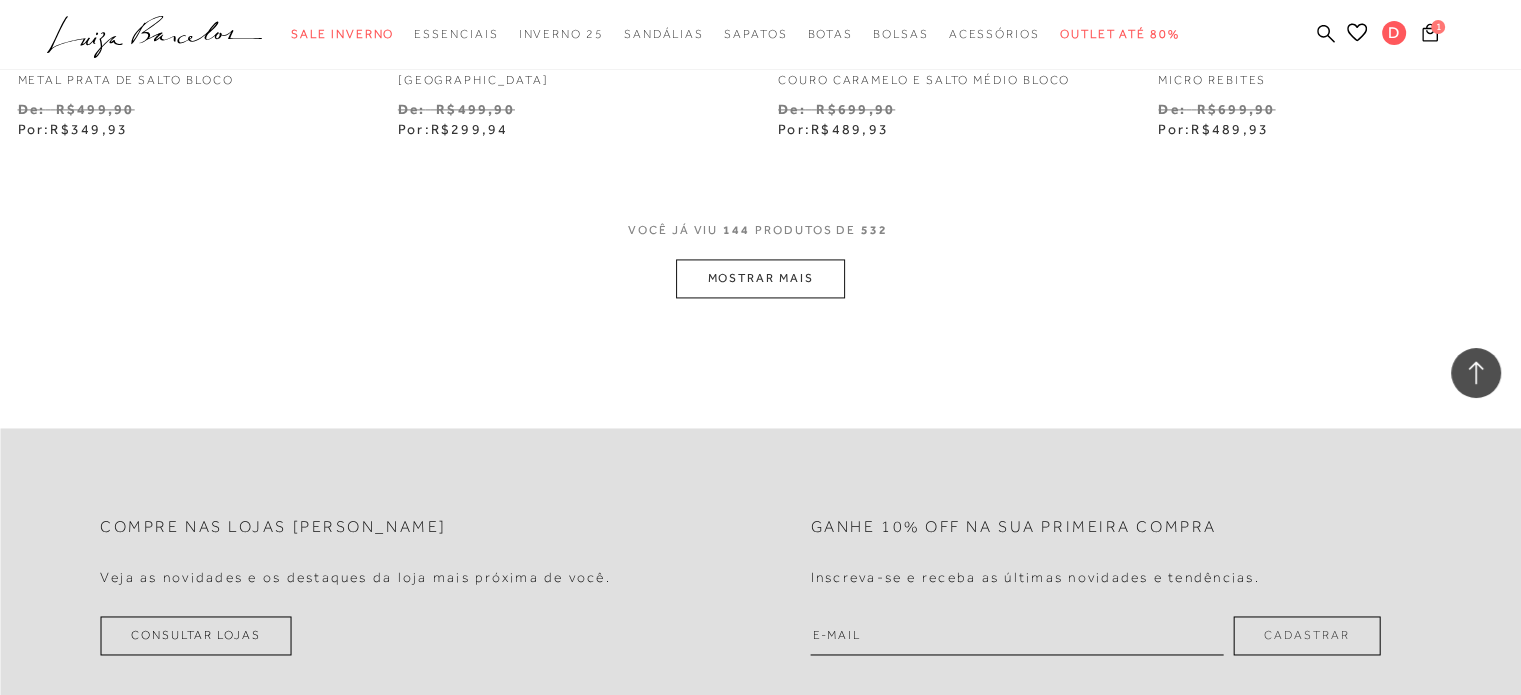 scroll, scrollTop: 25843, scrollLeft: 0, axis: vertical 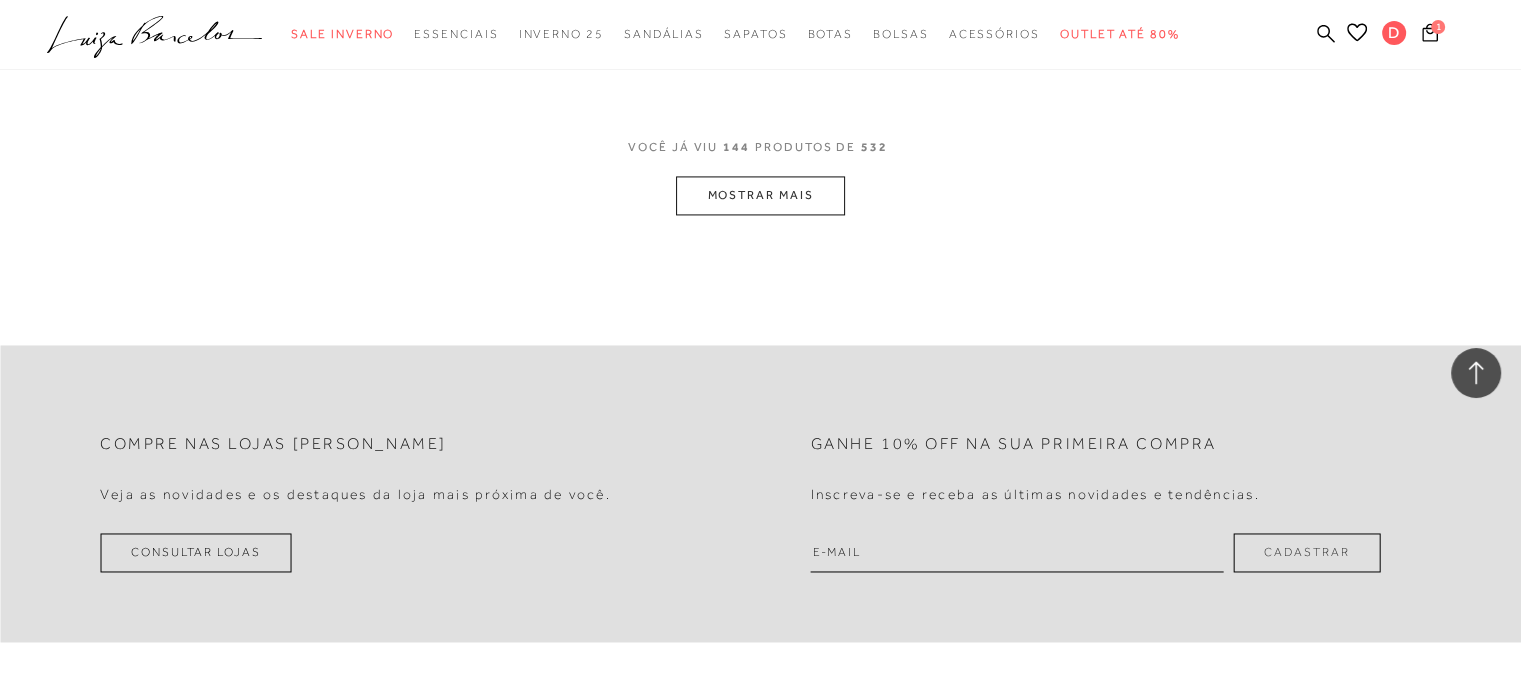 click on "MOSTRAR MAIS" at bounding box center [760, 195] 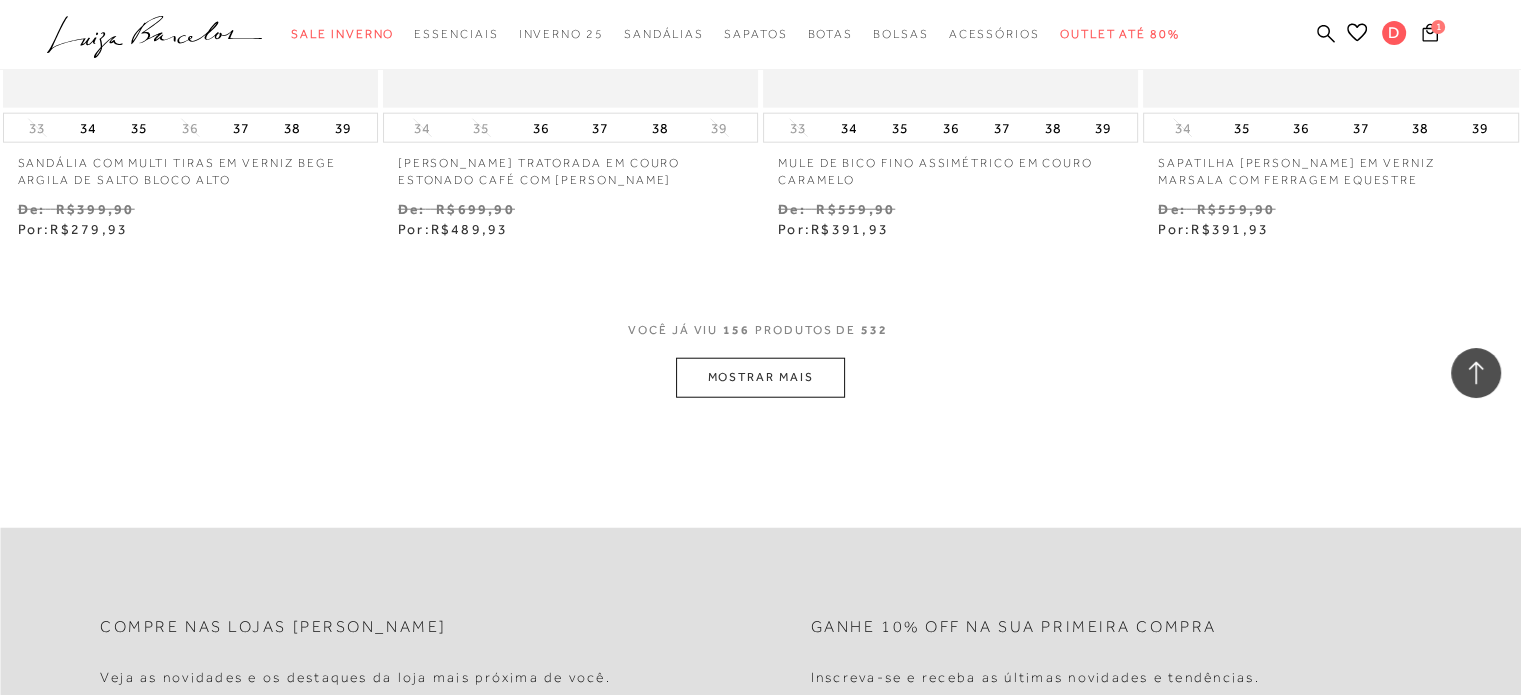 scroll, scrollTop: 27843, scrollLeft: 0, axis: vertical 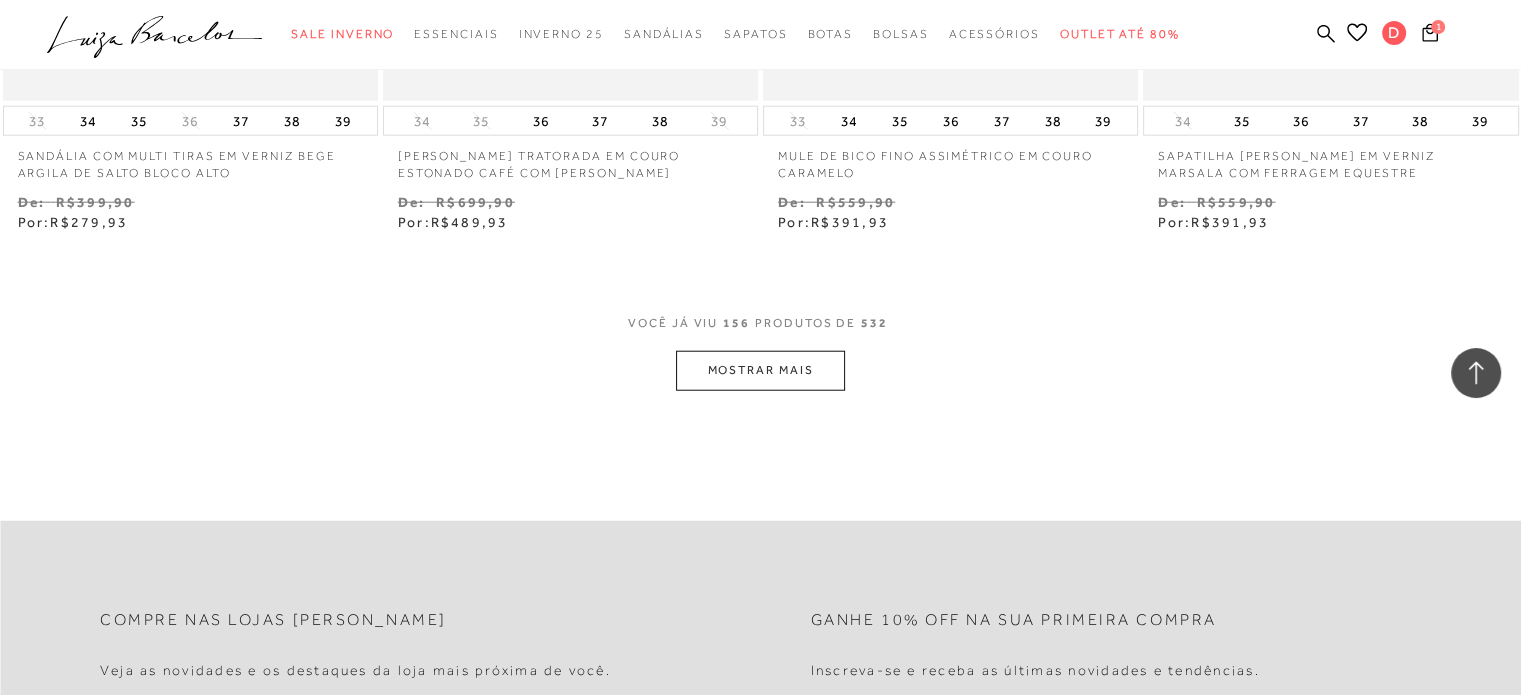 click on "MOSTRAR MAIS" at bounding box center [760, 370] 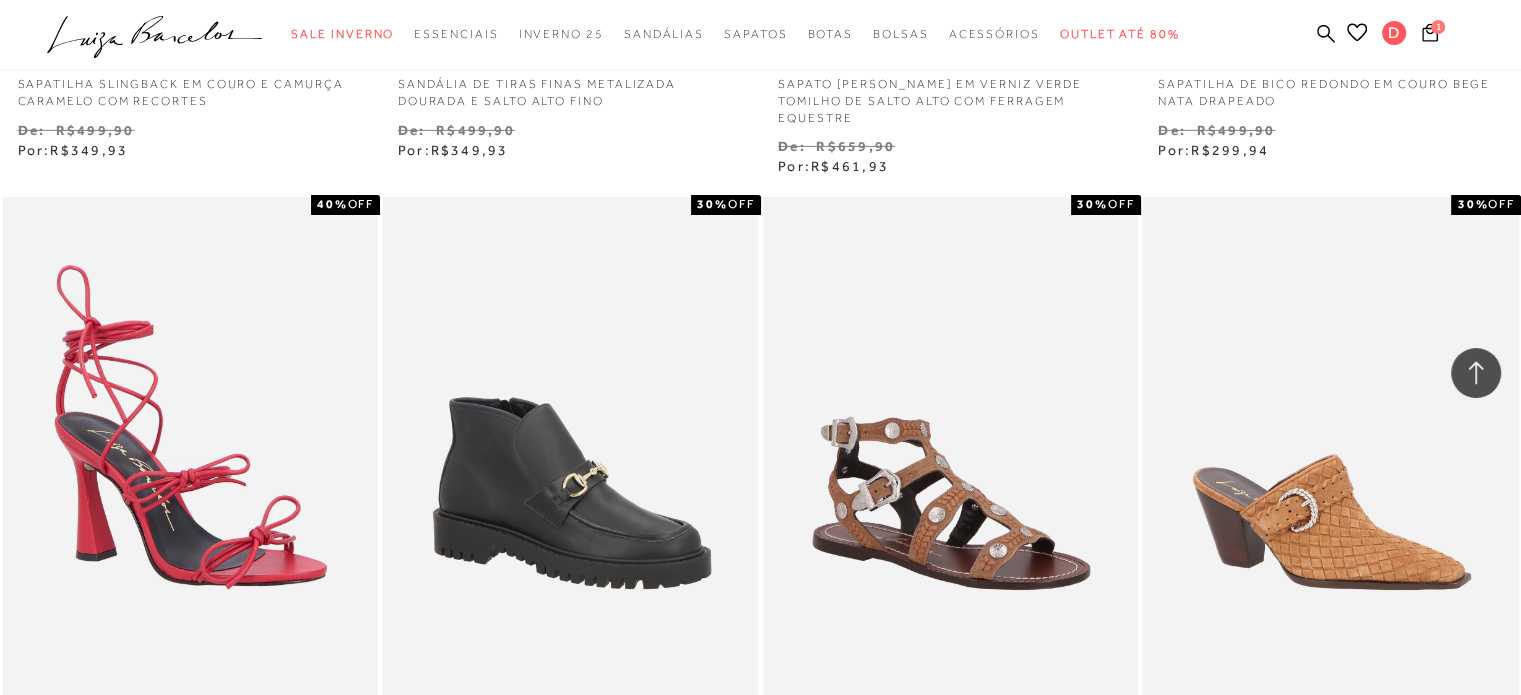 scroll, scrollTop: 29994, scrollLeft: 0, axis: vertical 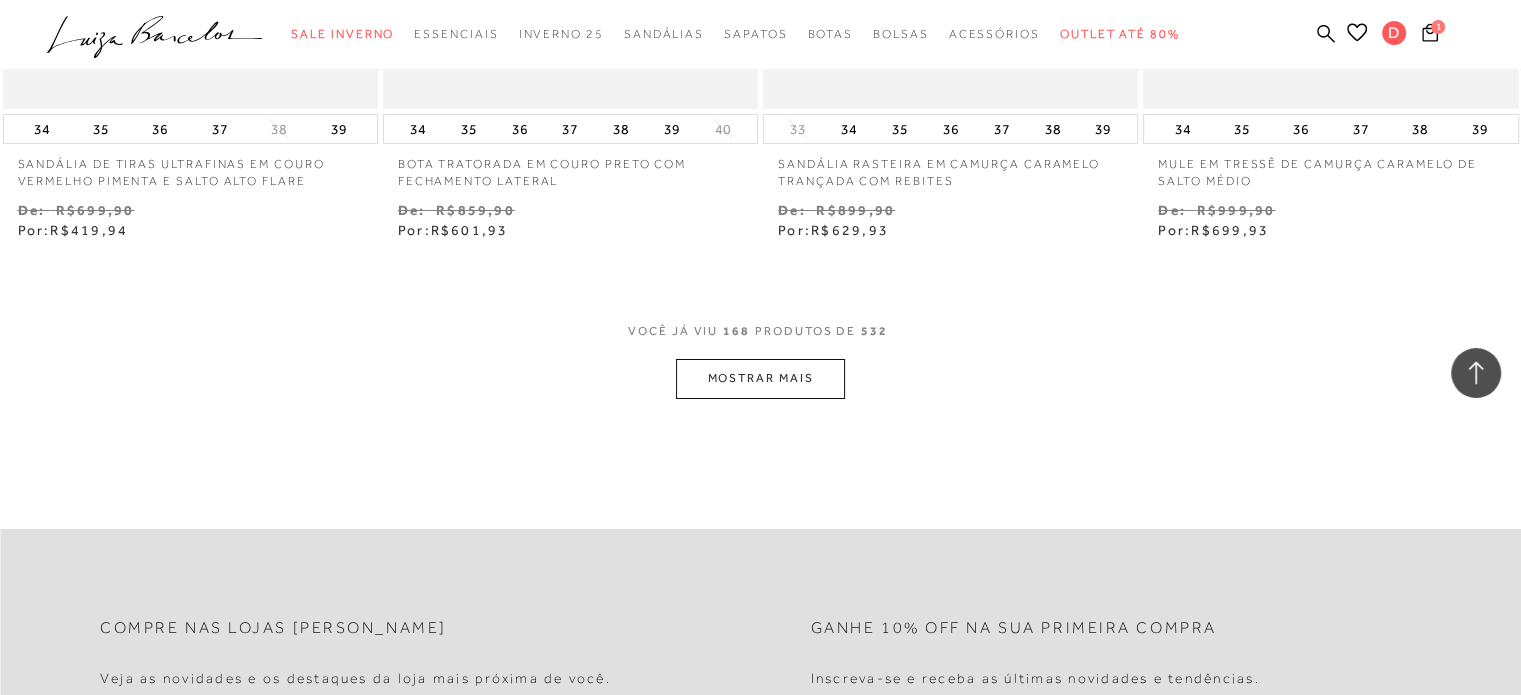 click on "MOSTRAR MAIS" at bounding box center (760, 378) 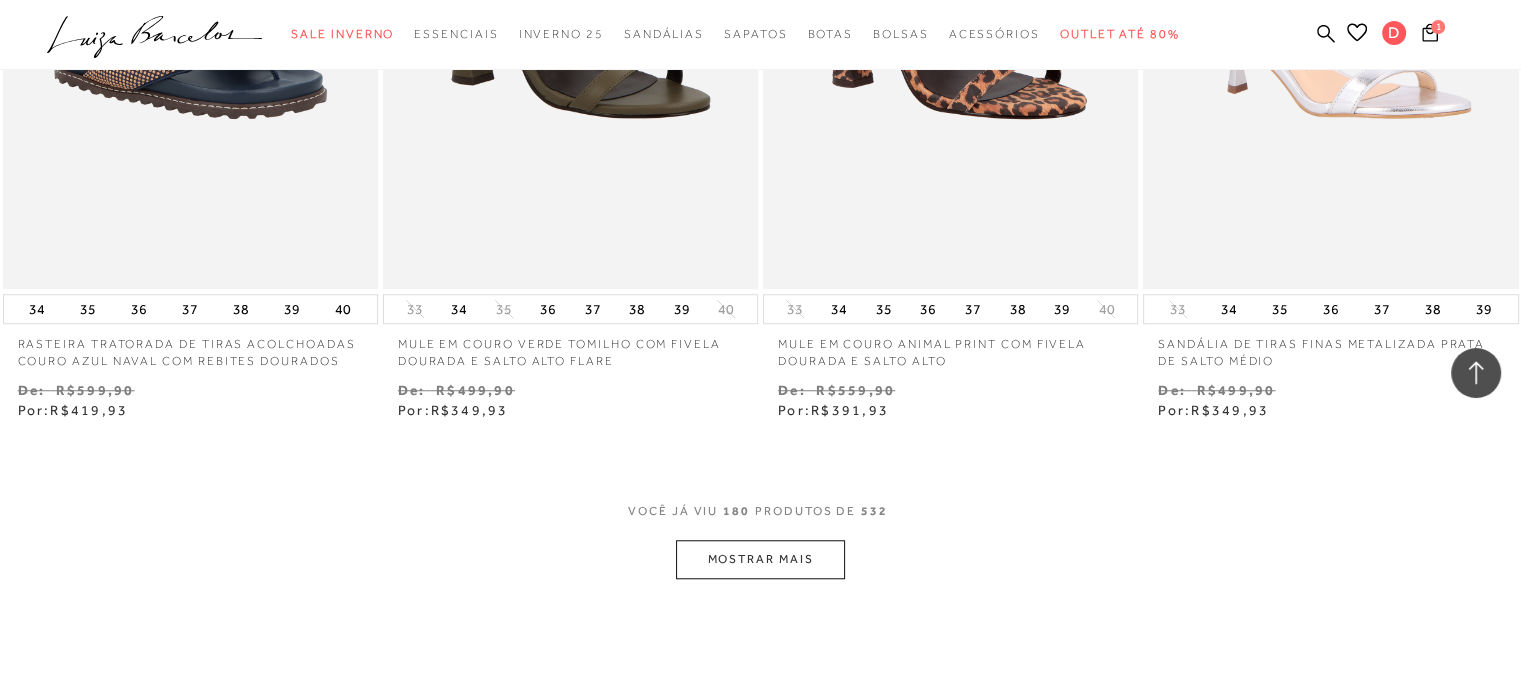 scroll, scrollTop: 32094, scrollLeft: 0, axis: vertical 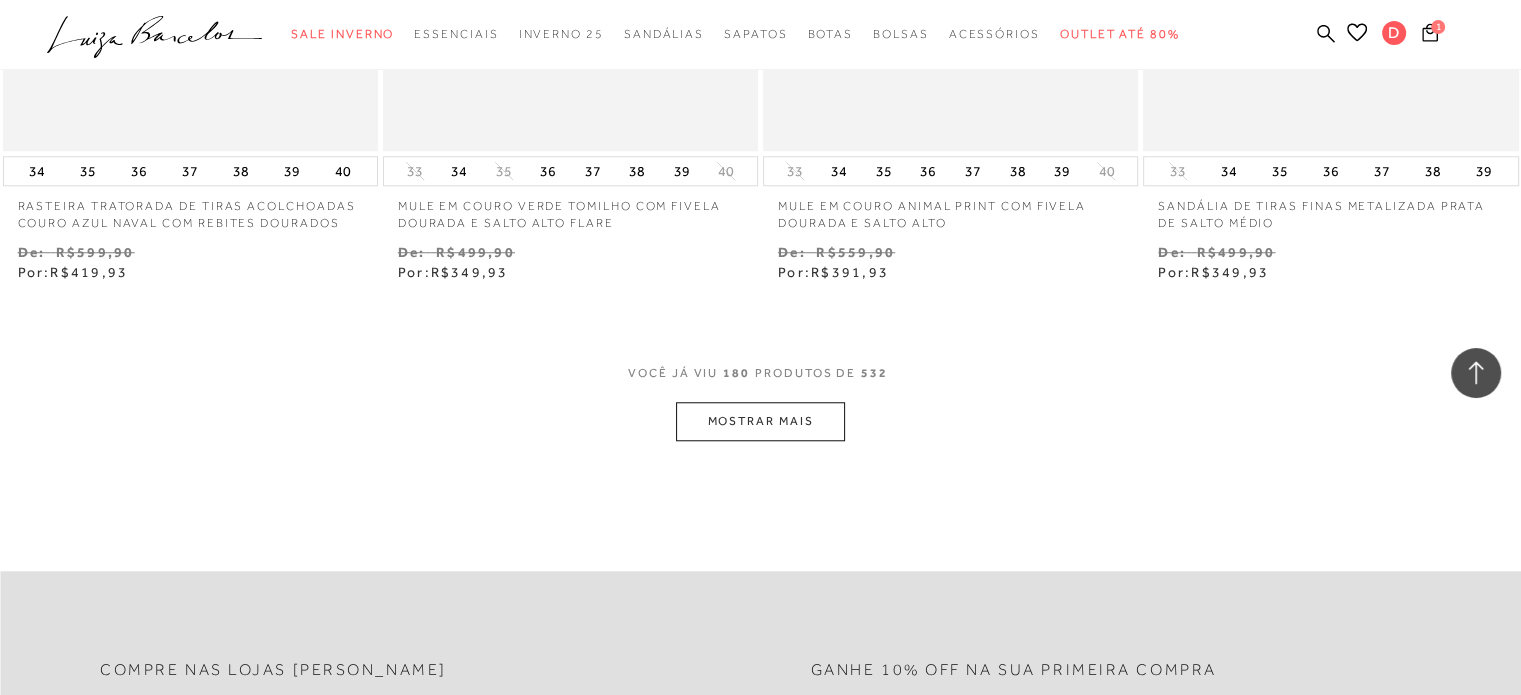 click on "MOSTRAR MAIS" at bounding box center [760, 421] 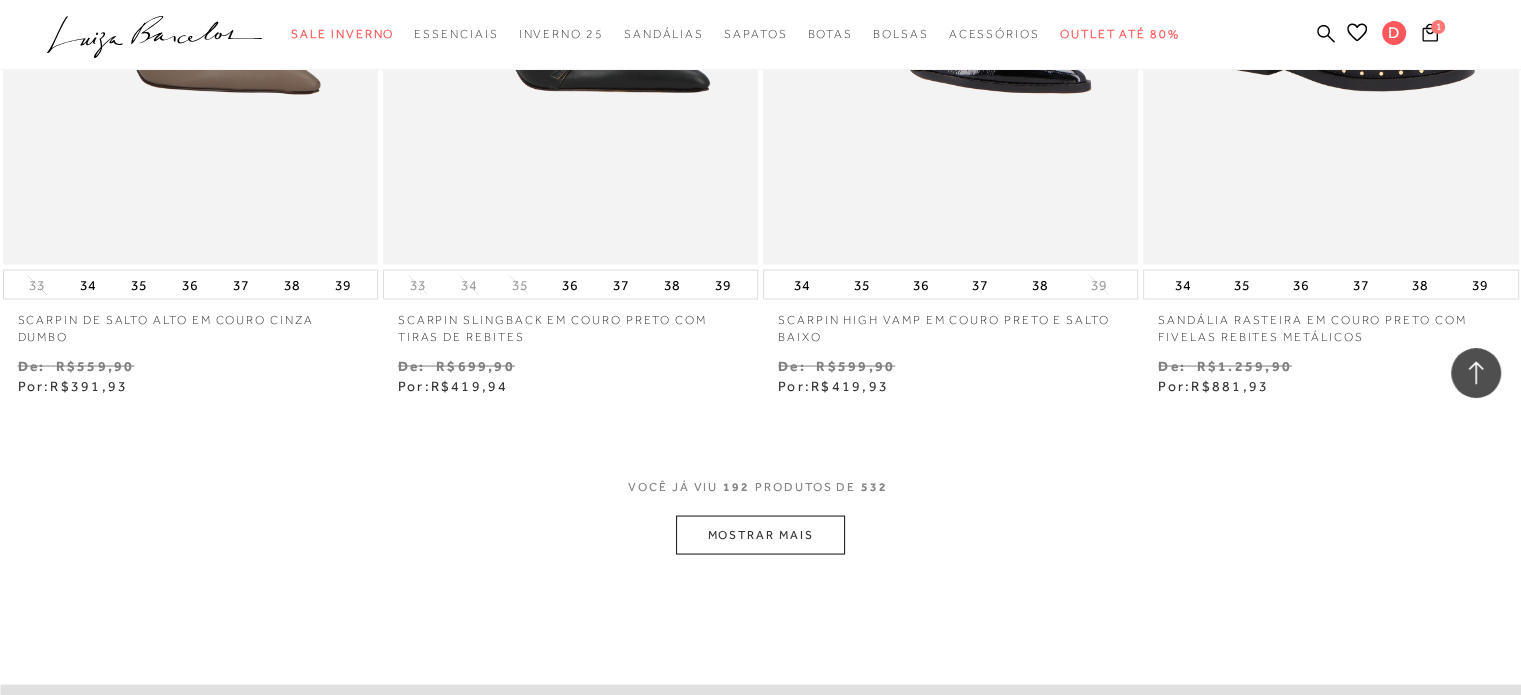 scroll, scrollTop: 34294, scrollLeft: 0, axis: vertical 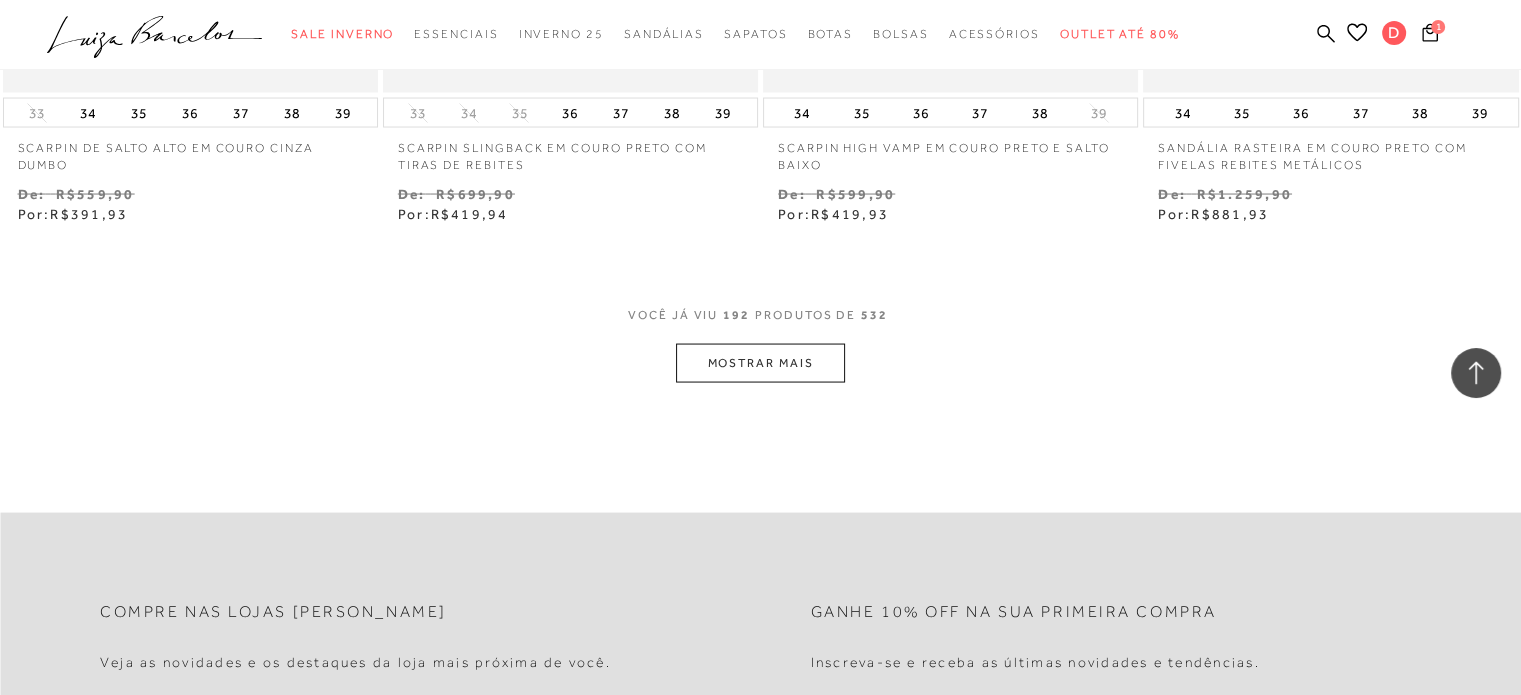 click on "MOSTRAR MAIS" at bounding box center [760, 363] 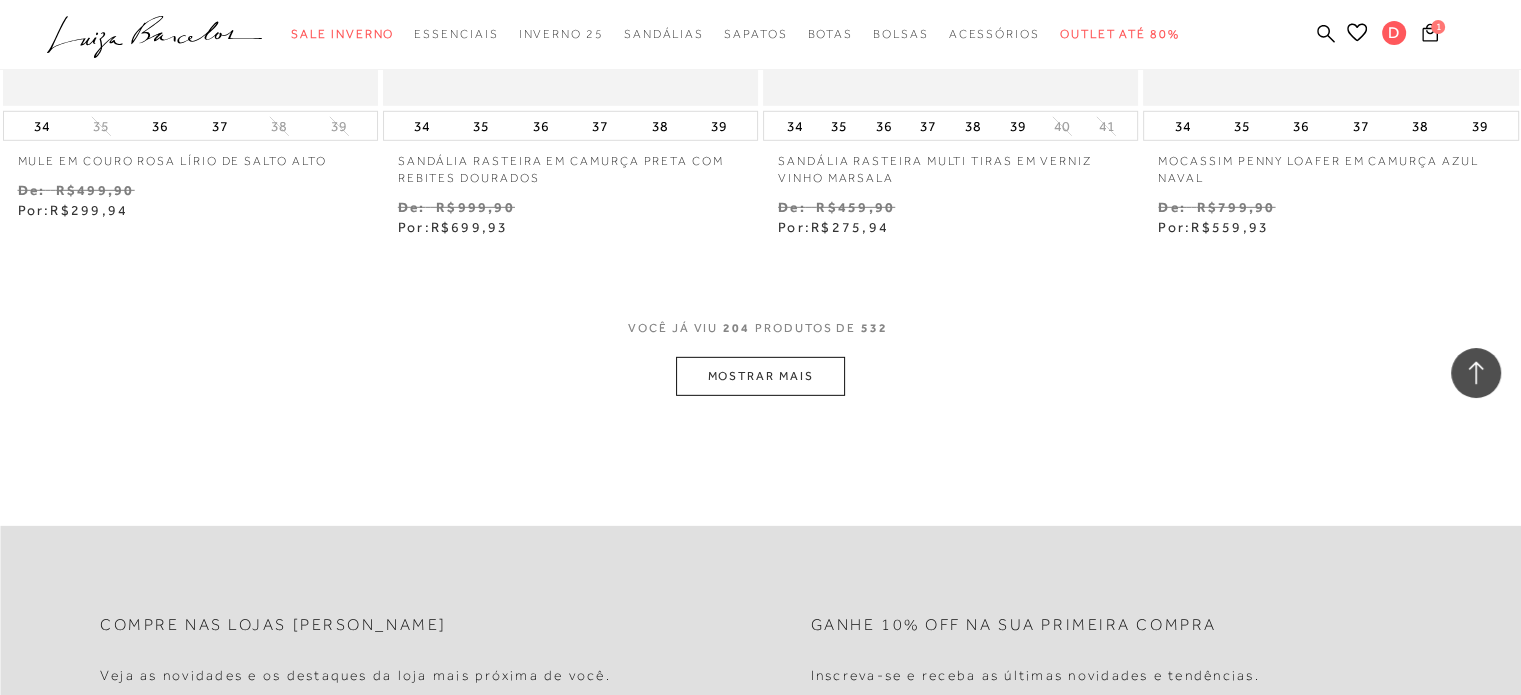 scroll, scrollTop: 36494, scrollLeft: 0, axis: vertical 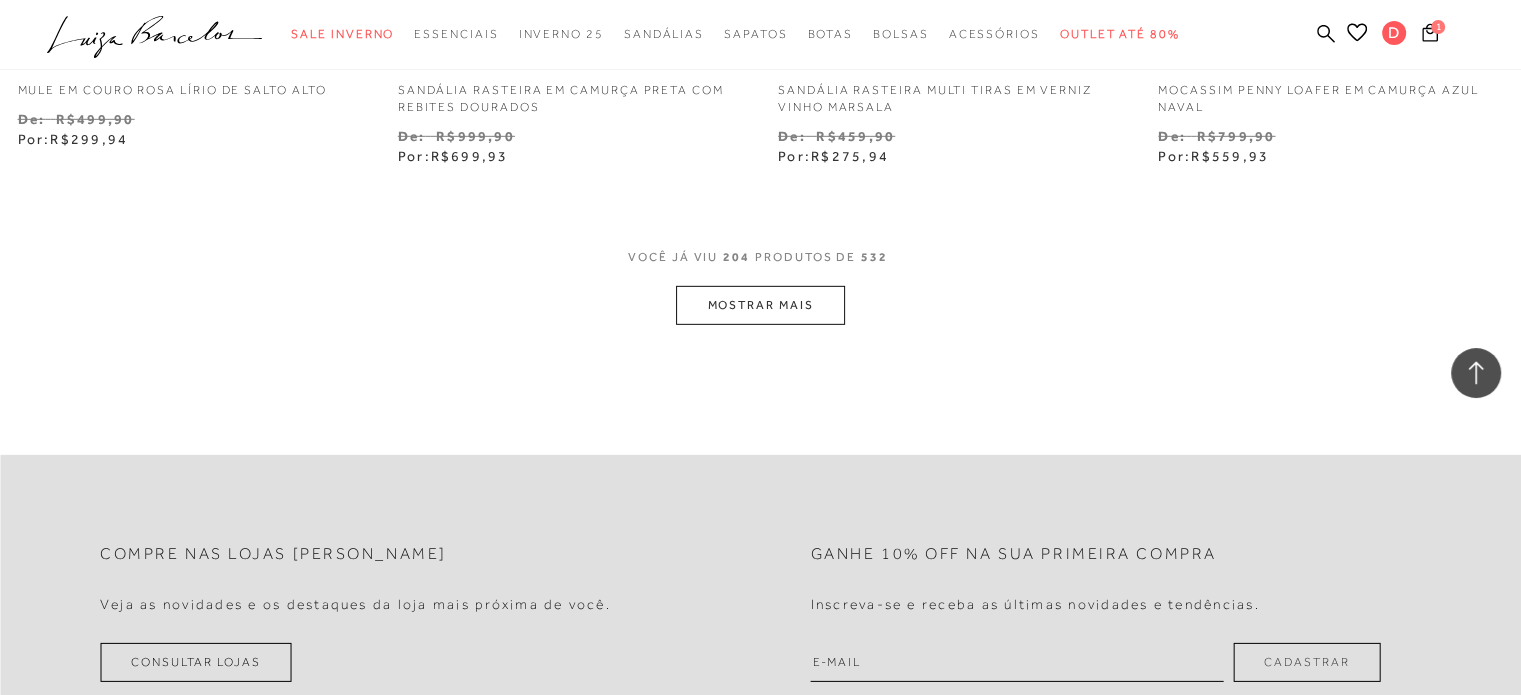 click on "MOSTRAR MAIS" at bounding box center [760, 305] 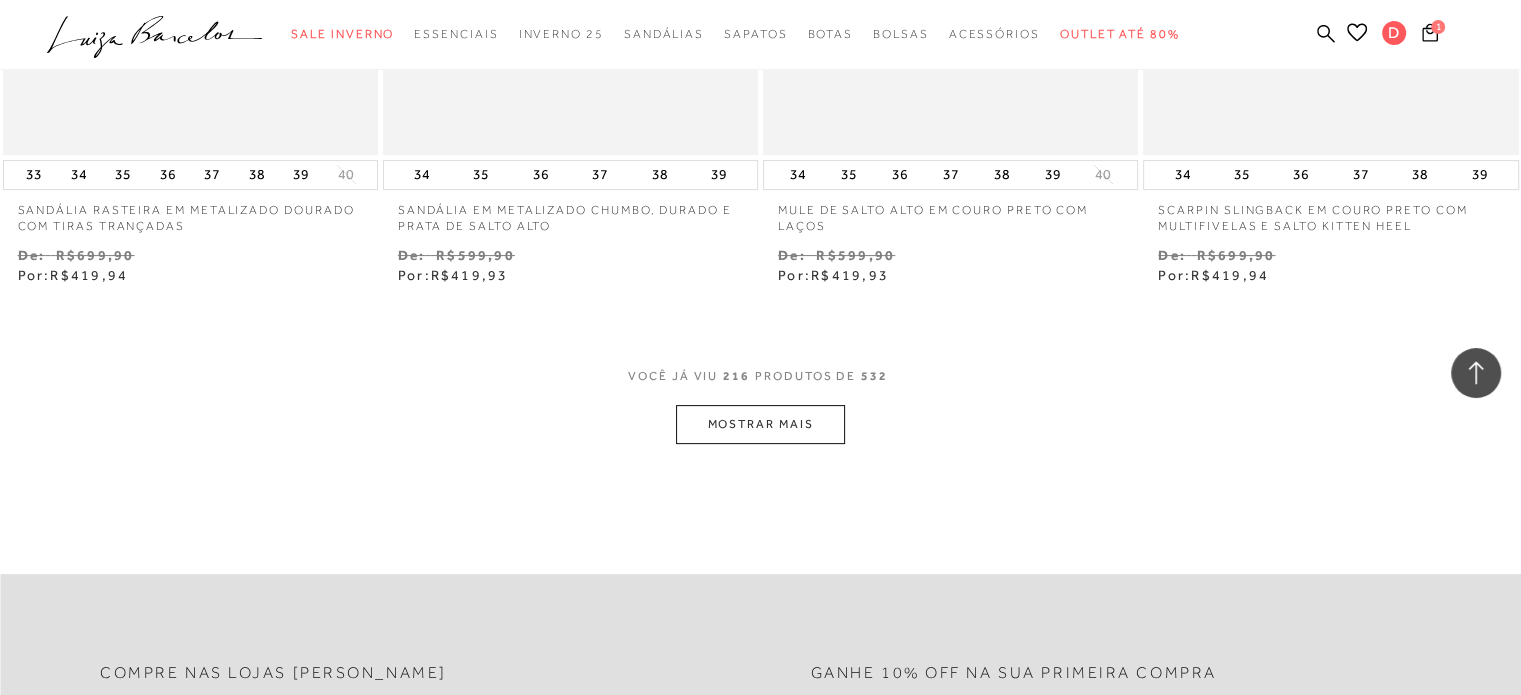 scroll, scrollTop: 38529, scrollLeft: 0, axis: vertical 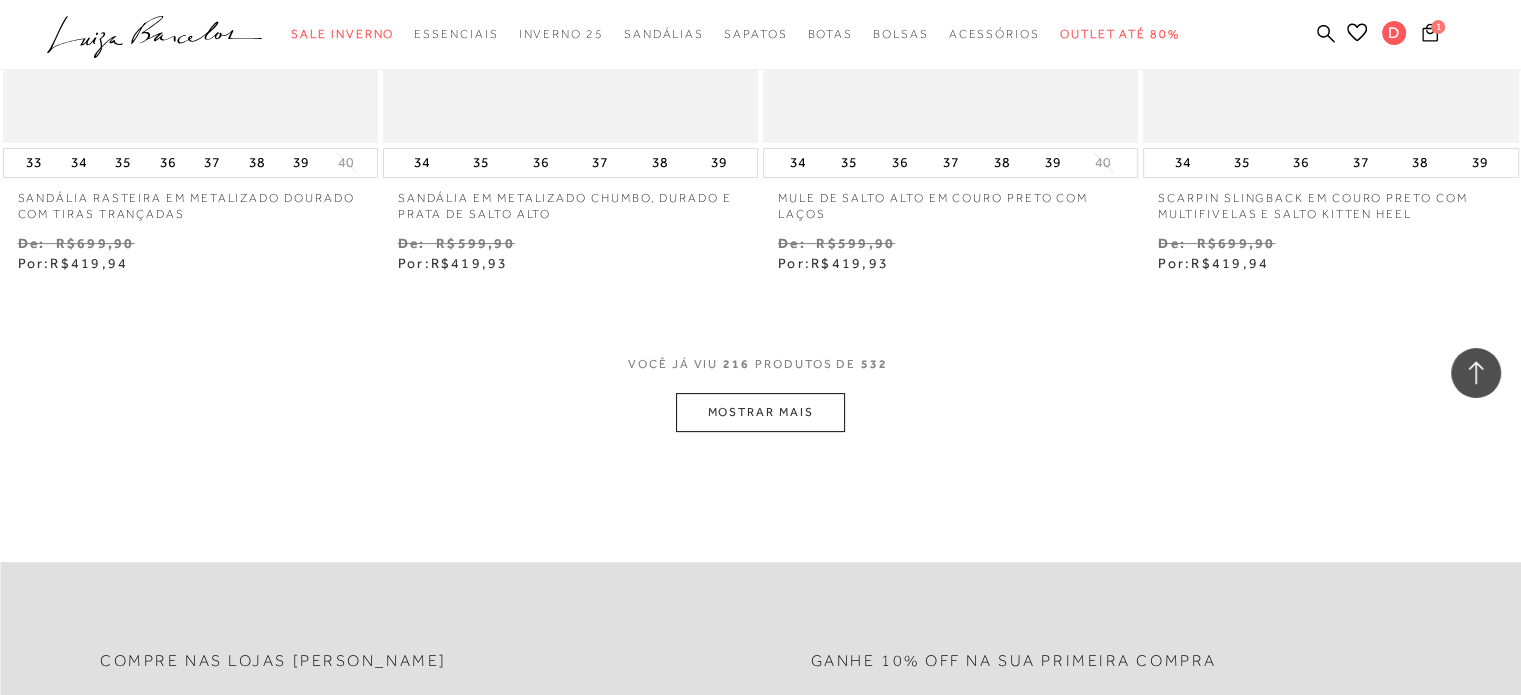 click on "MOSTRAR MAIS" at bounding box center [760, 412] 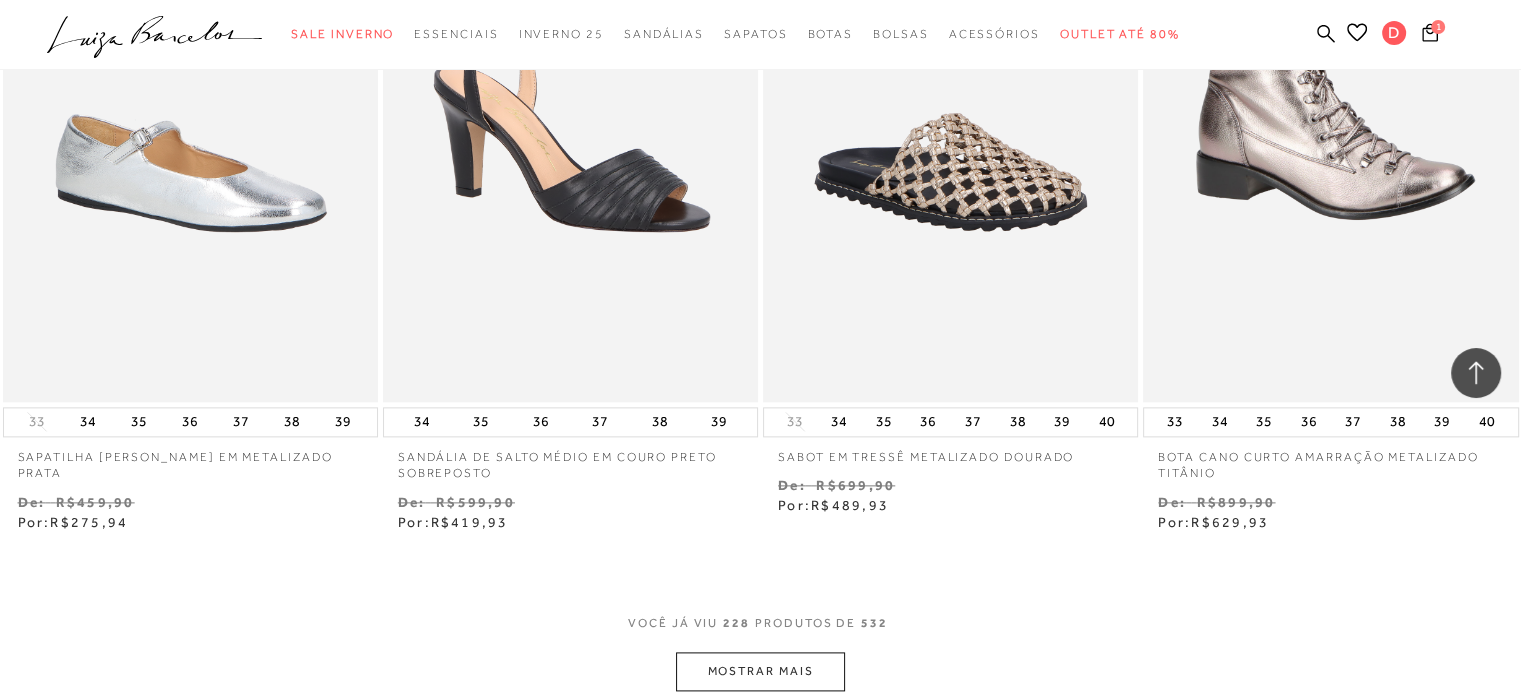 scroll, scrollTop: 40629, scrollLeft: 0, axis: vertical 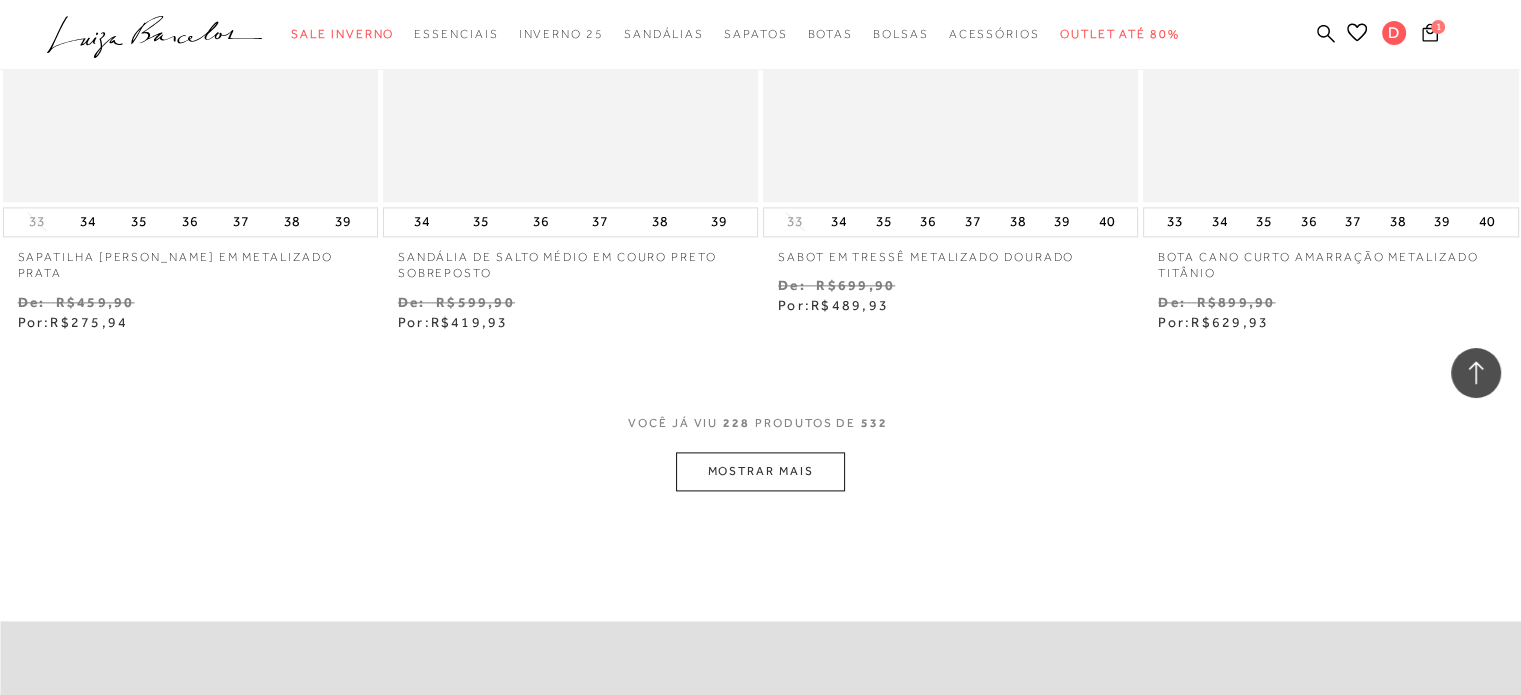 click on "MOSTRAR MAIS" at bounding box center (760, 471) 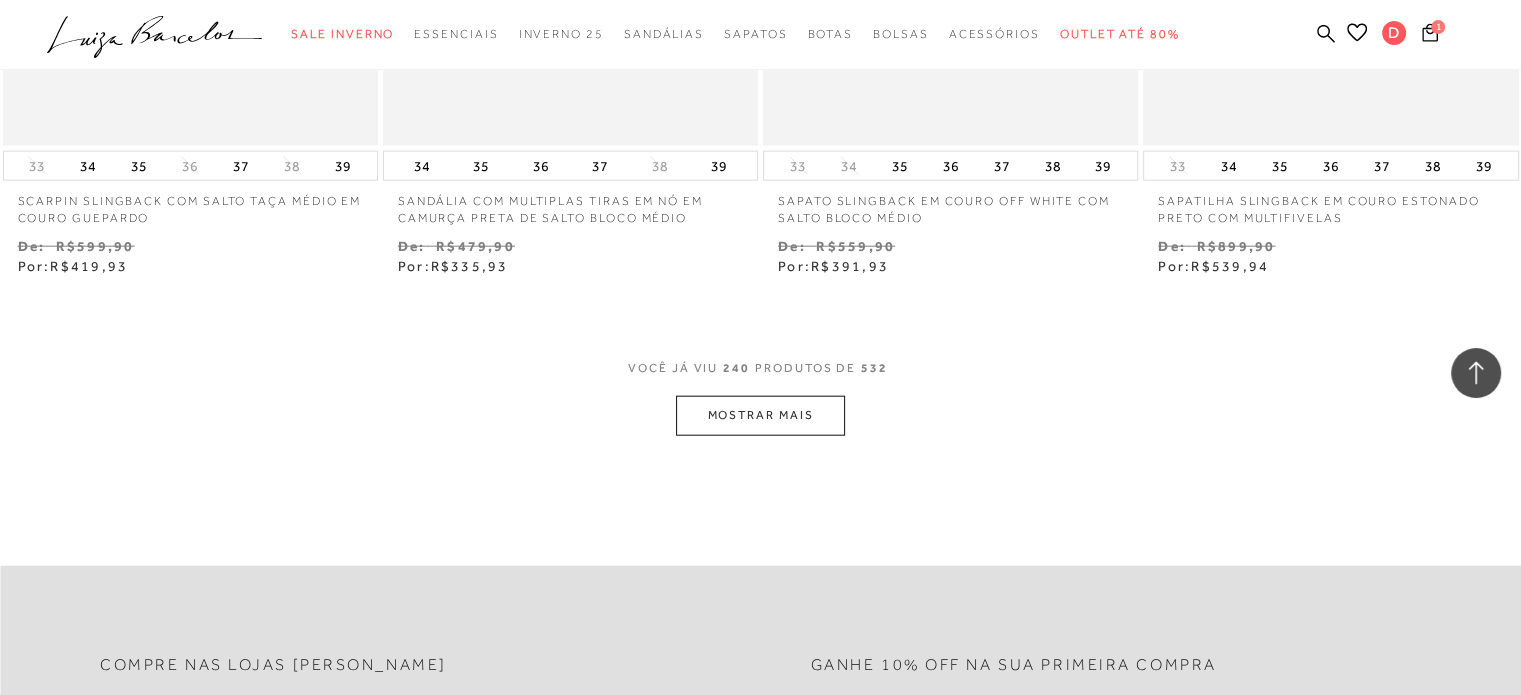 scroll, scrollTop: 42829, scrollLeft: 0, axis: vertical 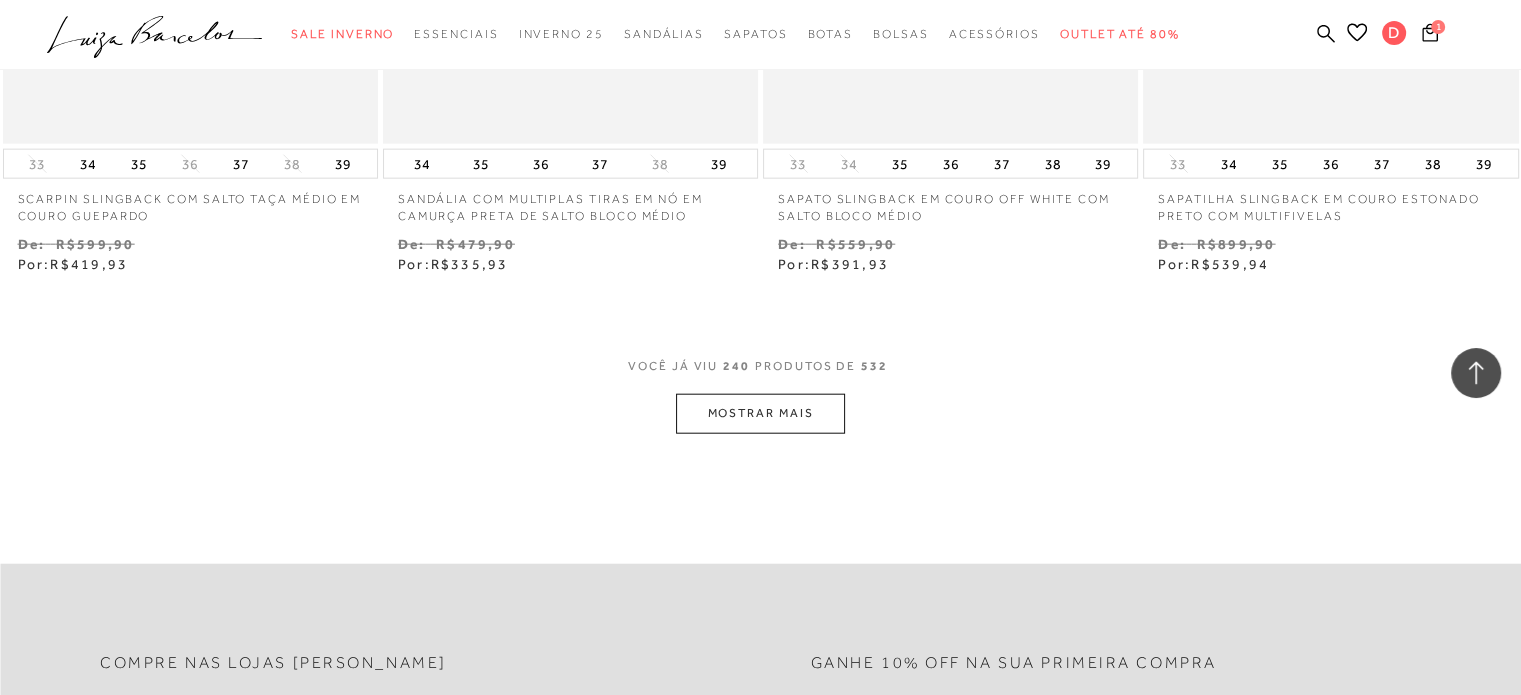 click on "MOSTRAR MAIS" at bounding box center [760, 413] 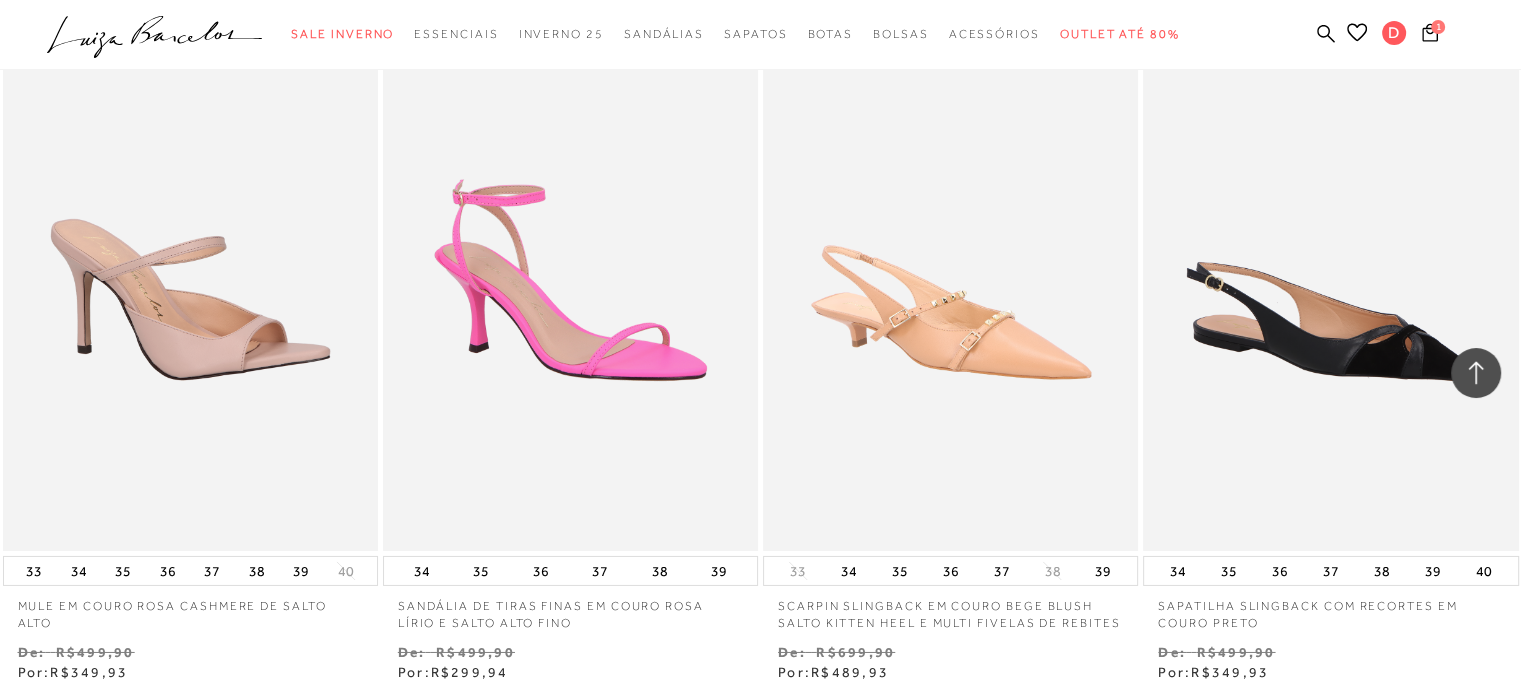 scroll, scrollTop: 45064, scrollLeft: 0, axis: vertical 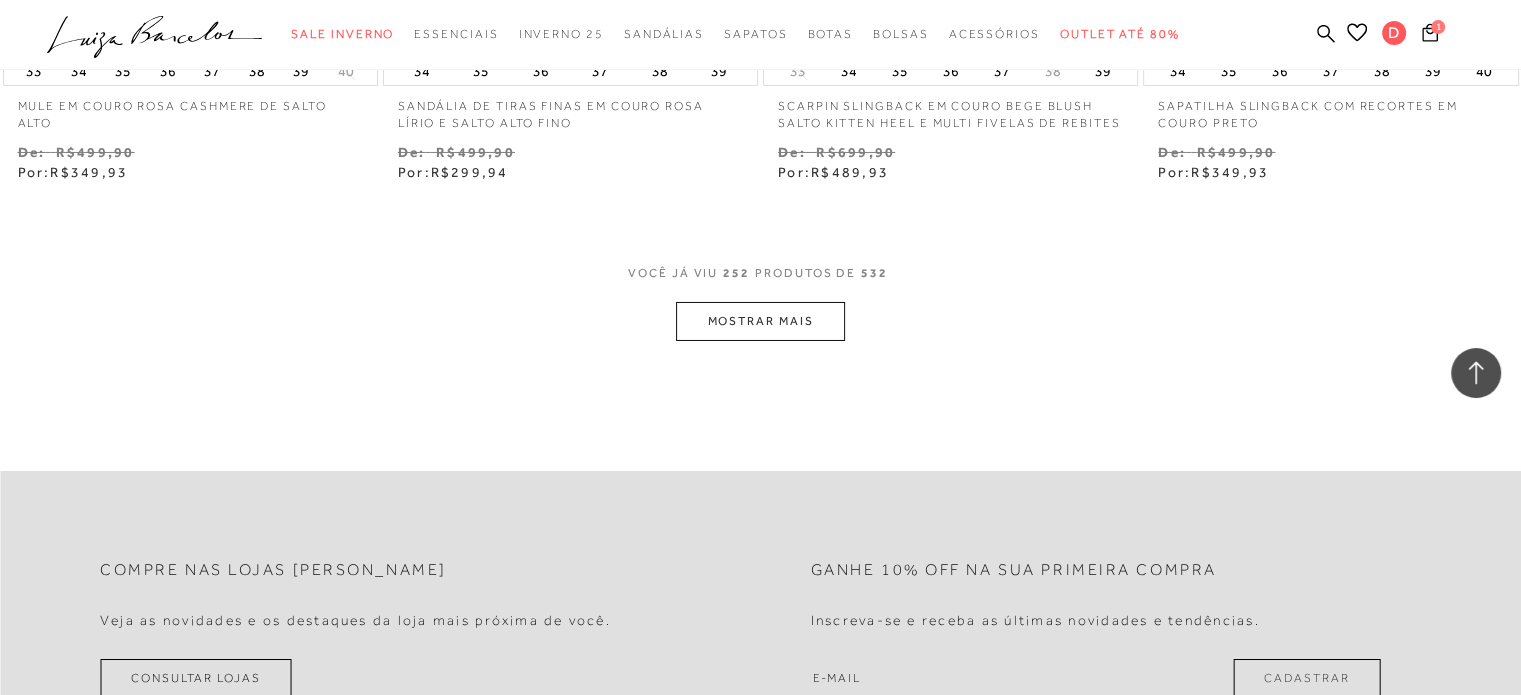 click on "MOSTRAR MAIS" at bounding box center [760, 321] 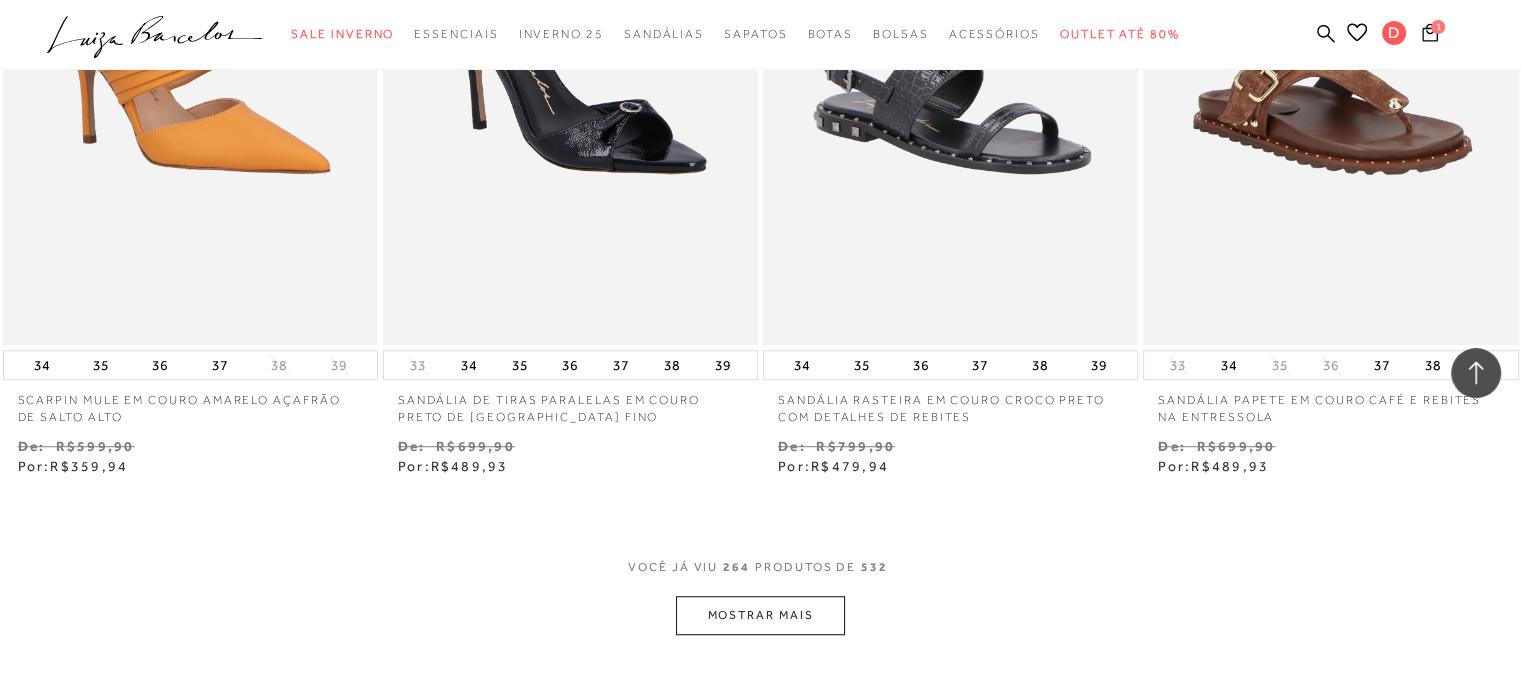 scroll, scrollTop: 46964, scrollLeft: 0, axis: vertical 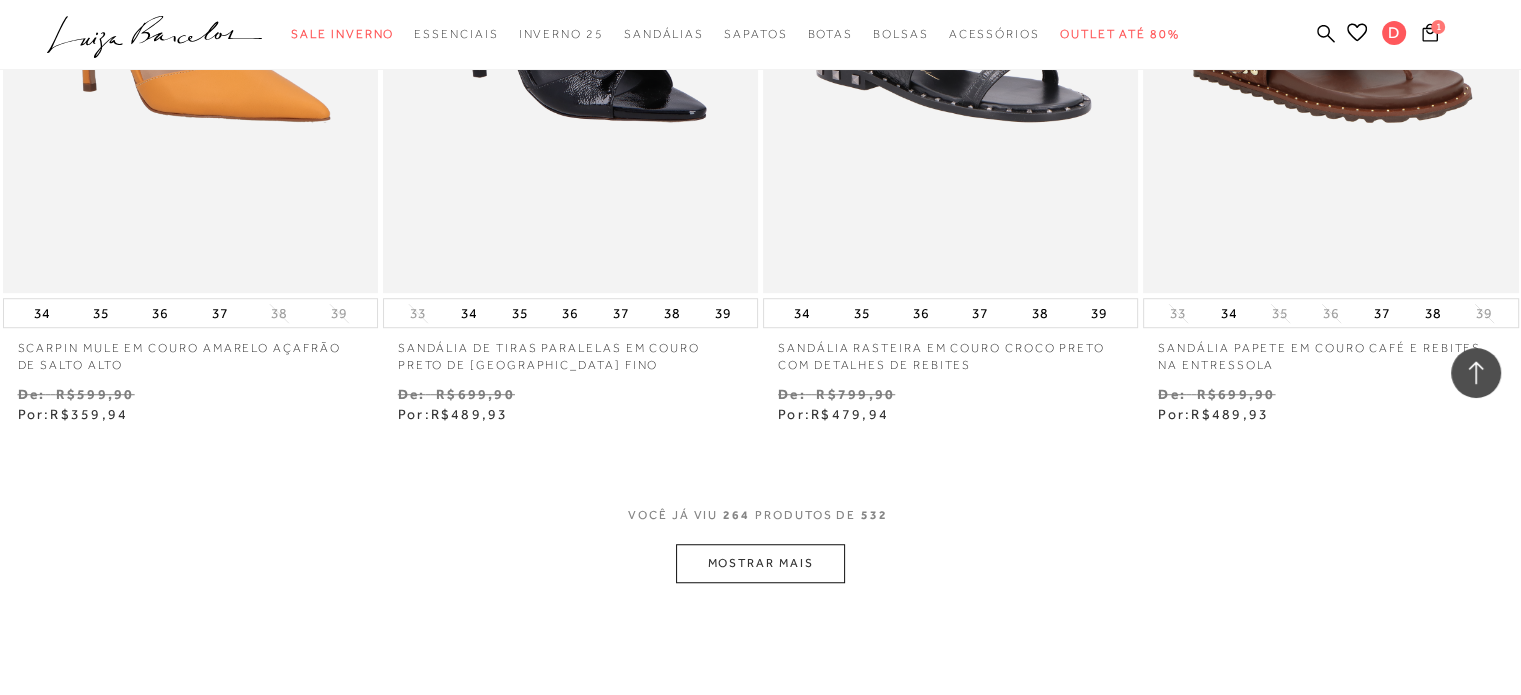 click on "MOSTRAR MAIS" at bounding box center [760, 563] 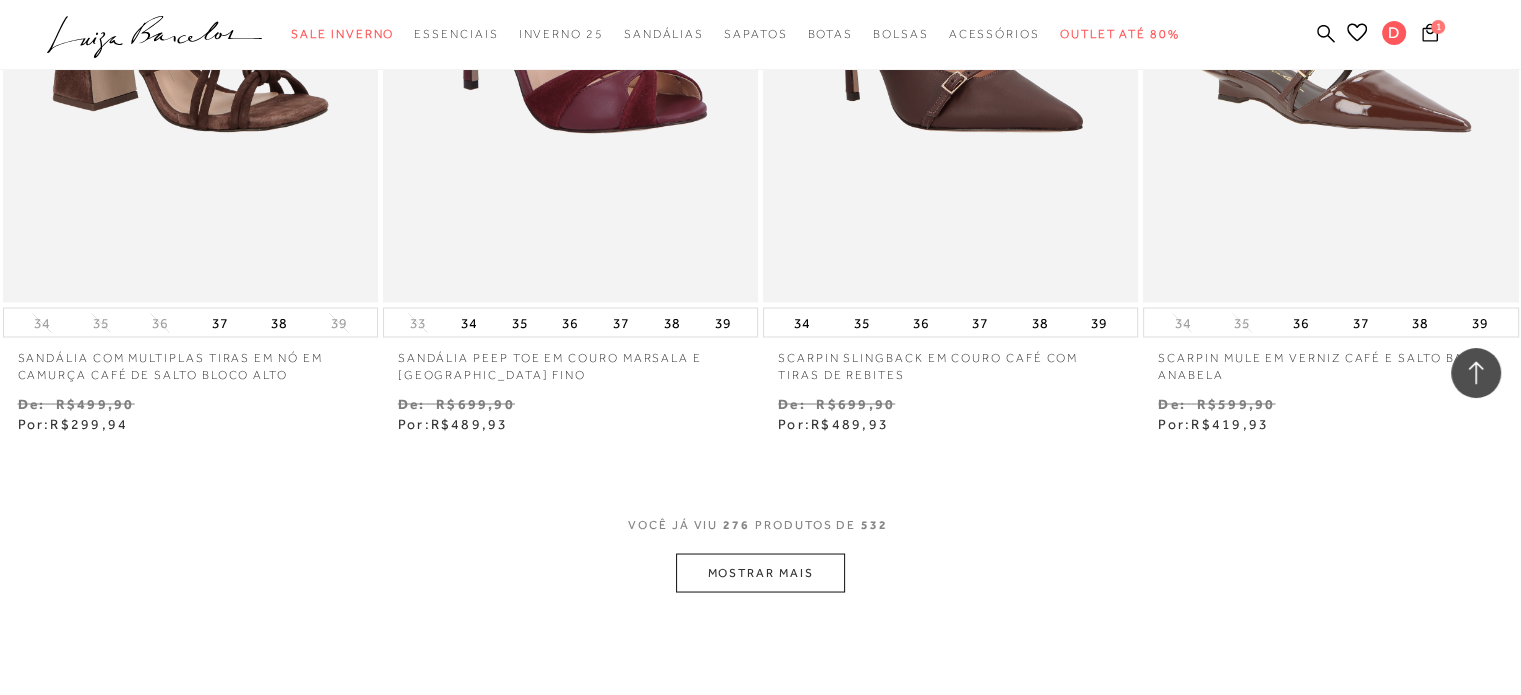 scroll, scrollTop: 49164, scrollLeft: 0, axis: vertical 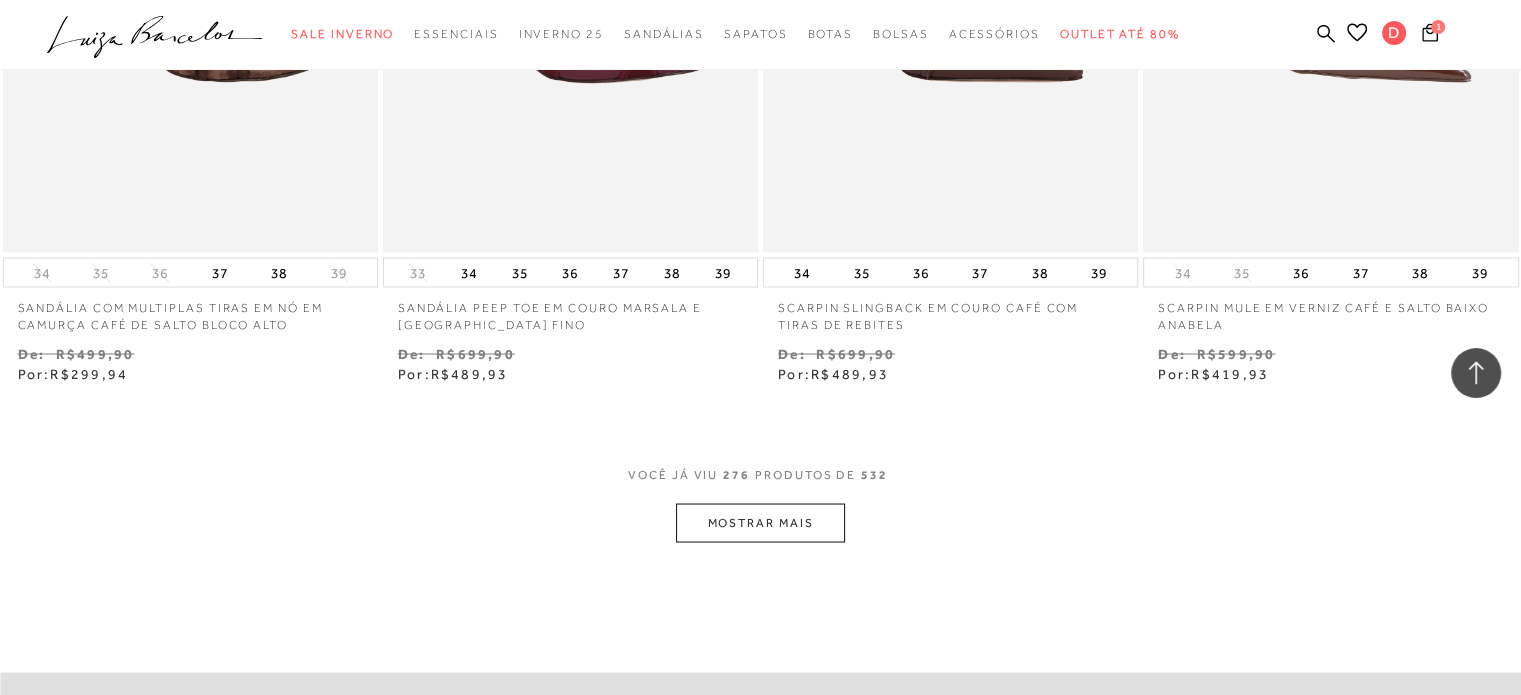 click on "MOSTRAR MAIS" at bounding box center [760, 522] 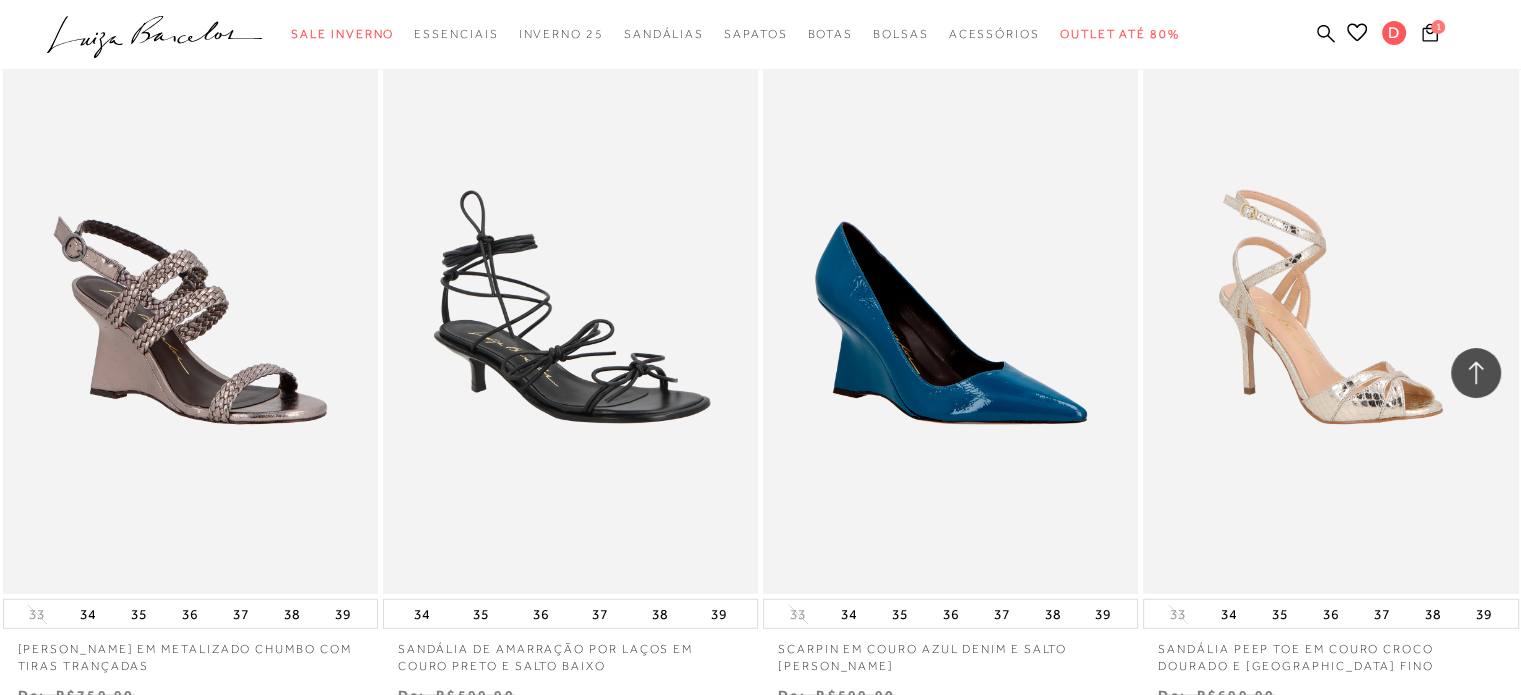 scroll, scrollTop: 51364, scrollLeft: 0, axis: vertical 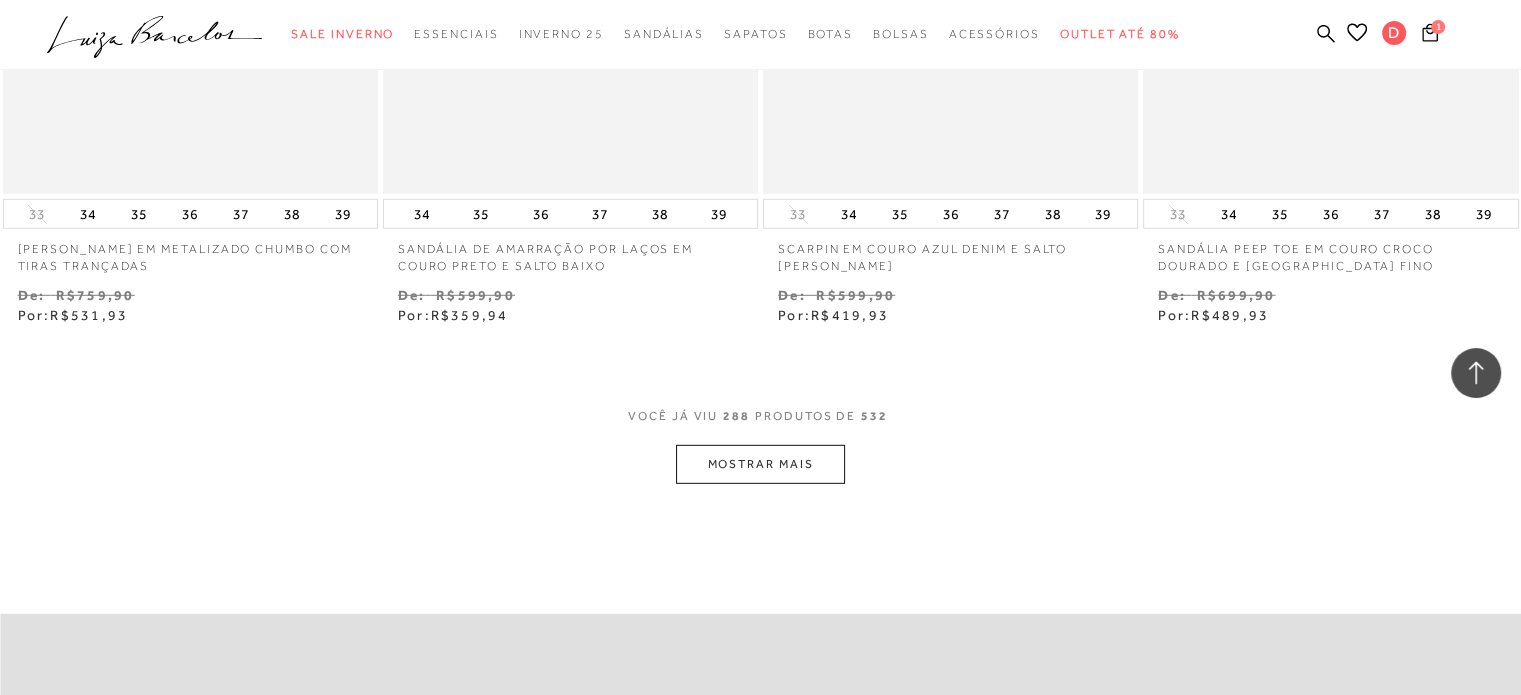 click on "MOSTRAR MAIS" at bounding box center [760, 464] 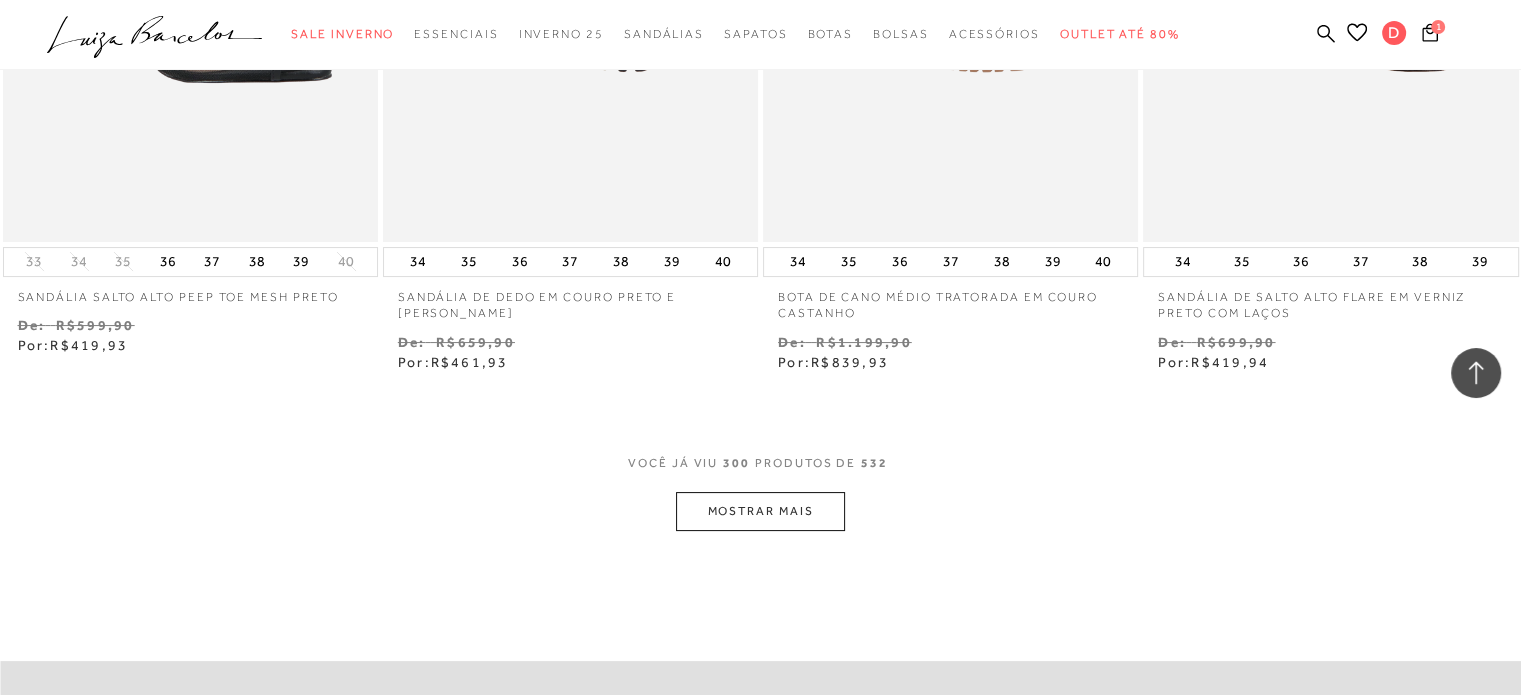 scroll, scrollTop: 53464, scrollLeft: 0, axis: vertical 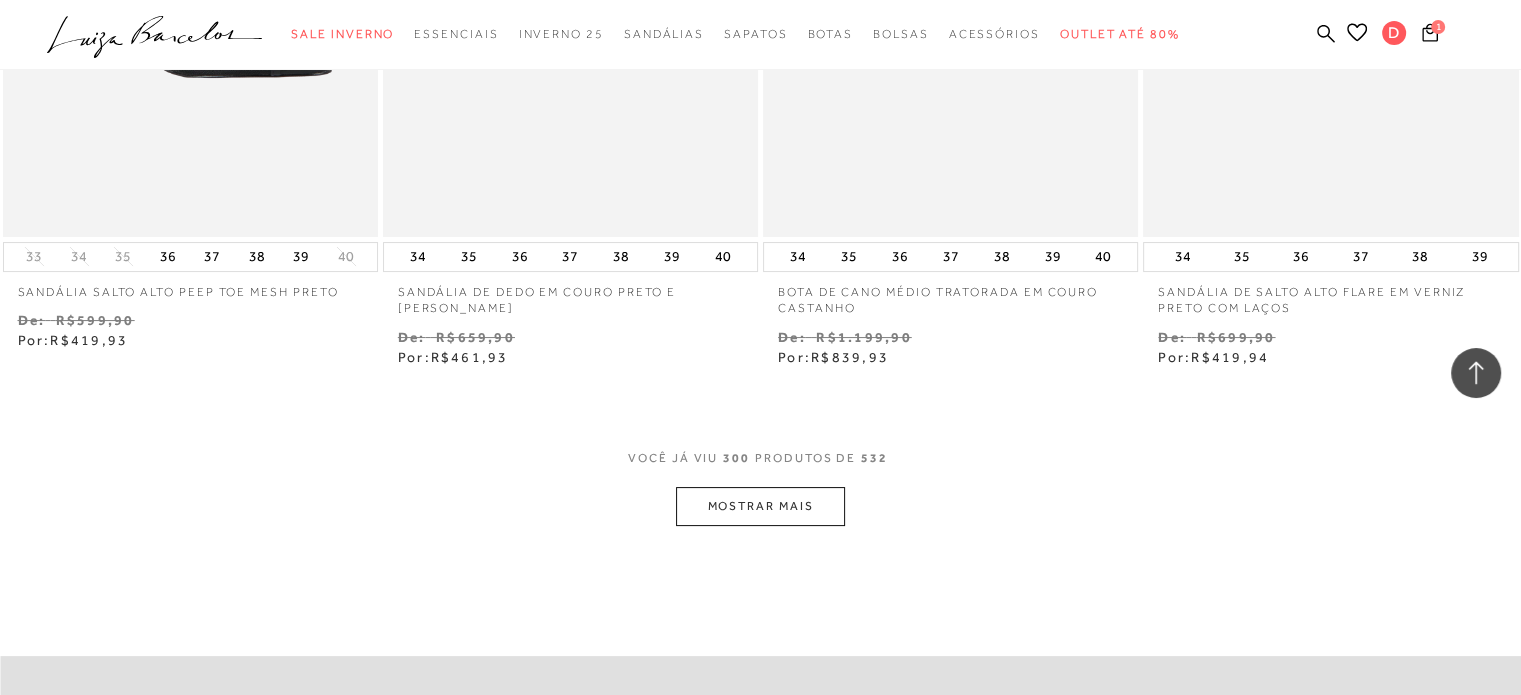 click on "MOSTRAR MAIS" at bounding box center (760, 506) 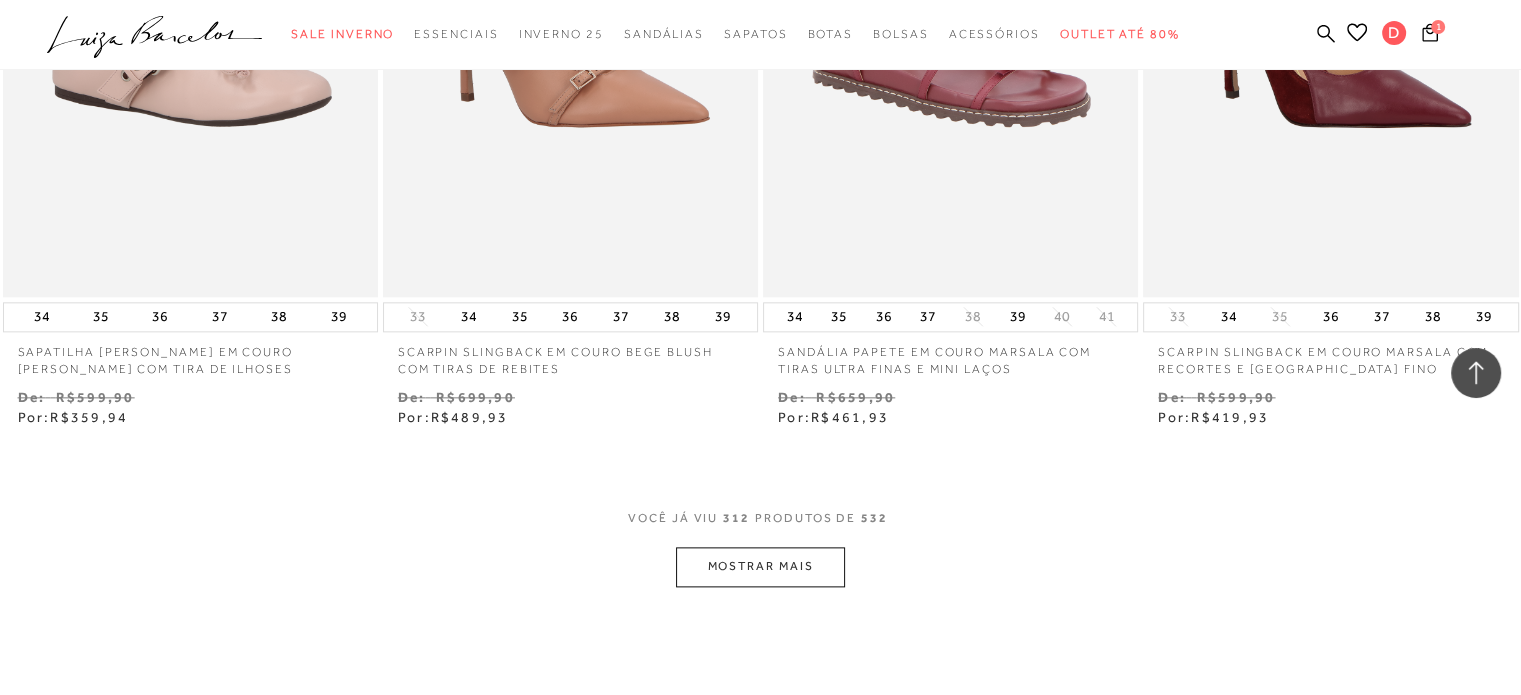 scroll, scrollTop: 55664, scrollLeft: 0, axis: vertical 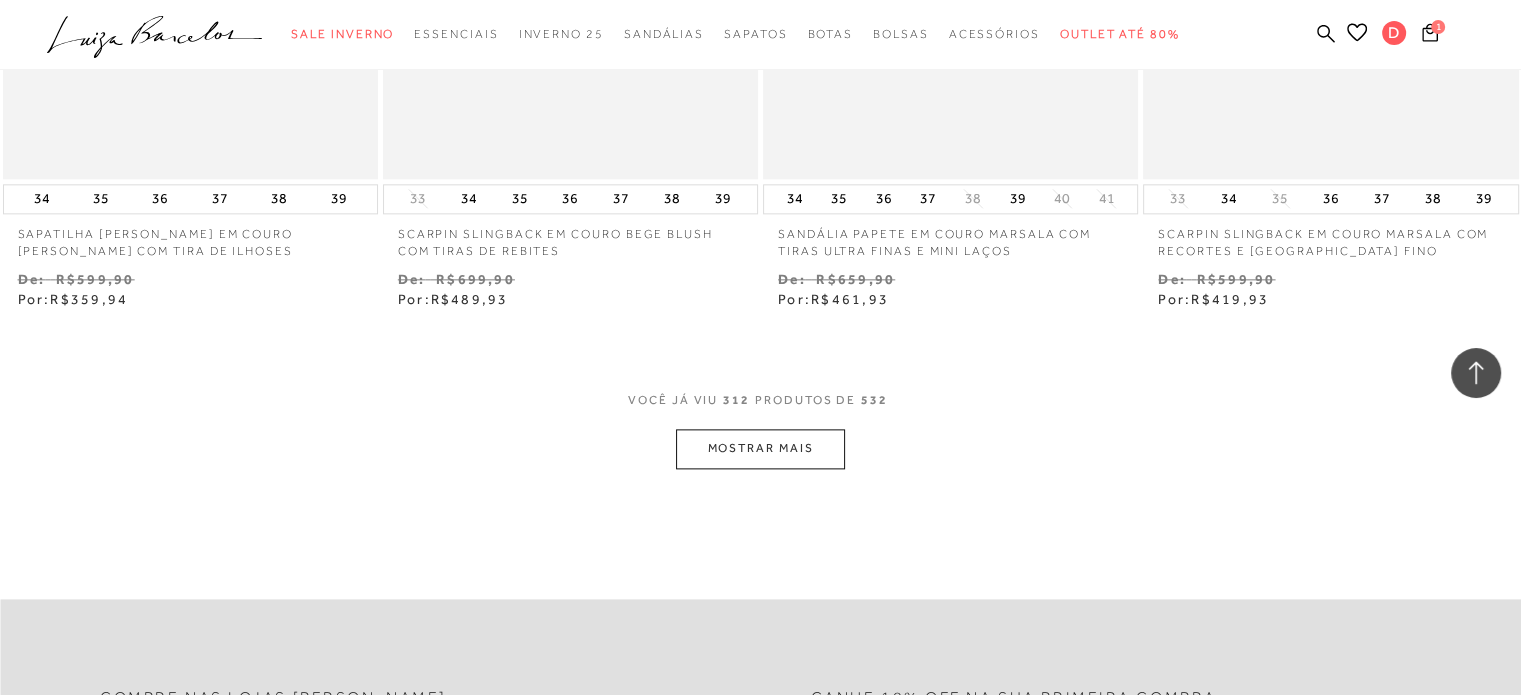click on "MOSTRAR MAIS" at bounding box center (760, 448) 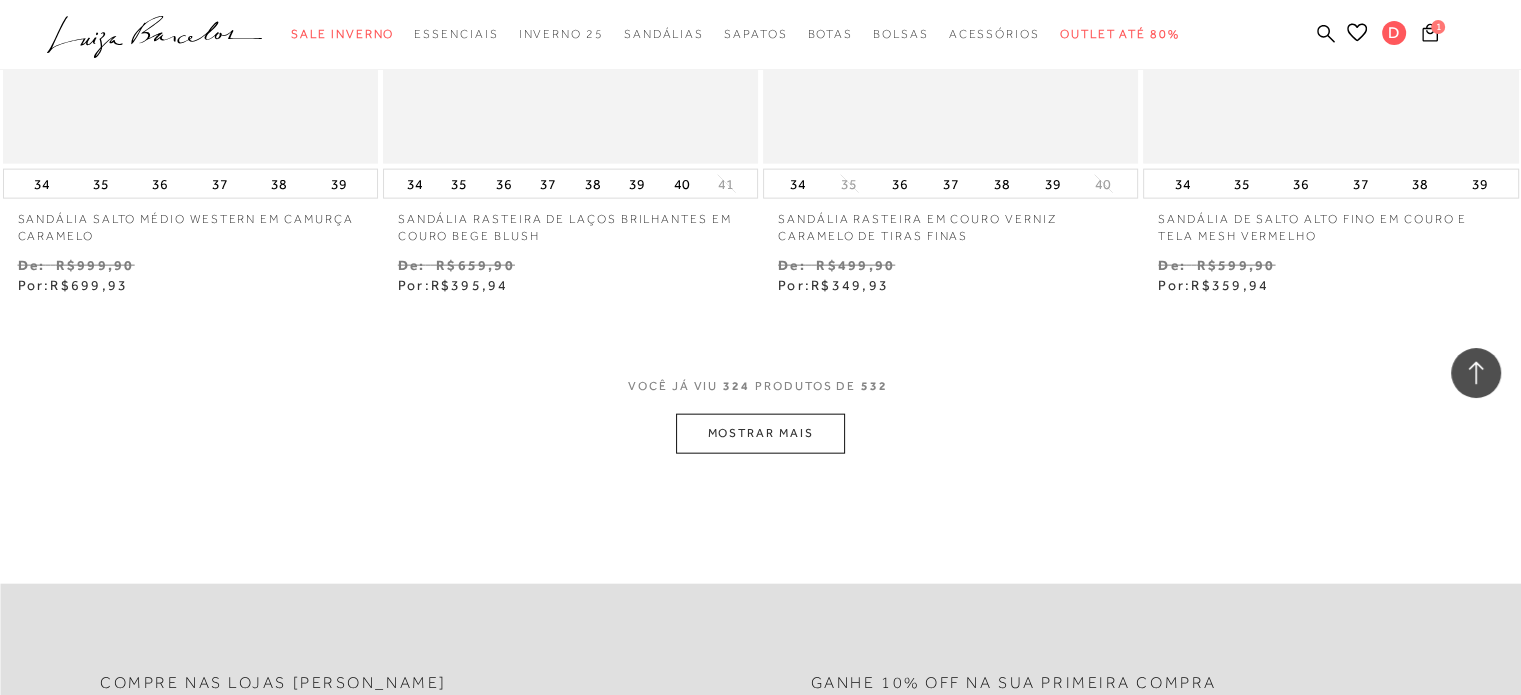 scroll, scrollTop: 57939, scrollLeft: 0, axis: vertical 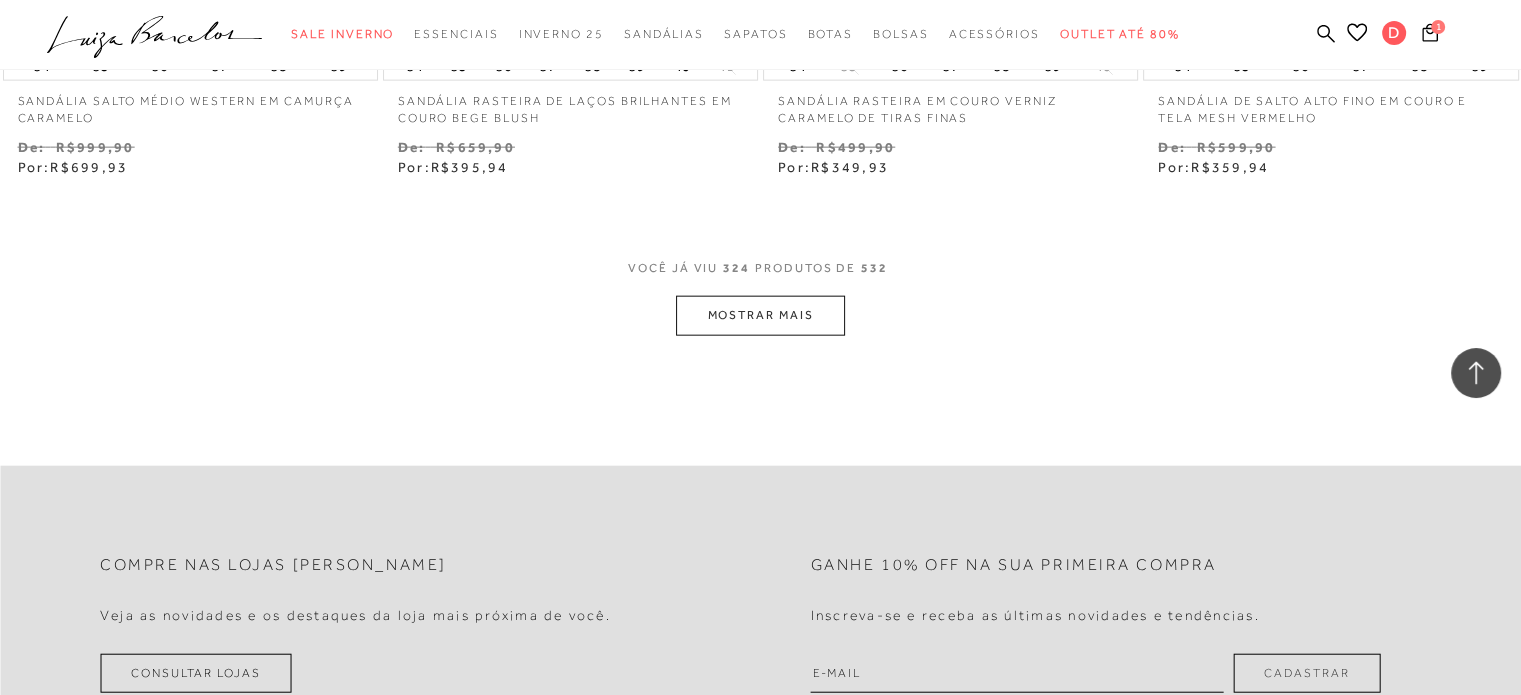 click on "MOSTRAR MAIS" at bounding box center (760, 315) 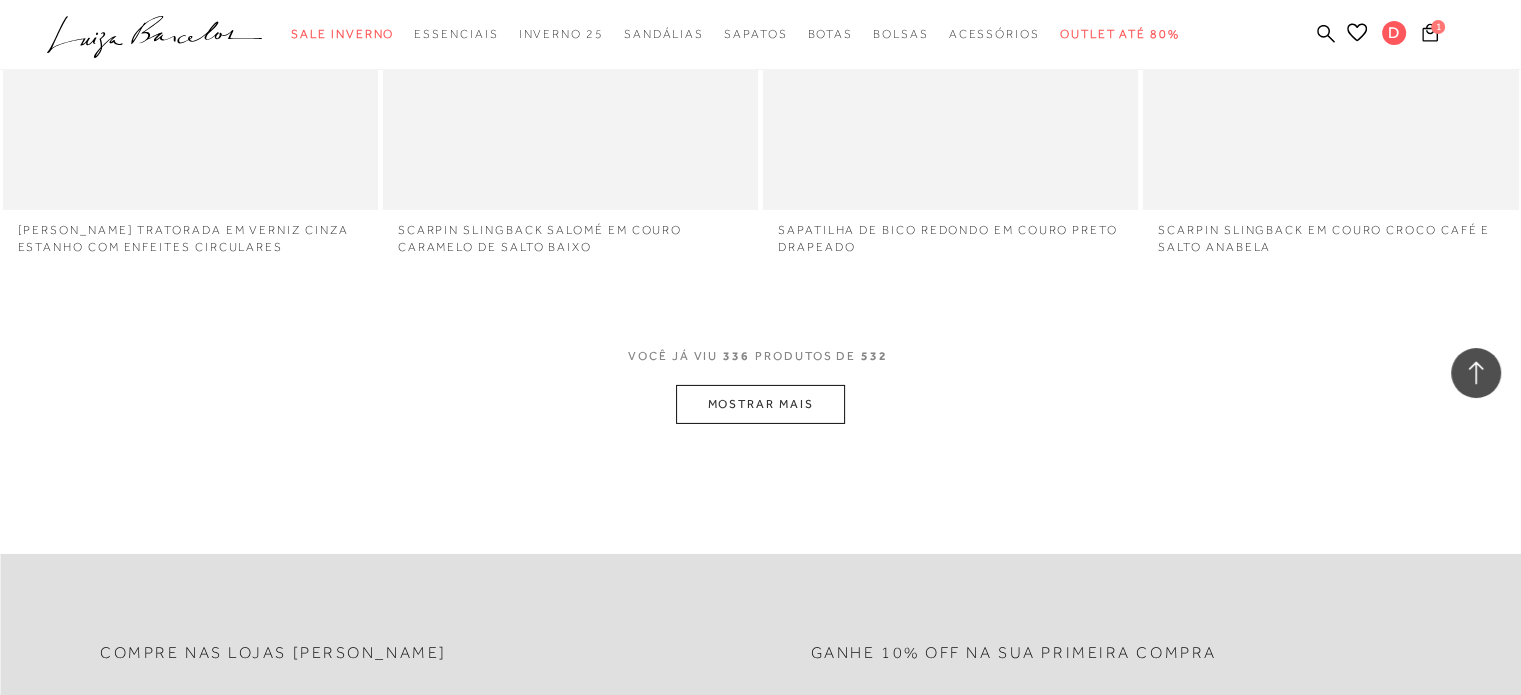 scroll, scrollTop: 59839, scrollLeft: 0, axis: vertical 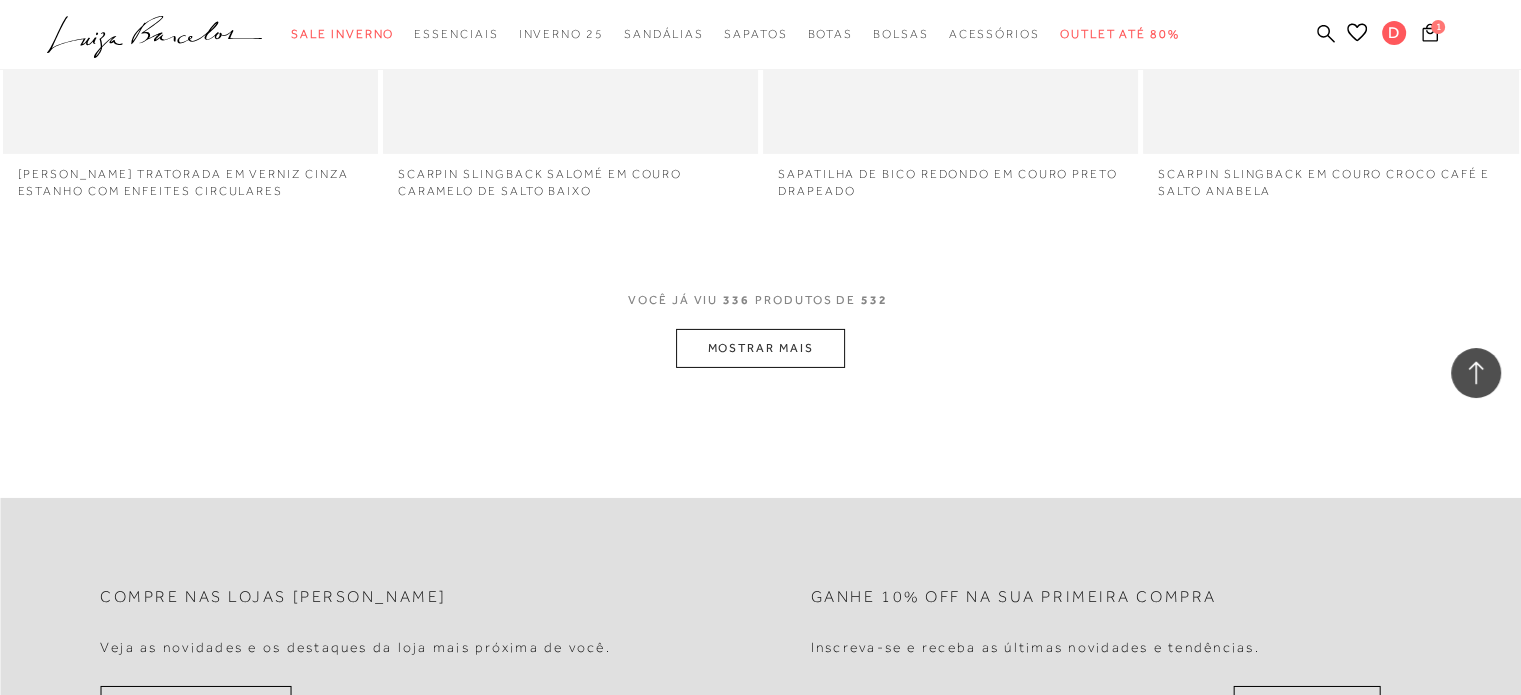 click on "MOSTRAR MAIS" at bounding box center [760, 348] 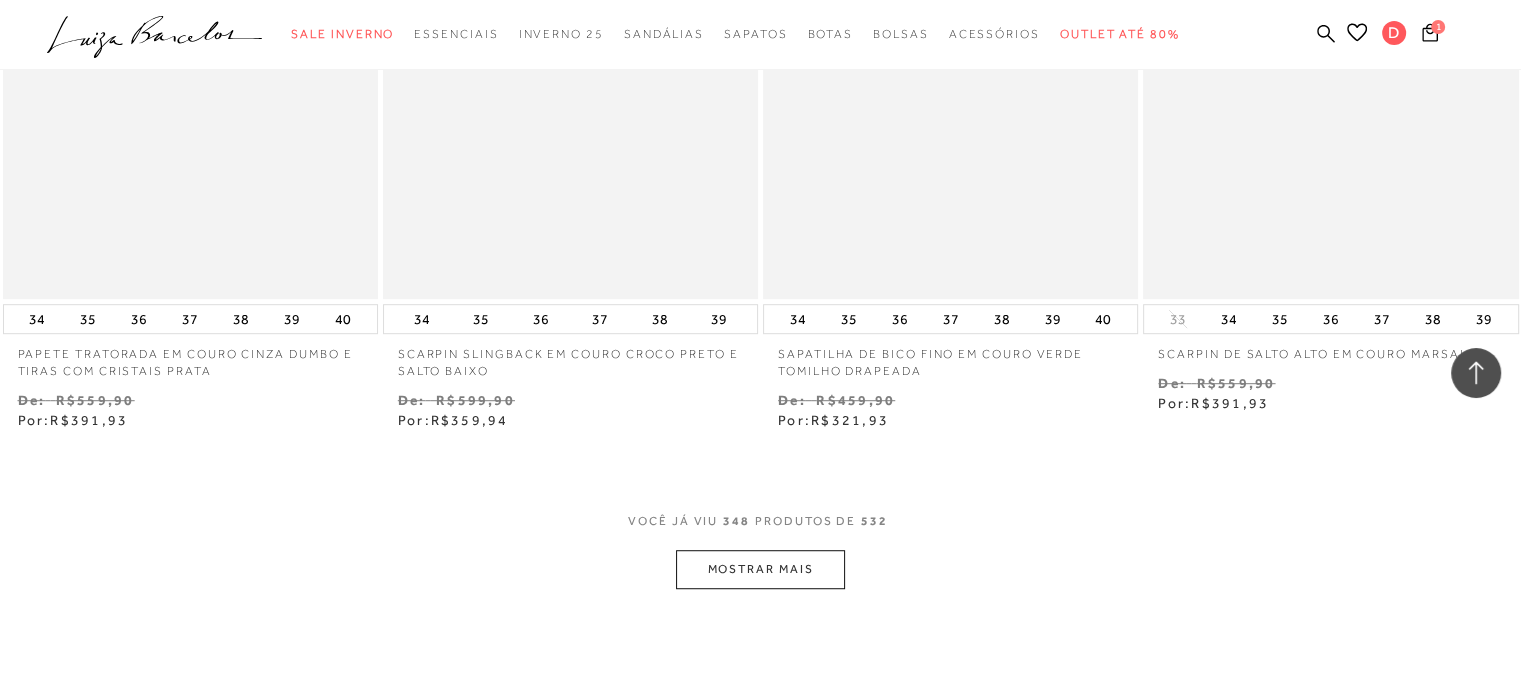 scroll, scrollTop: 61990, scrollLeft: 0, axis: vertical 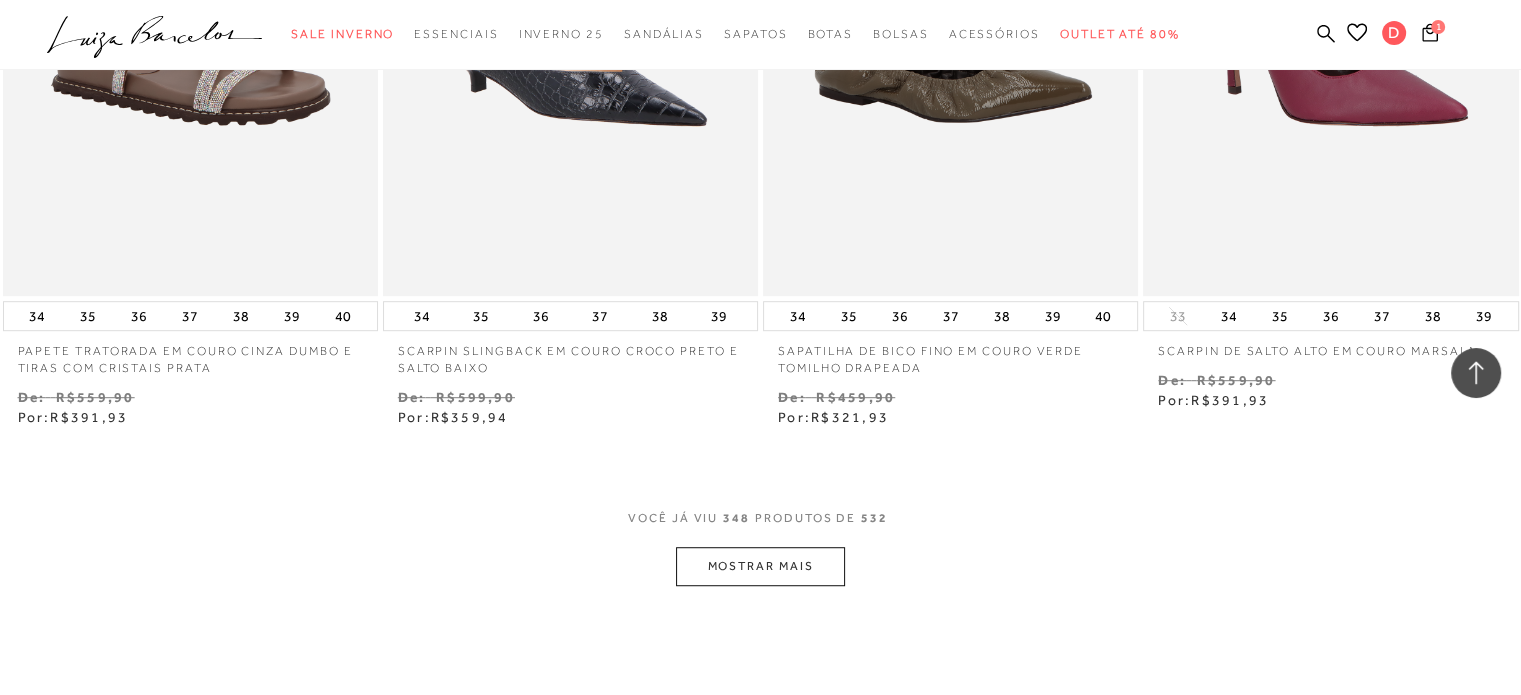 click on "MOSTRAR MAIS" at bounding box center [760, 566] 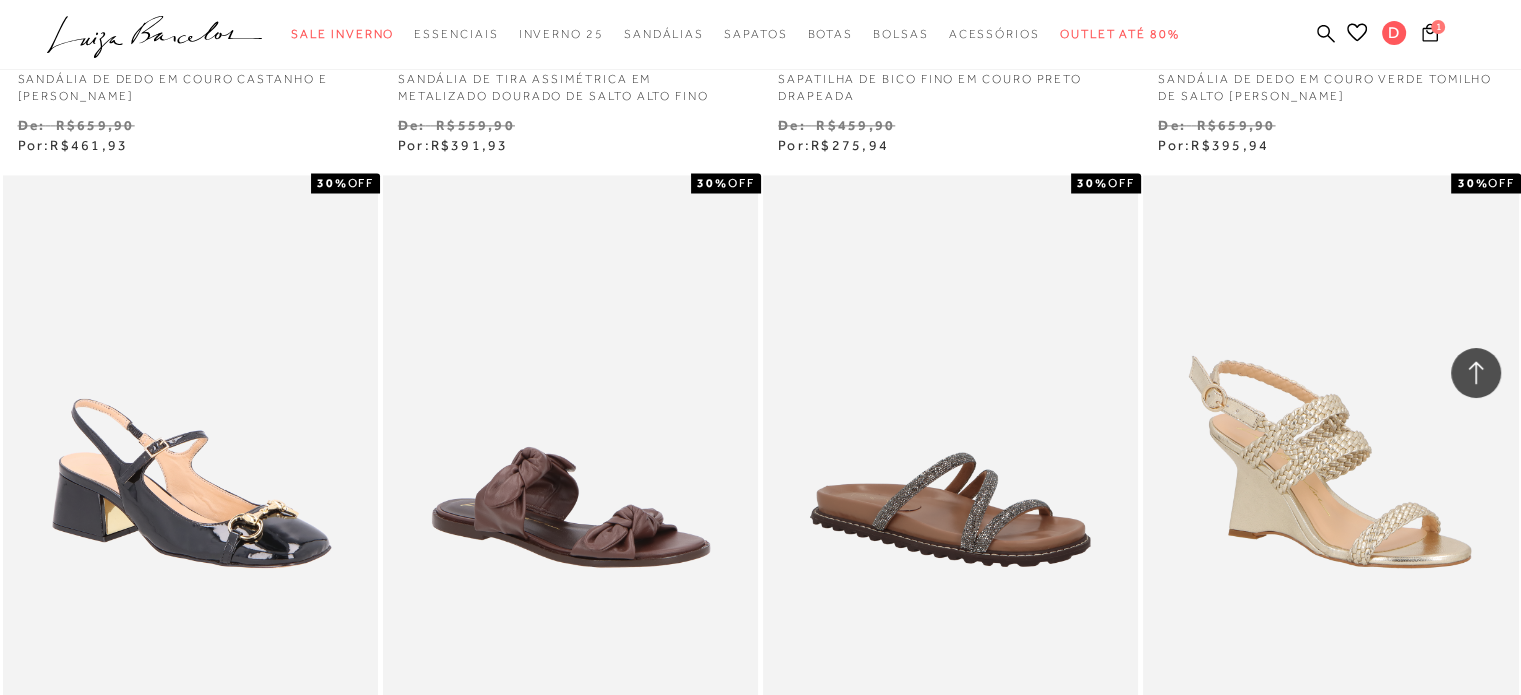 scroll, scrollTop: 64190, scrollLeft: 0, axis: vertical 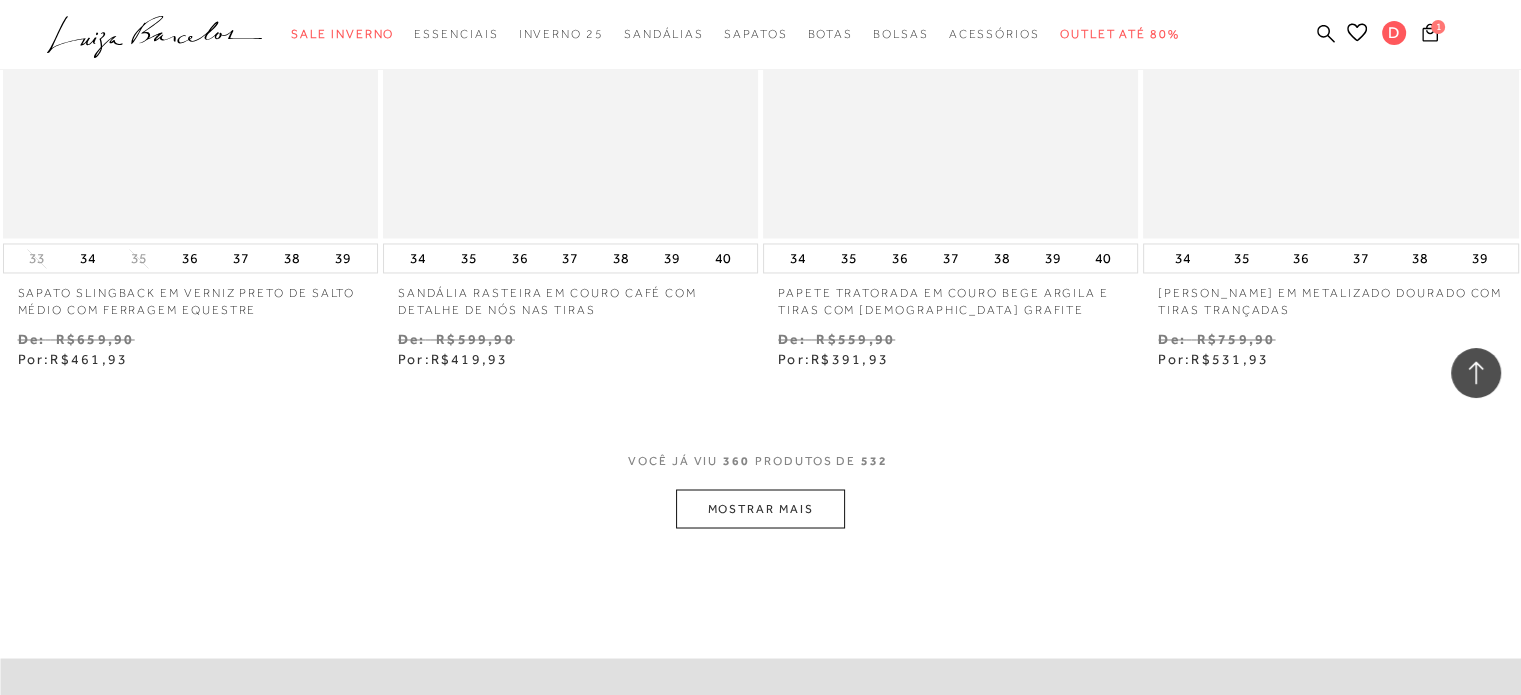 click on "MOSTRAR MAIS" at bounding box center [760, 508] 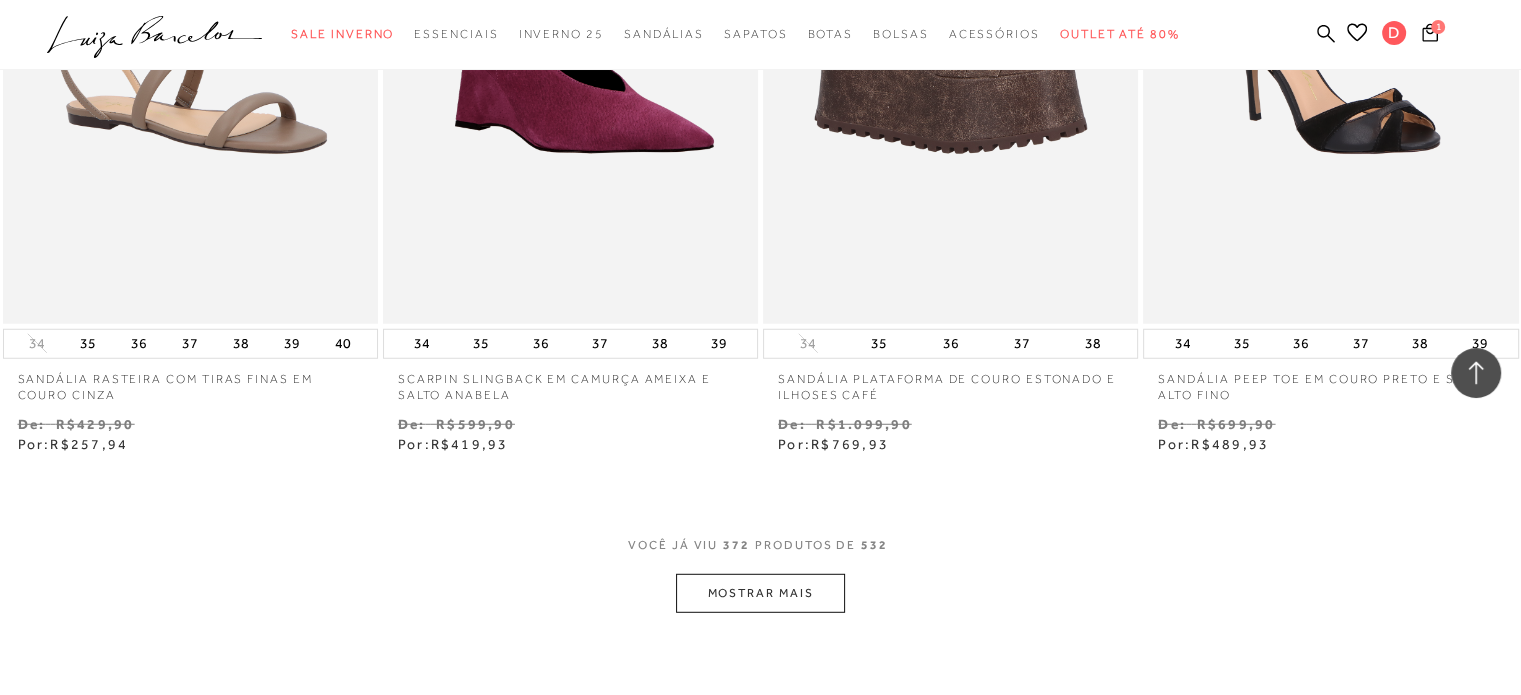 scroll, scrollTop: 66290, scrollLeft: 0, axis: vertical 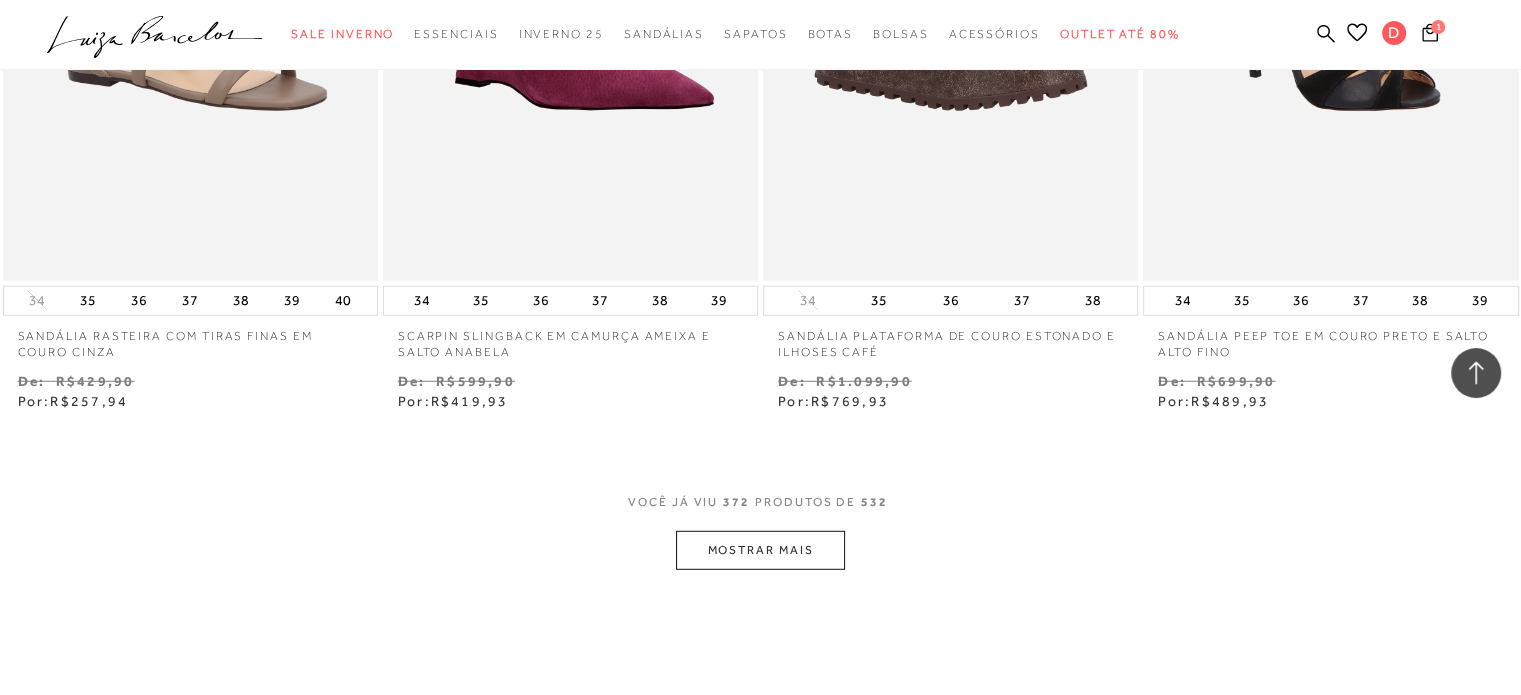 click on "MOSTRAR MAIS" at bounding box center (760, 550) 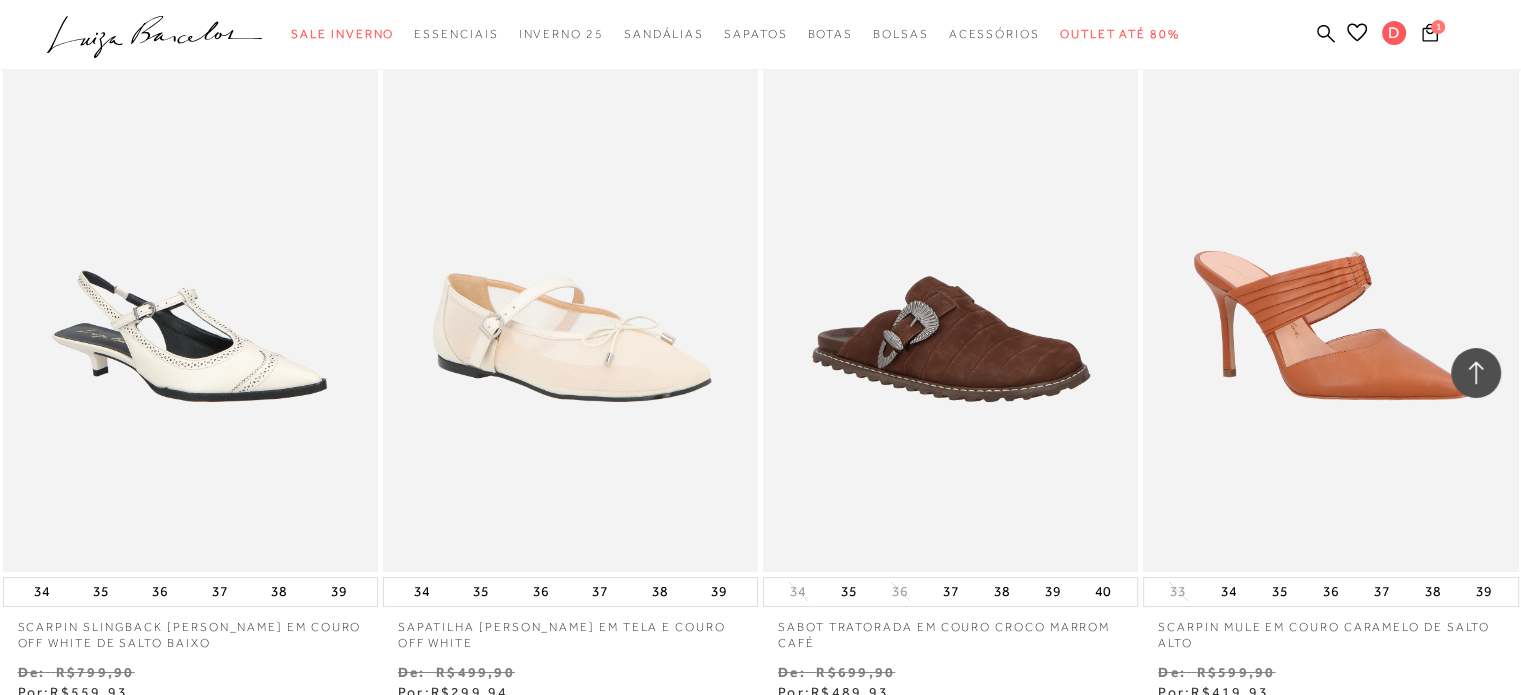 scroll, scrollTop: 68541, scrollLeft: 0, axis: vertical 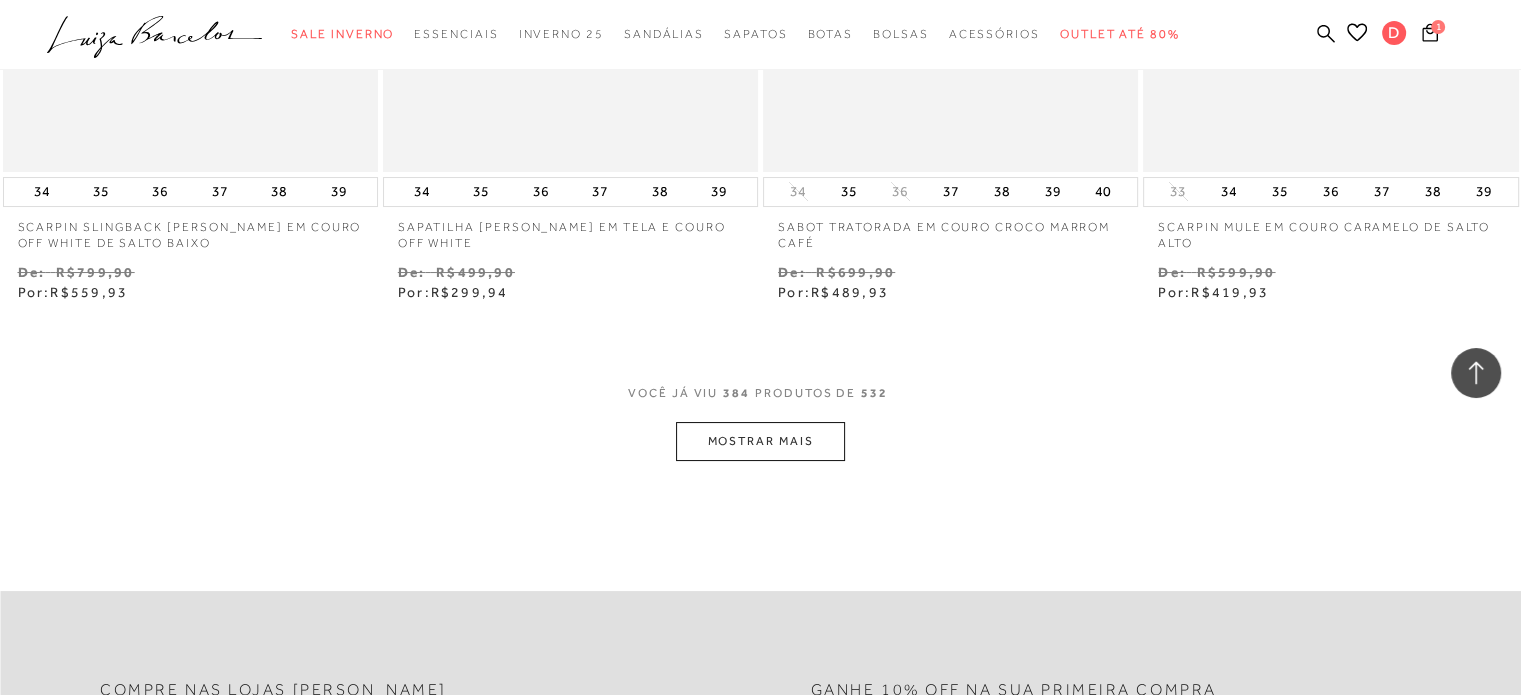 click on "MOSTRAR MAIS" at bounding box center [760, 441] 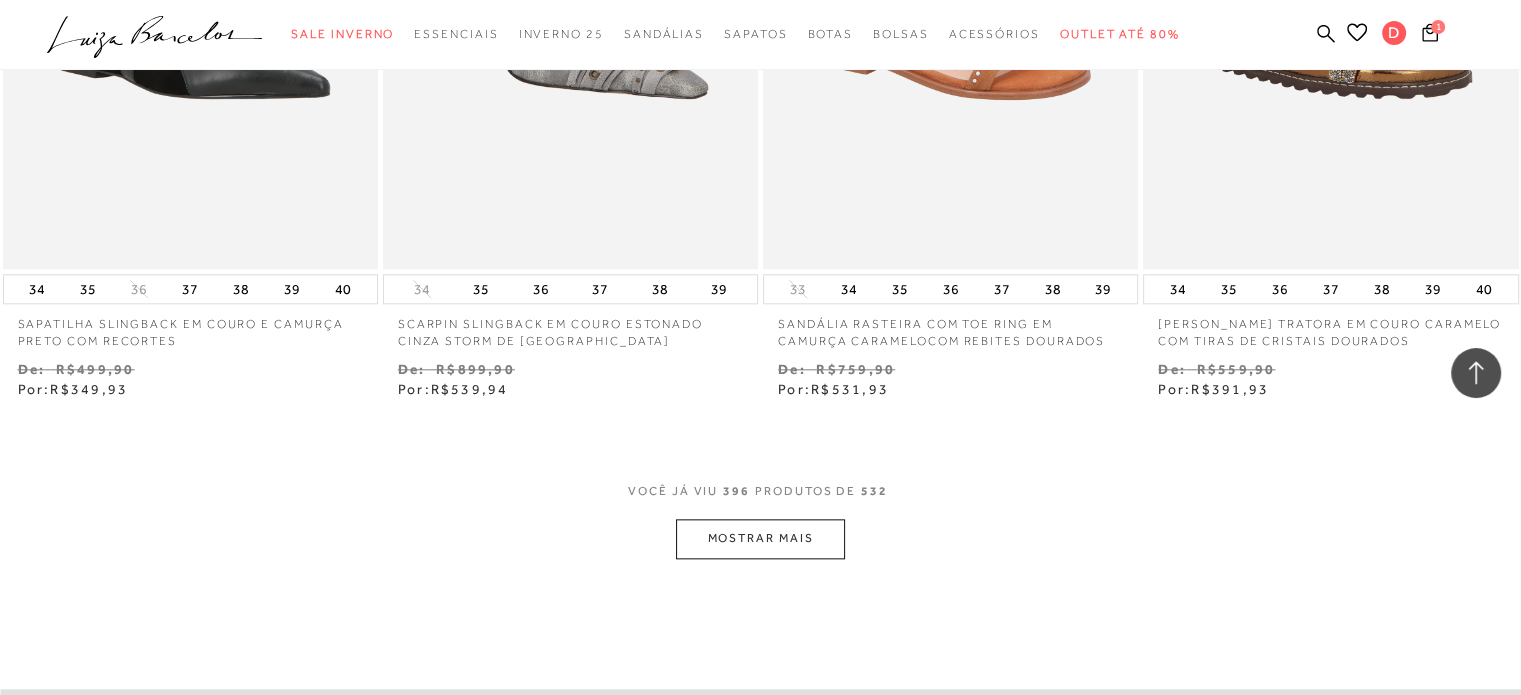 scroll, scrollTop: 70641, scrollLeft: 0, axis: vertical 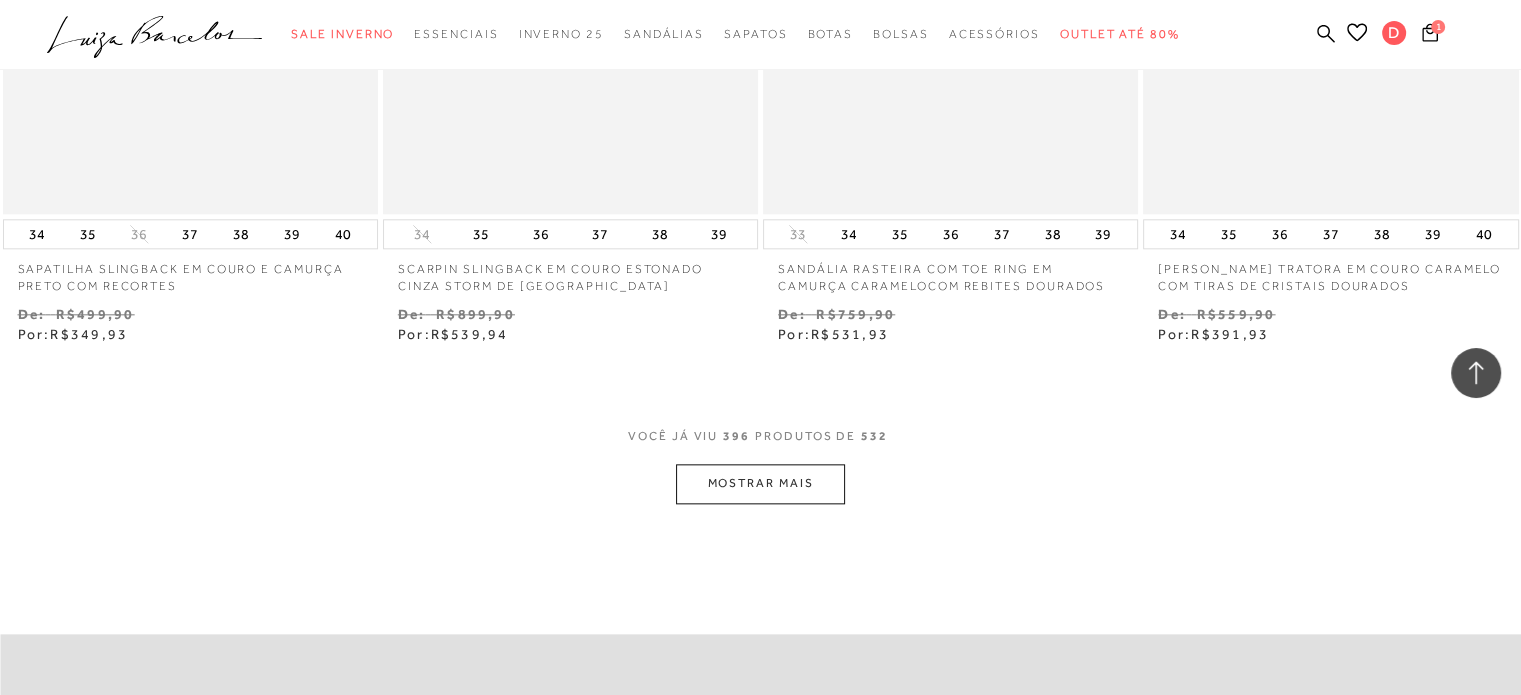 click on "MOSTRAR MAIS" at bounding box center [760, 483] 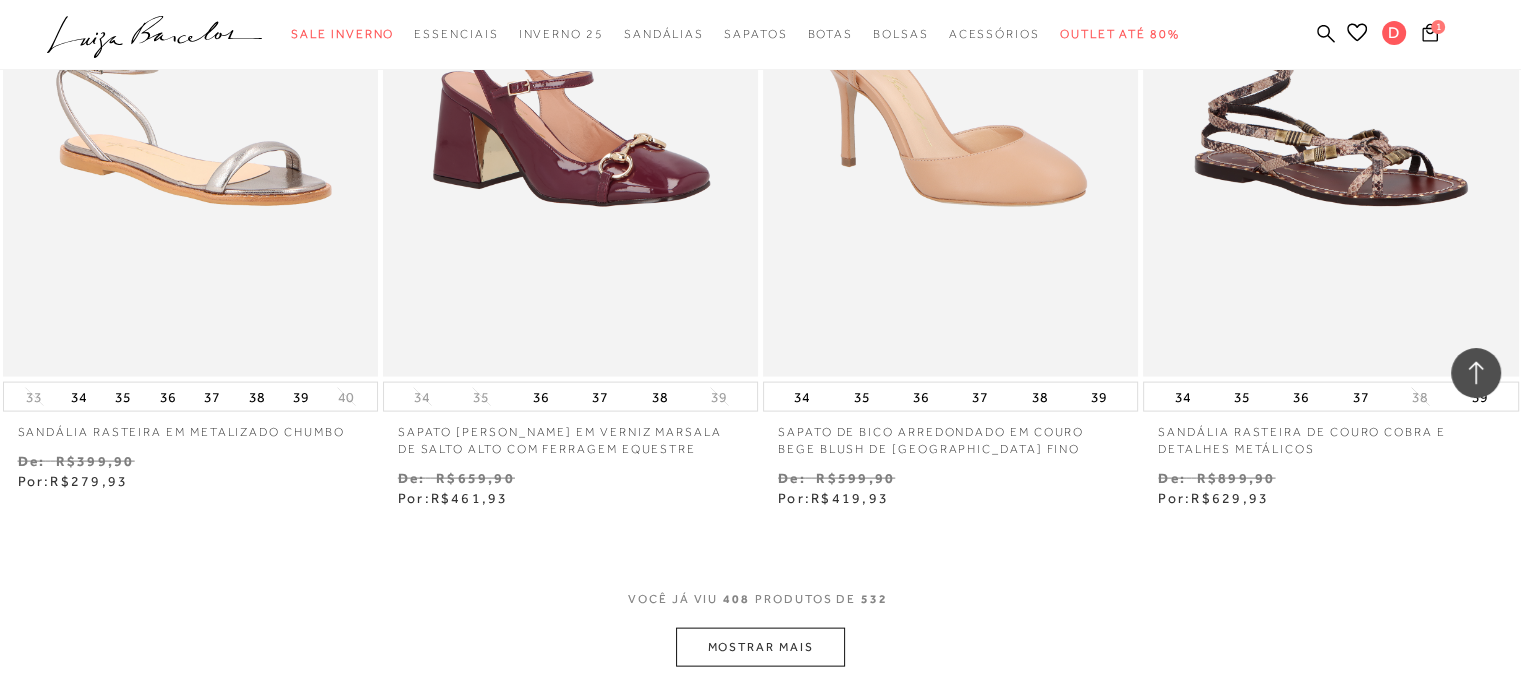 scroll, scrollTop: 72841, scrollLeft: 0, axis: vertical 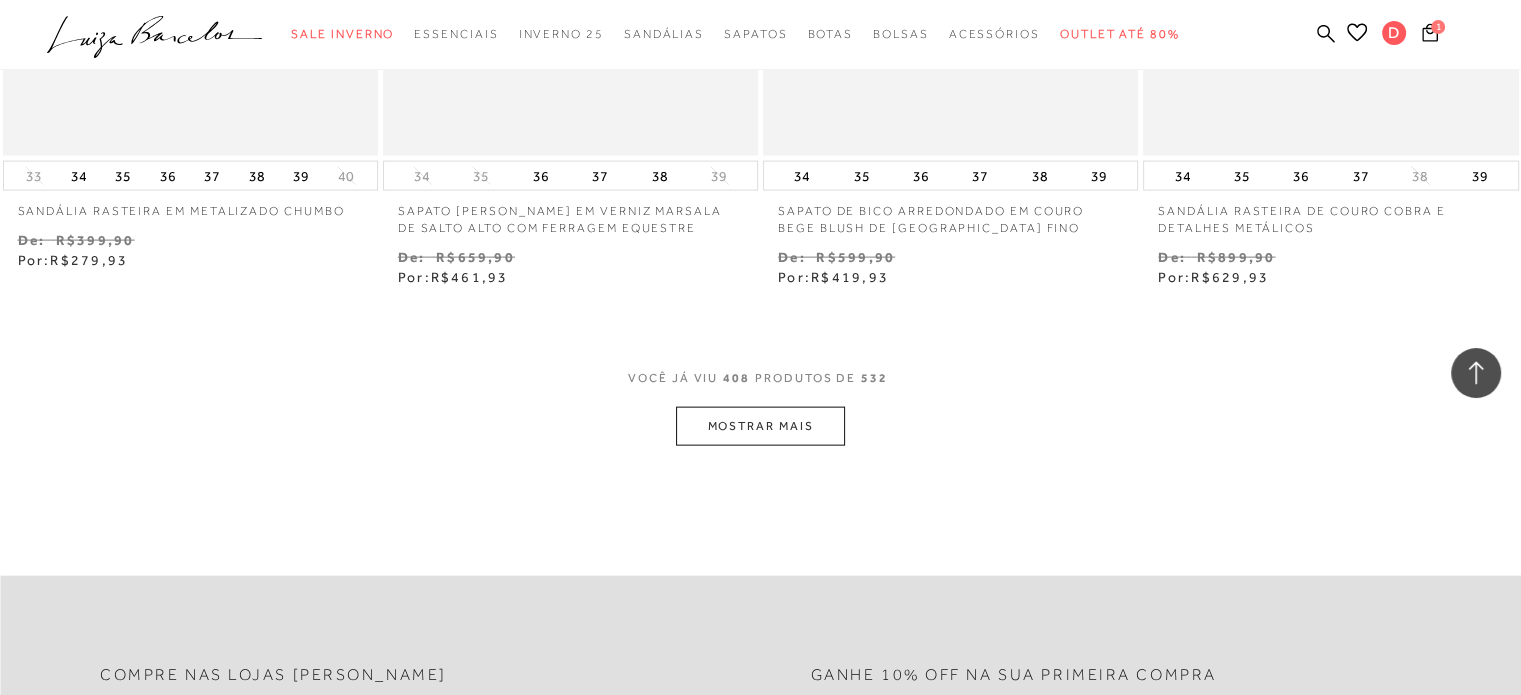 click on "MOSTRAR MAIS" at bounding box center [760, 426] 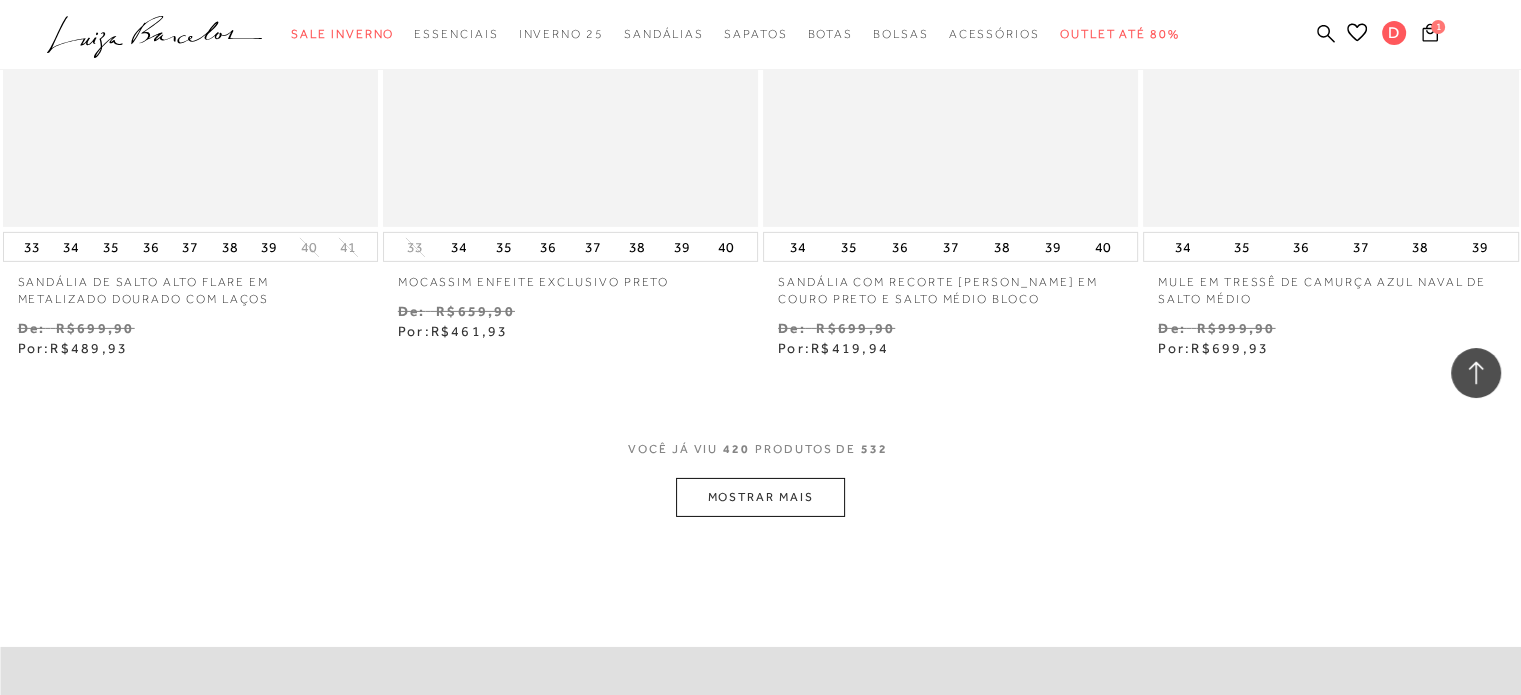 scroll, scrollTop: 74941, scrollLeft: 0, axis: vertical 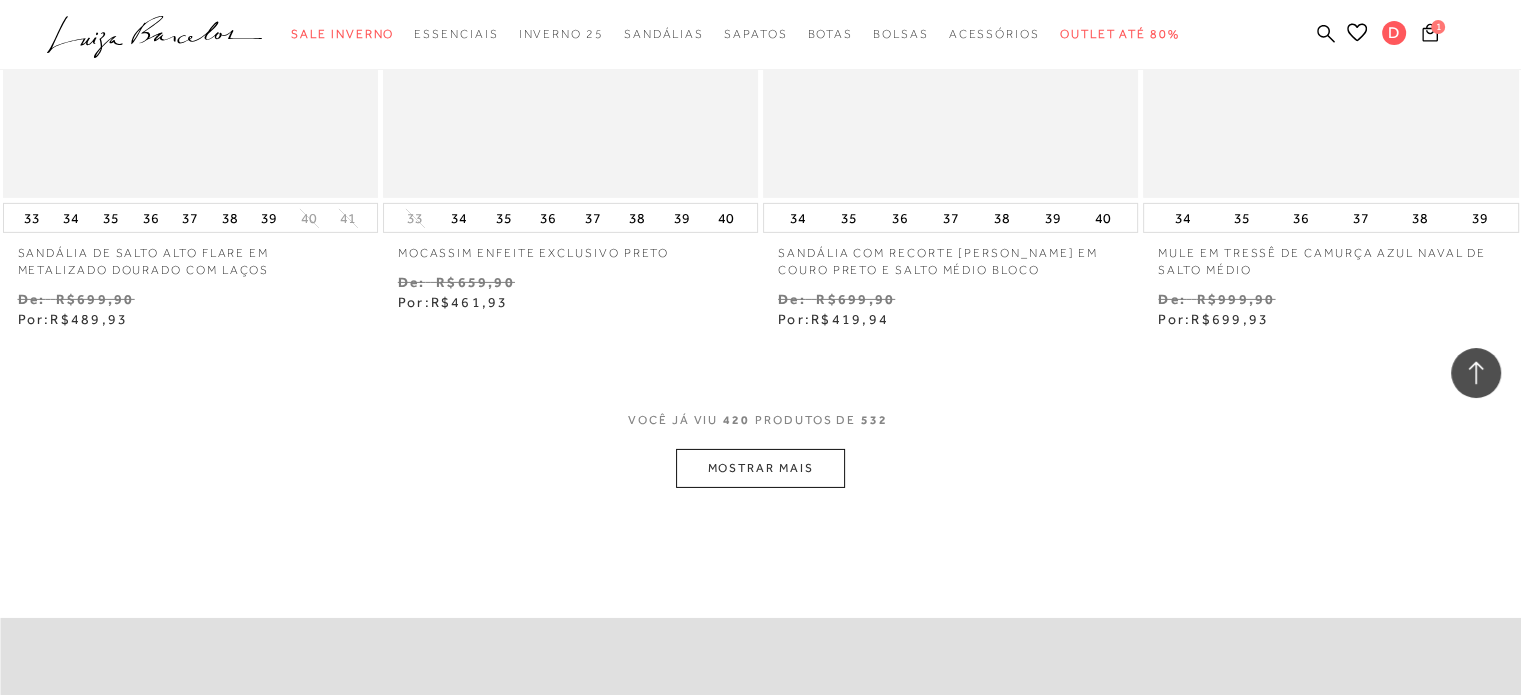 click on "MOSTRAR MAIS" at bounding box center (760, 468) 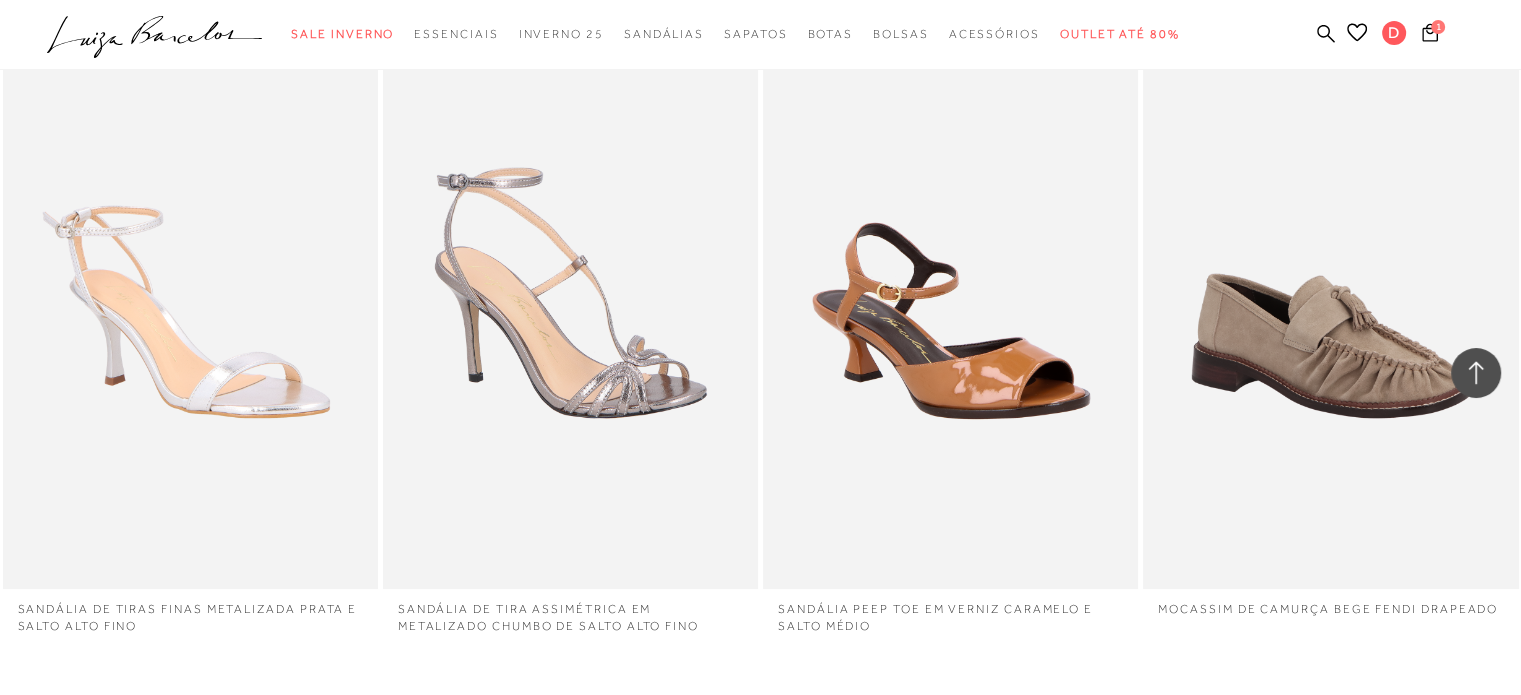 scroll, scrollTop: 77041, scrollLeft: 0, axis: vertical 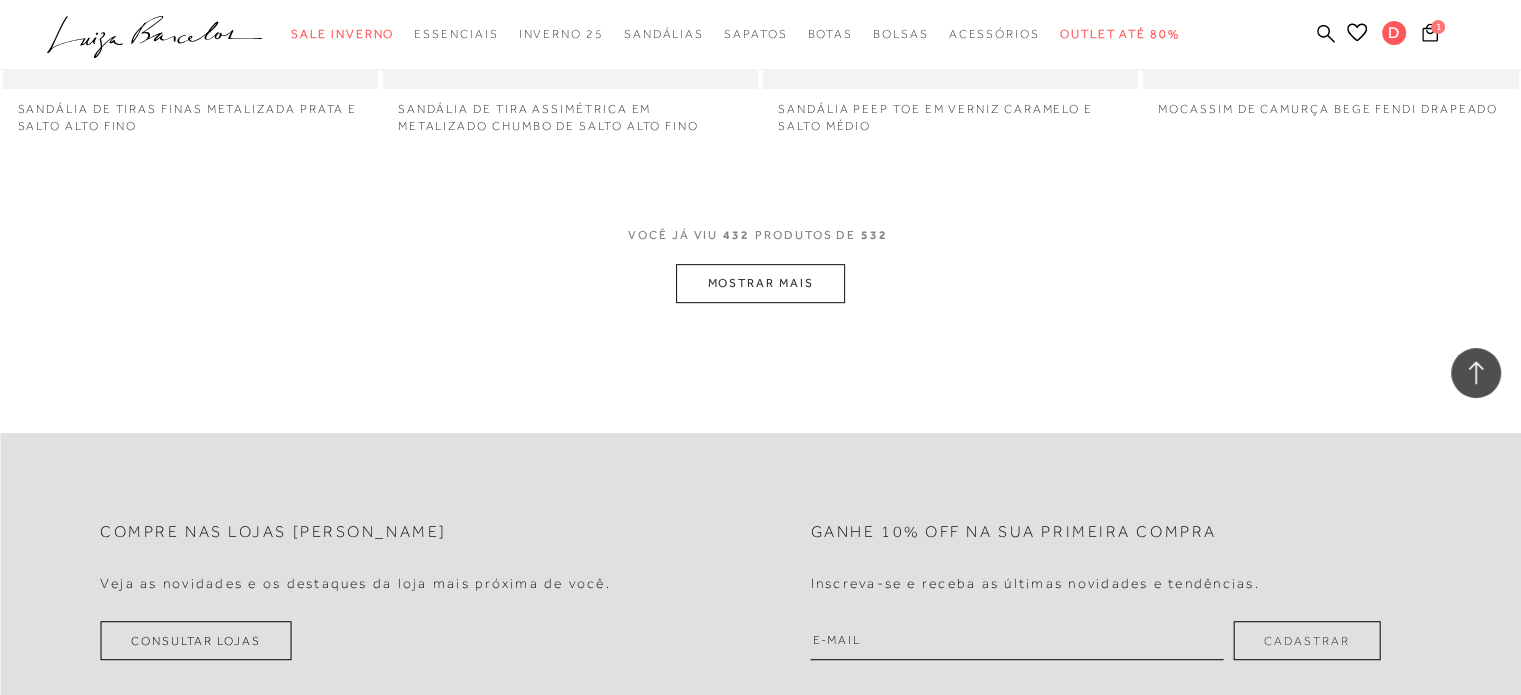 click on "MOSTRAR MAIS" at bounding box center [760, 283] 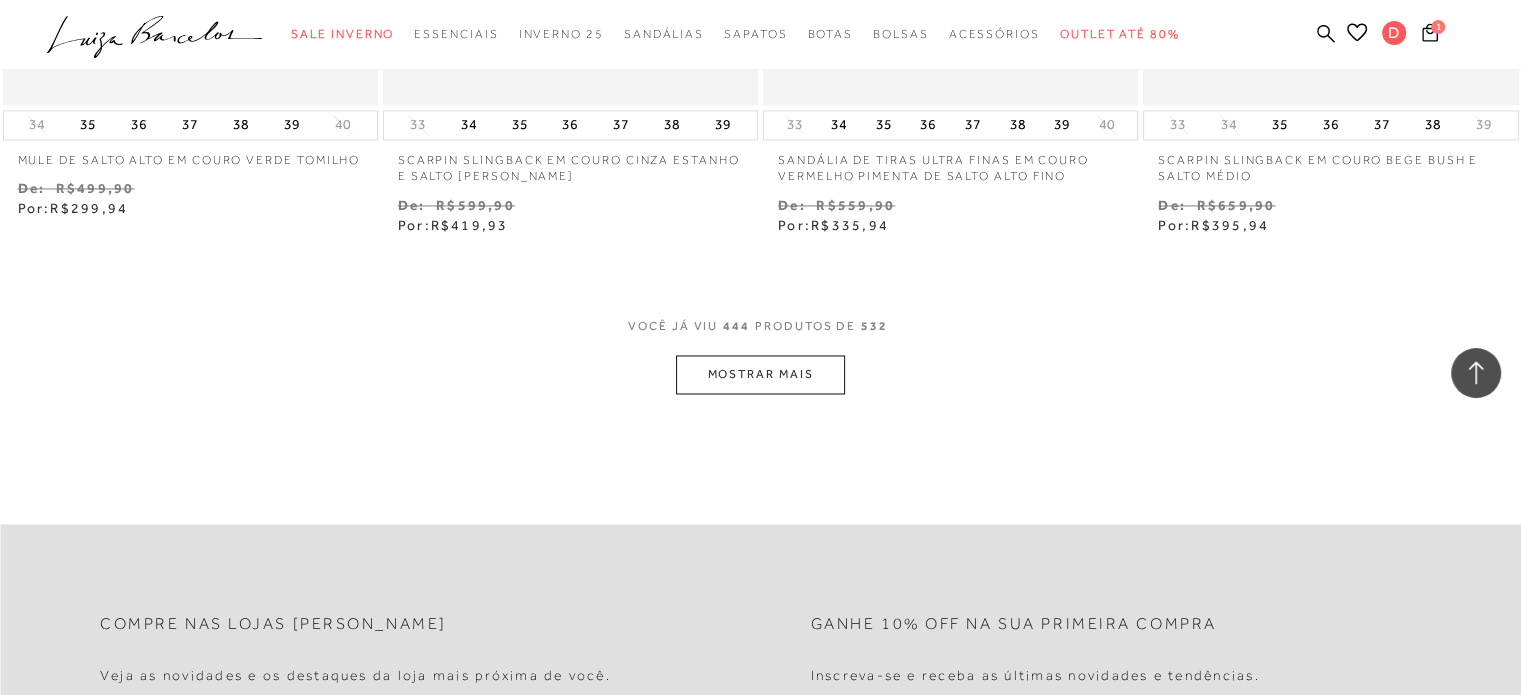 scroll, scrollTop: 79328, scrollLeft: 0, axis: vertical 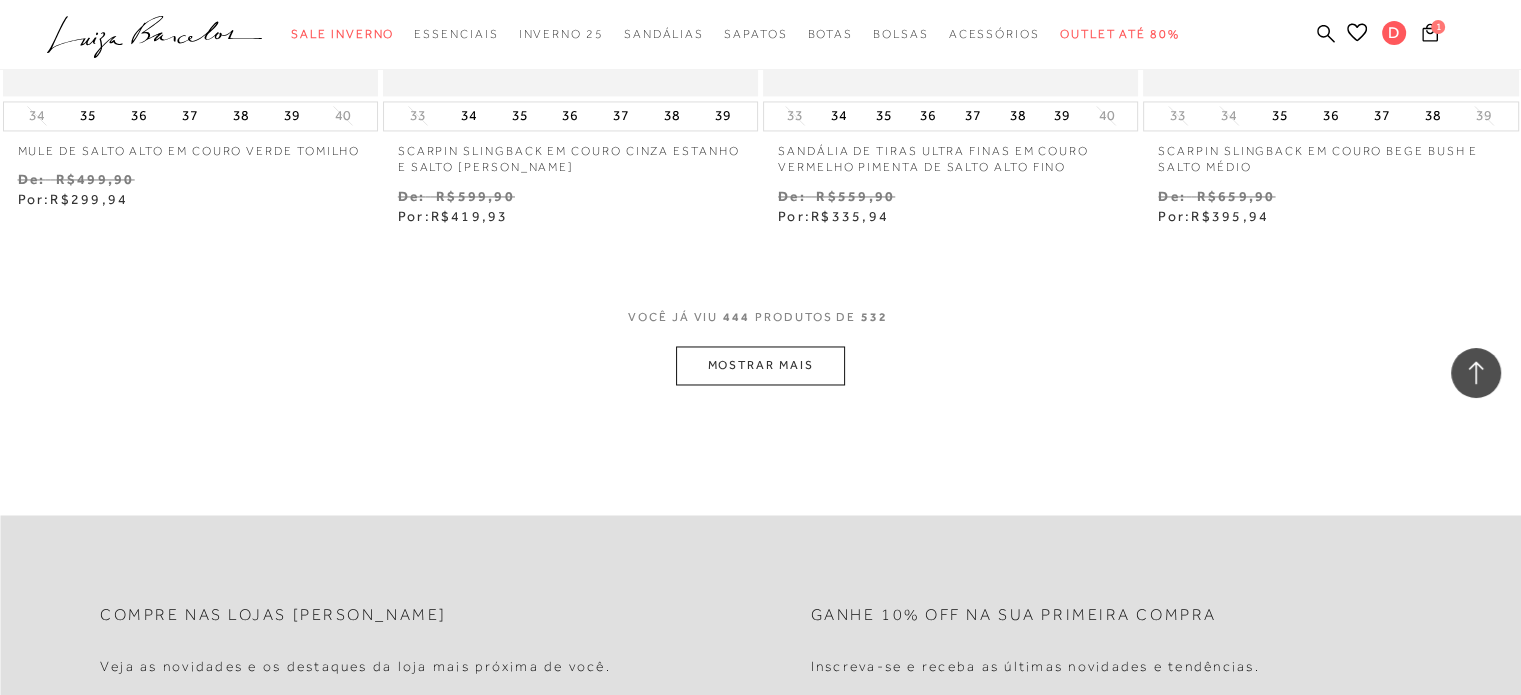 click on "MOSTRAR MAIS" at bounding box center [760, 365] 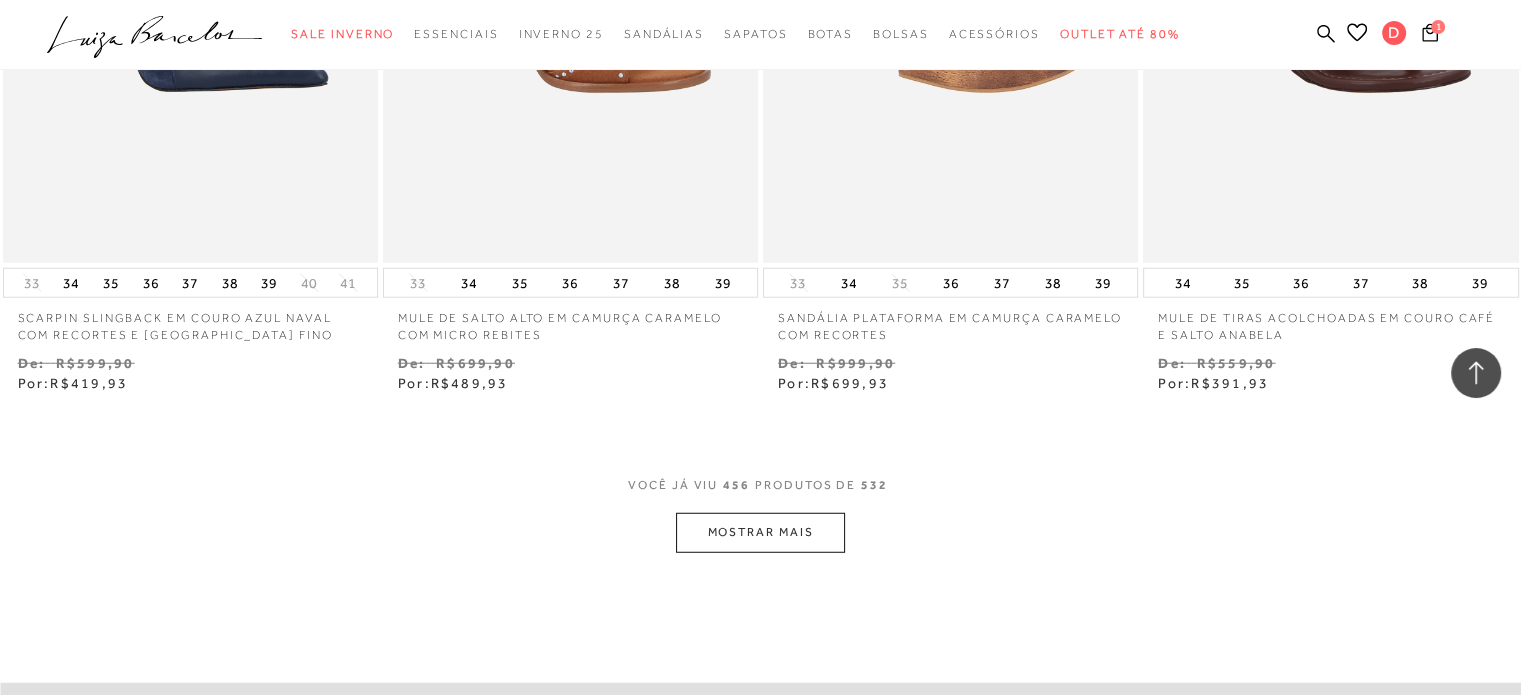 scroll, scrollTop: 81304, scrollLeft: 0, axis: vertical 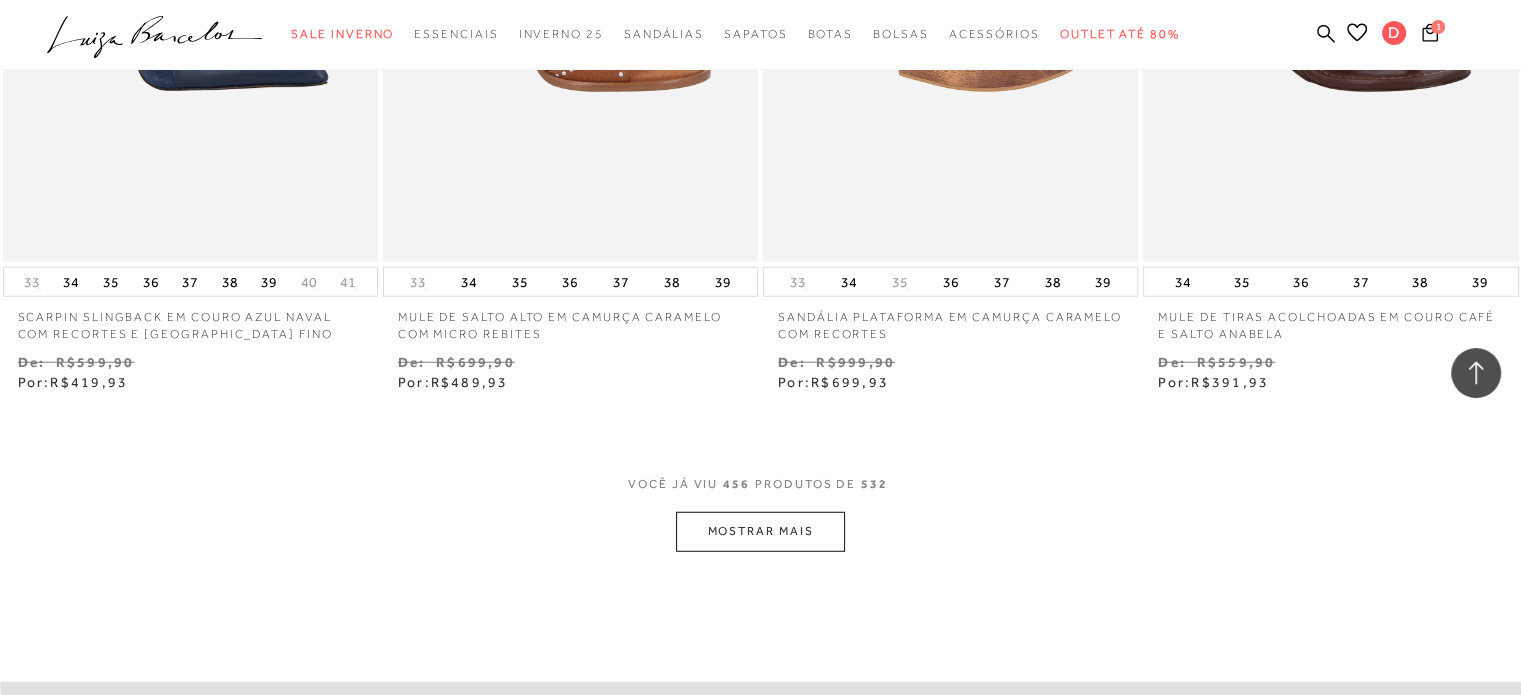 click on "MOSTRAR MAIS" at bounding box center [760, 531] 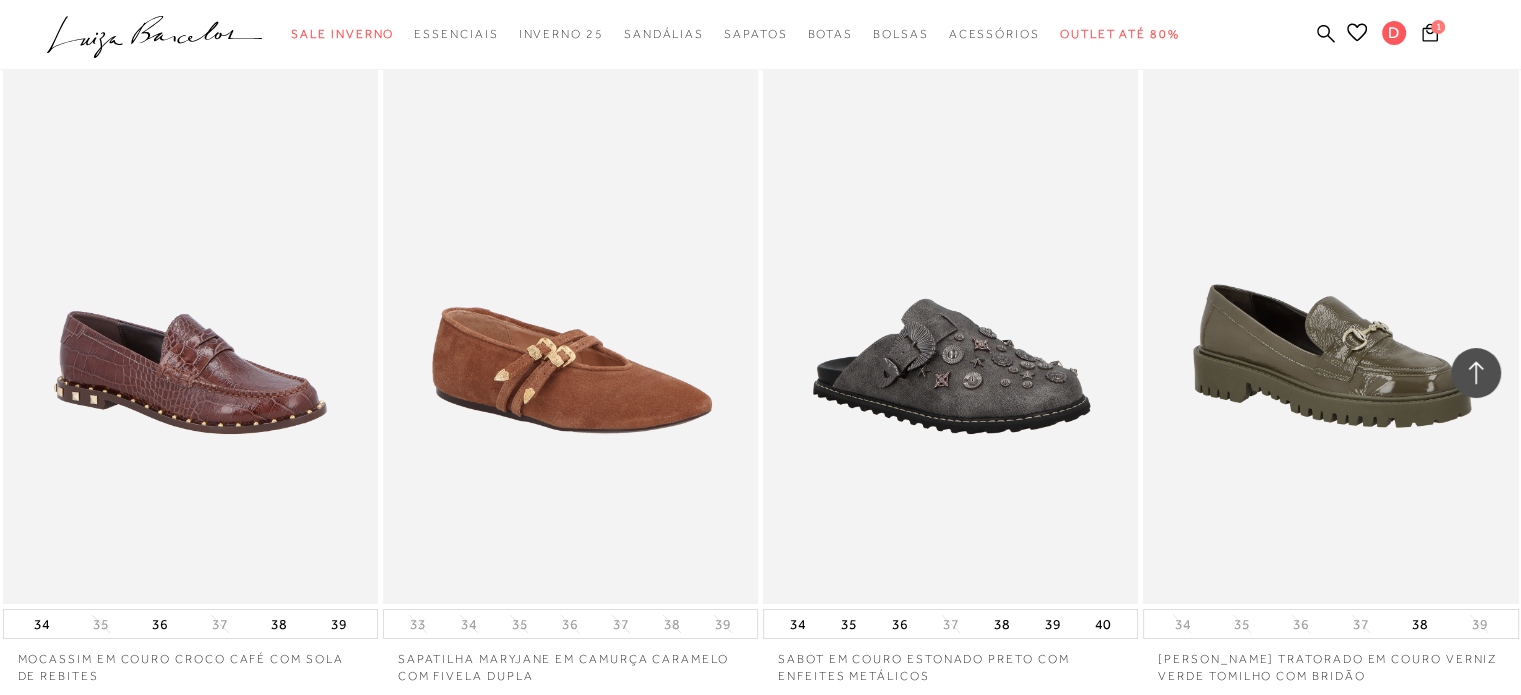 scroll, scrollTop: 83604, scrollLeft: 0, axis: vertical 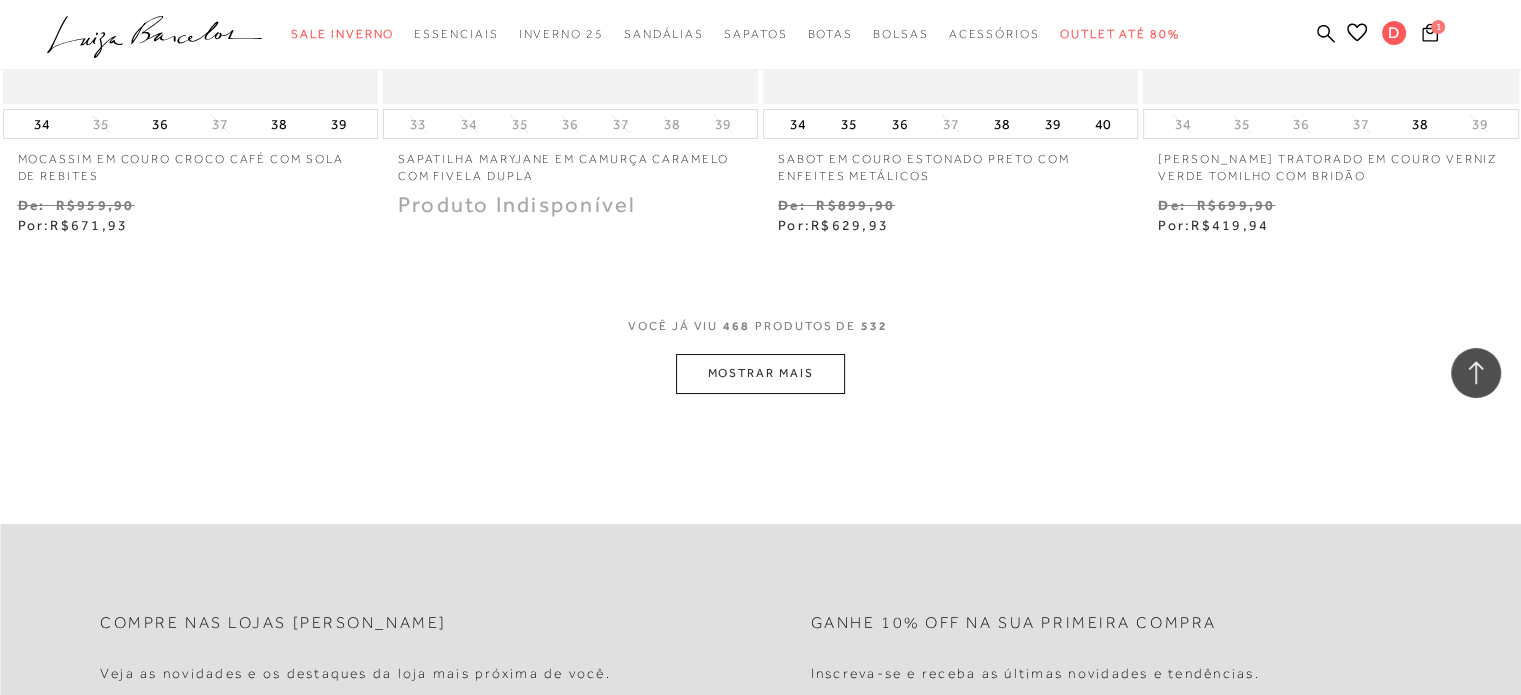 click on "MOSTRAR MAIS" at bounding box center [760, 373] 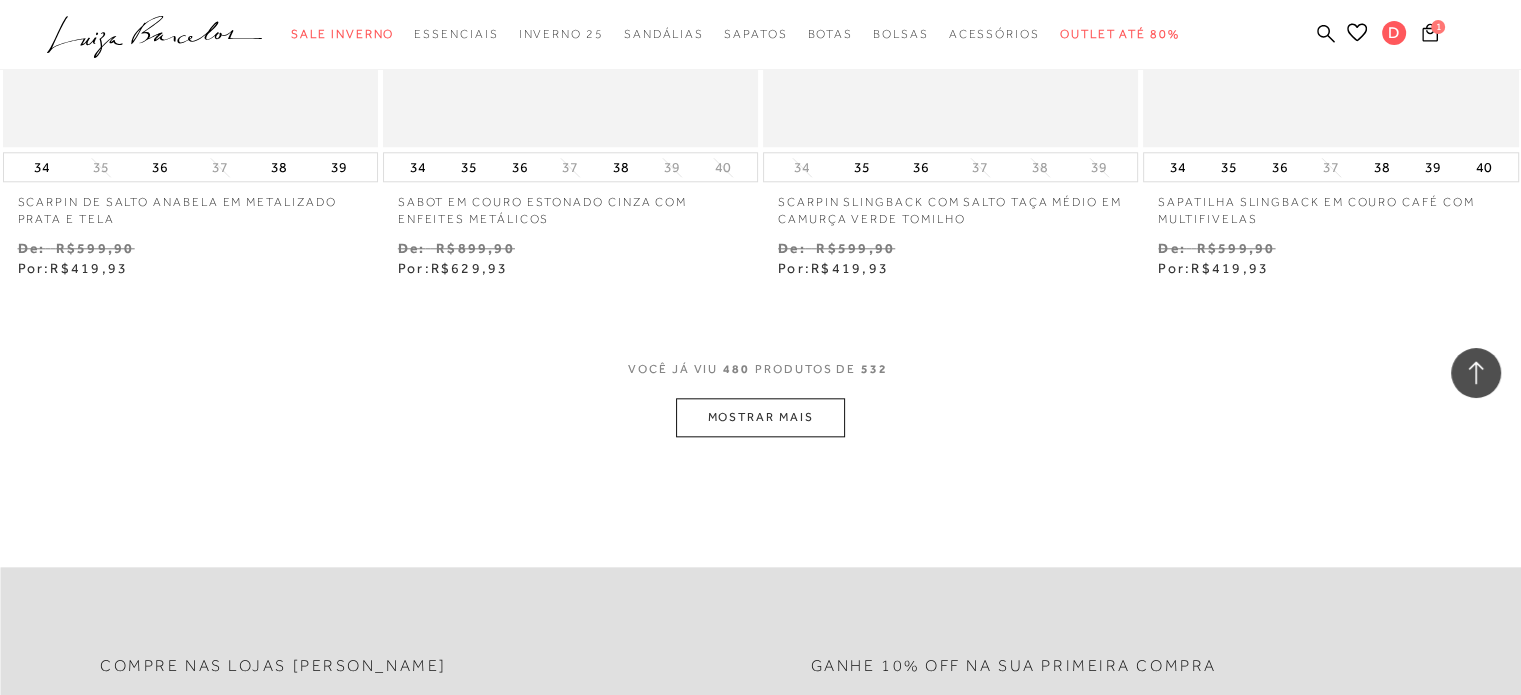 scroll, scrollTop: 85704, scrollLeft: 0, axis: vertical 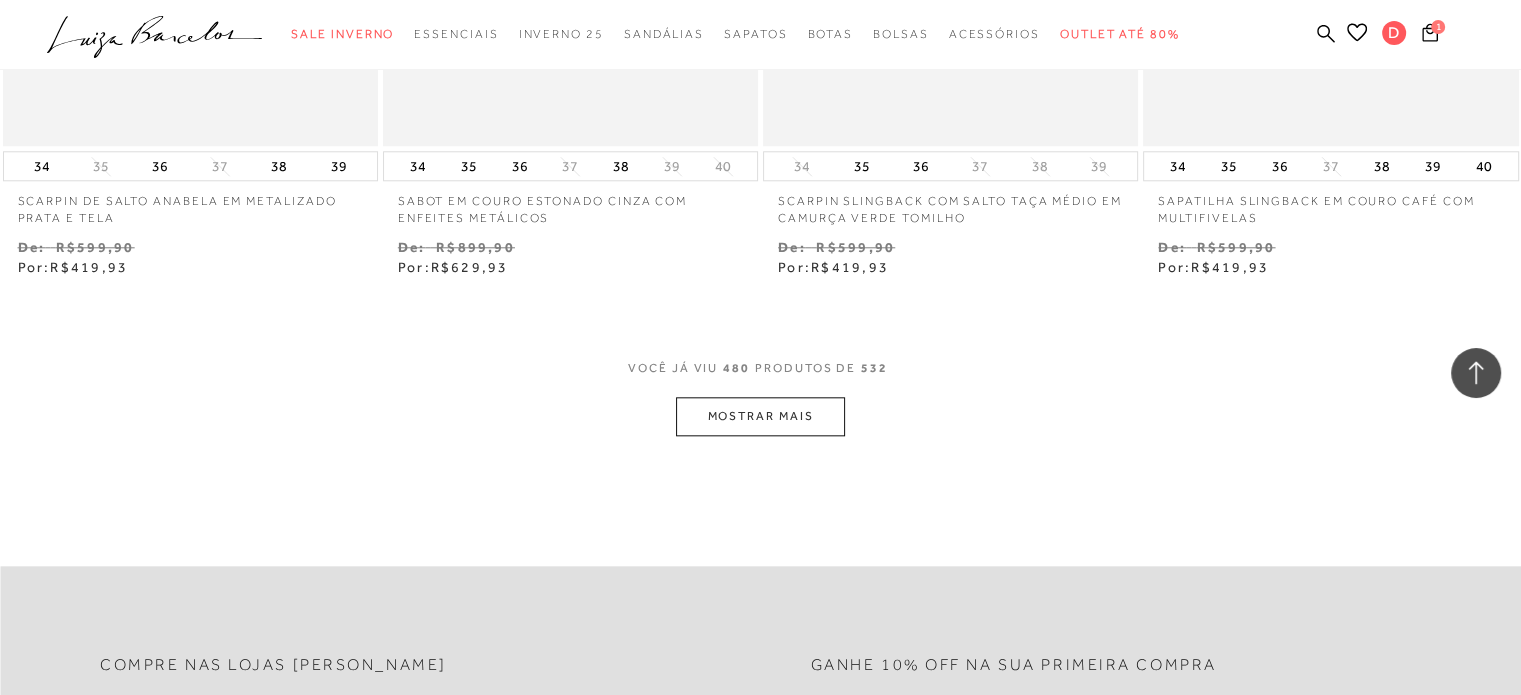 click on "MOSTRAR MAIS" at bounding box center (760, 416) 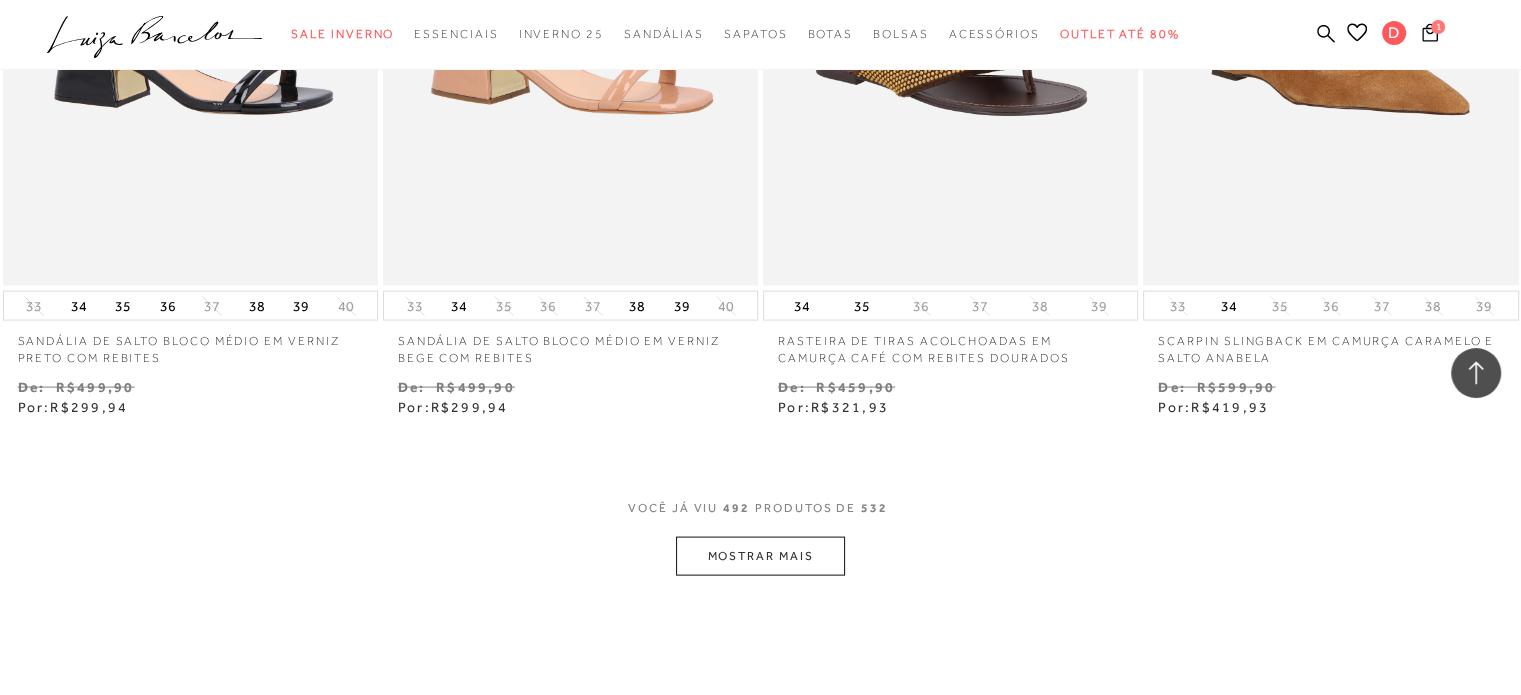 scroll, scrollTop: 87904, scrollLeft: 0, axis: vertical 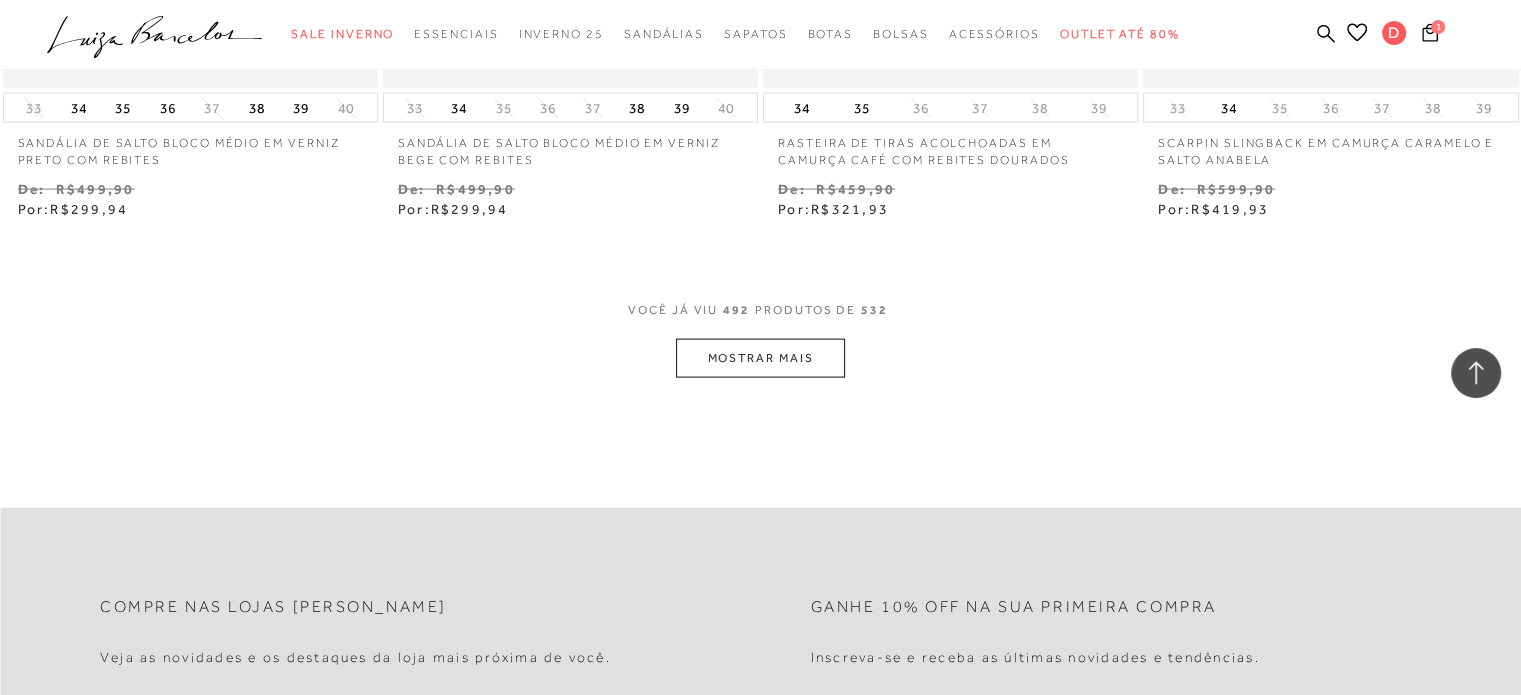 click on "MOSTRAR MAIS" at bounding box center [760, 358] 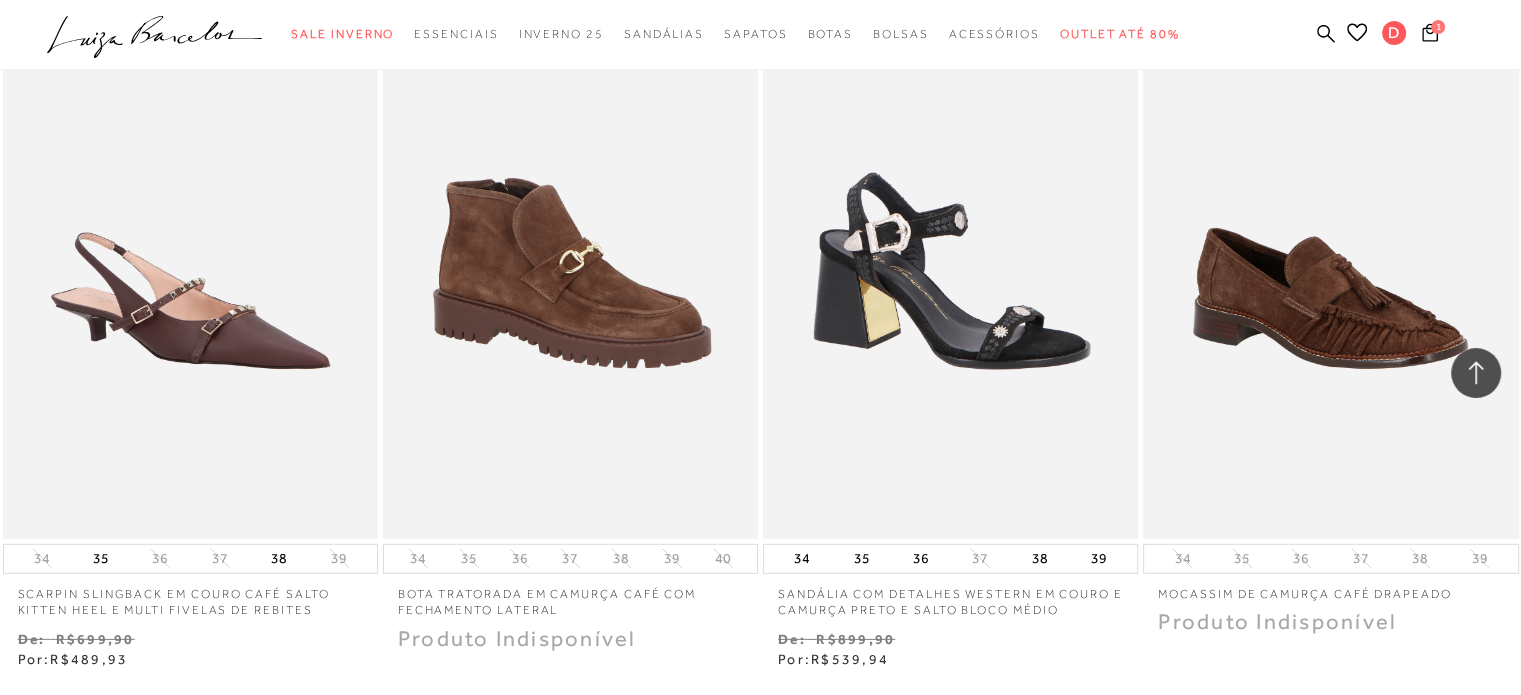 scroll, scrollTop: 89804, scrollLeft: 0, axis: vertical 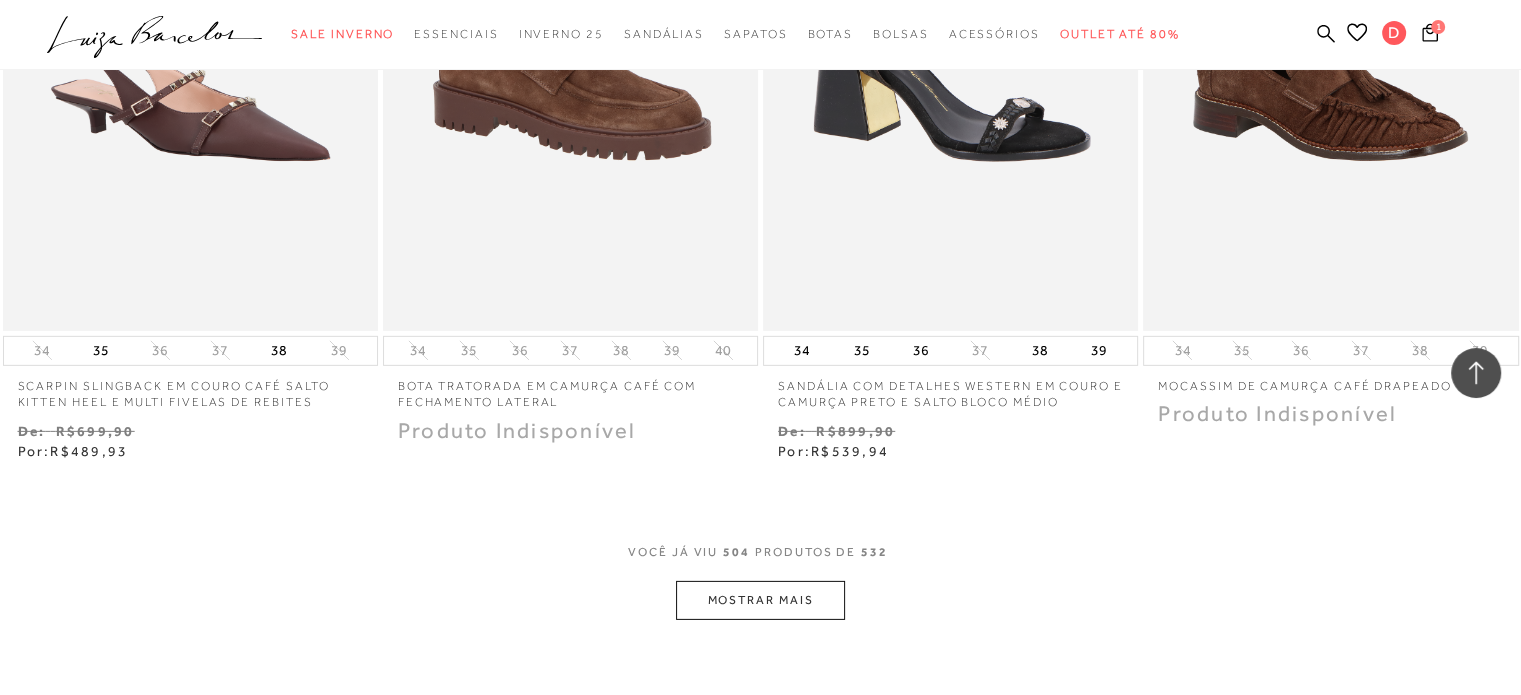 click on "MOSTRAR MAIS" at bounding box center [760, 600] 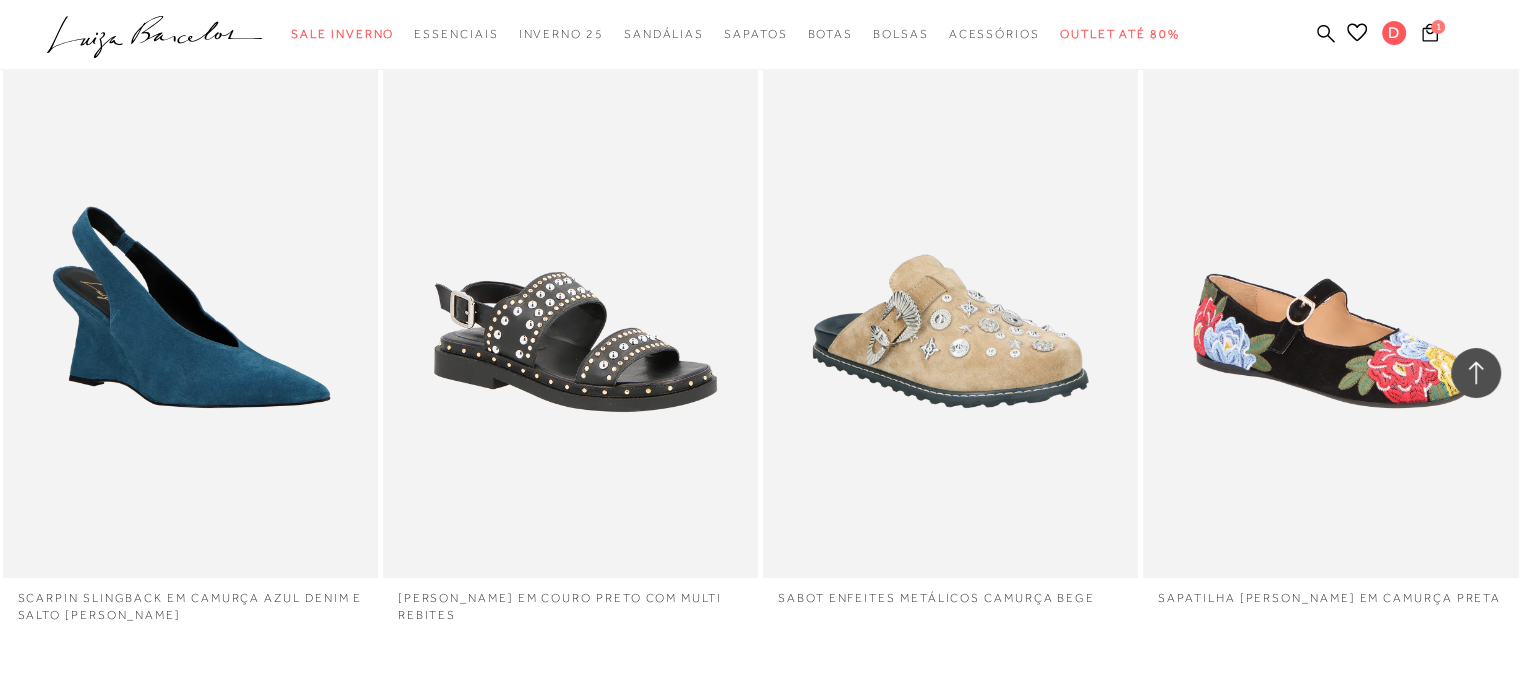 scroll, scrollTop: 91804, scrollLeft: 0, axis: vertical 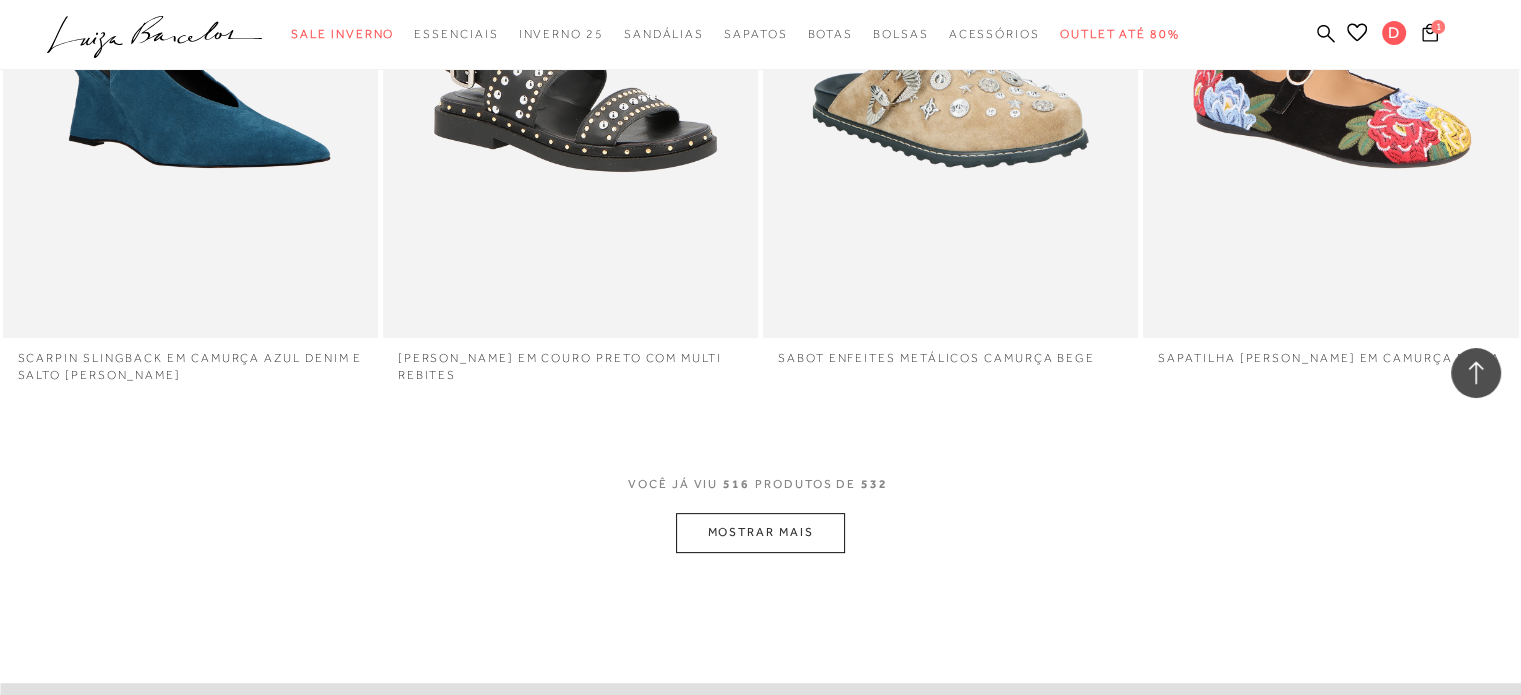 click on "MOSTRAR MAIS" at bounding box center [760, 532] 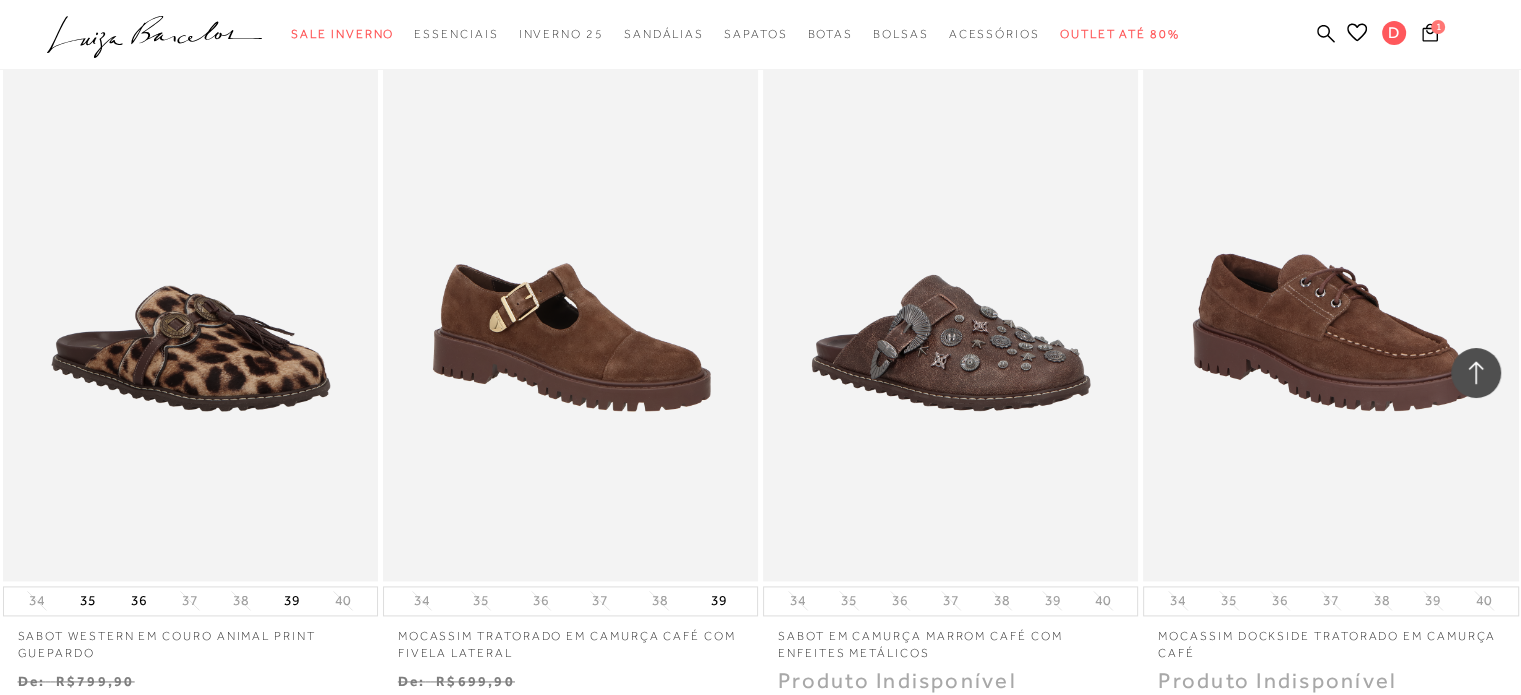 scroll, scrollTop: 94255, scrollLeft: 0, axis: vertical 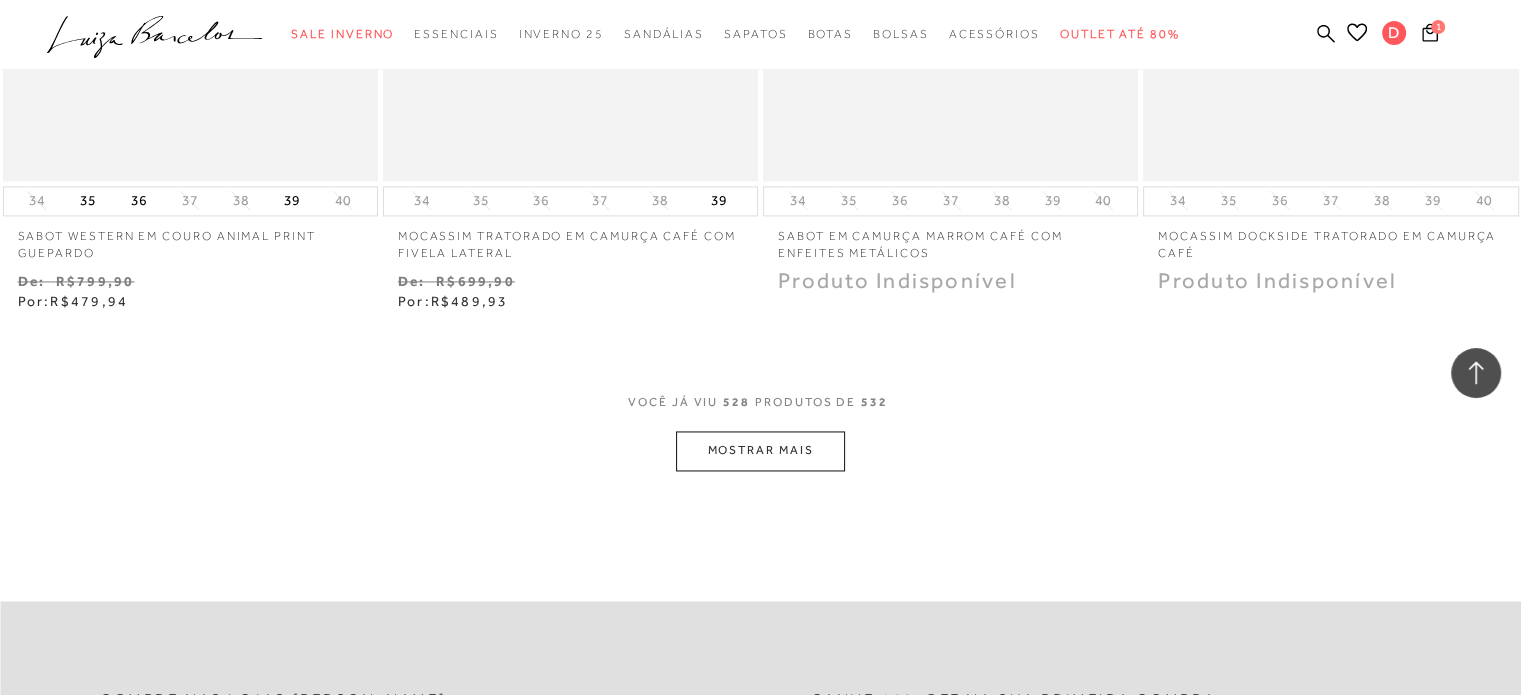 click on "MOSTRAR MAIS" at bounding box center (760, 450) 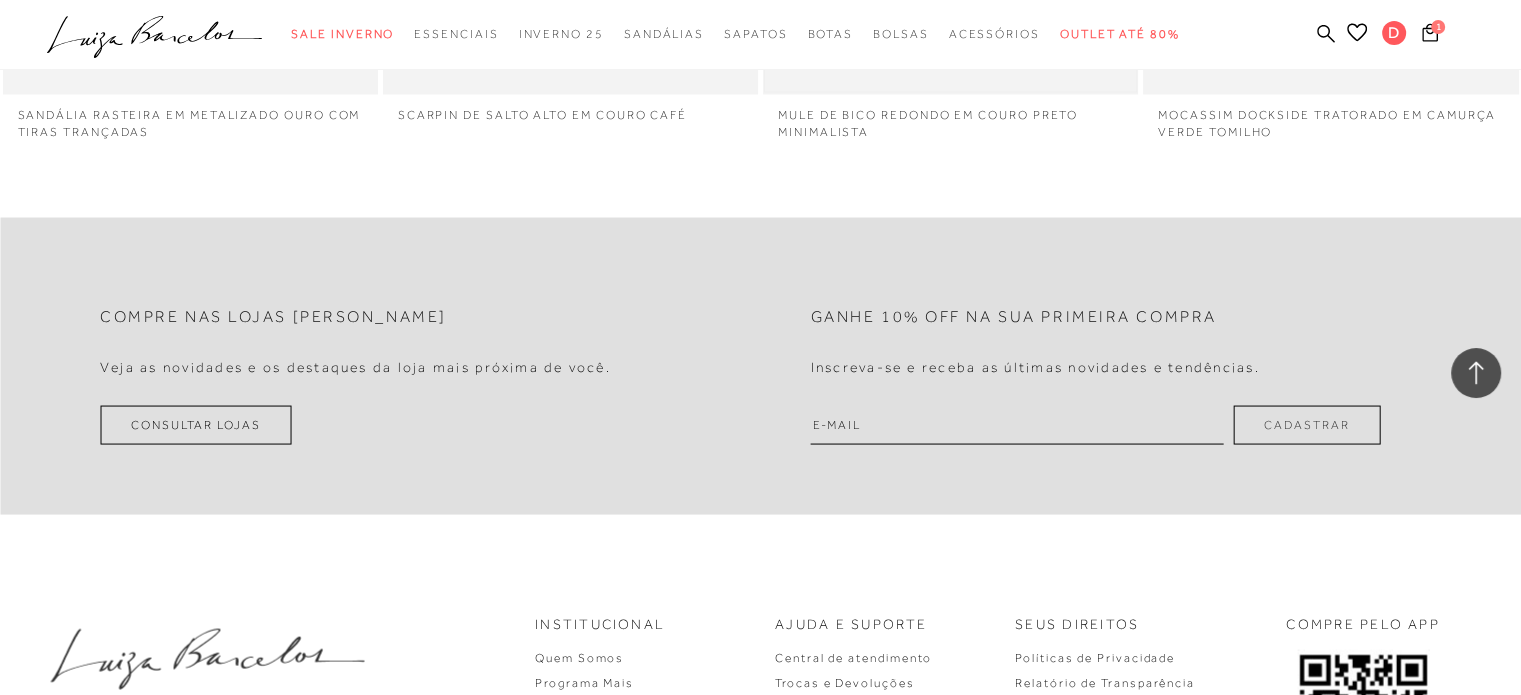 scroll, scrollTop: 95089, scrollLeft: 0, axis: vertical 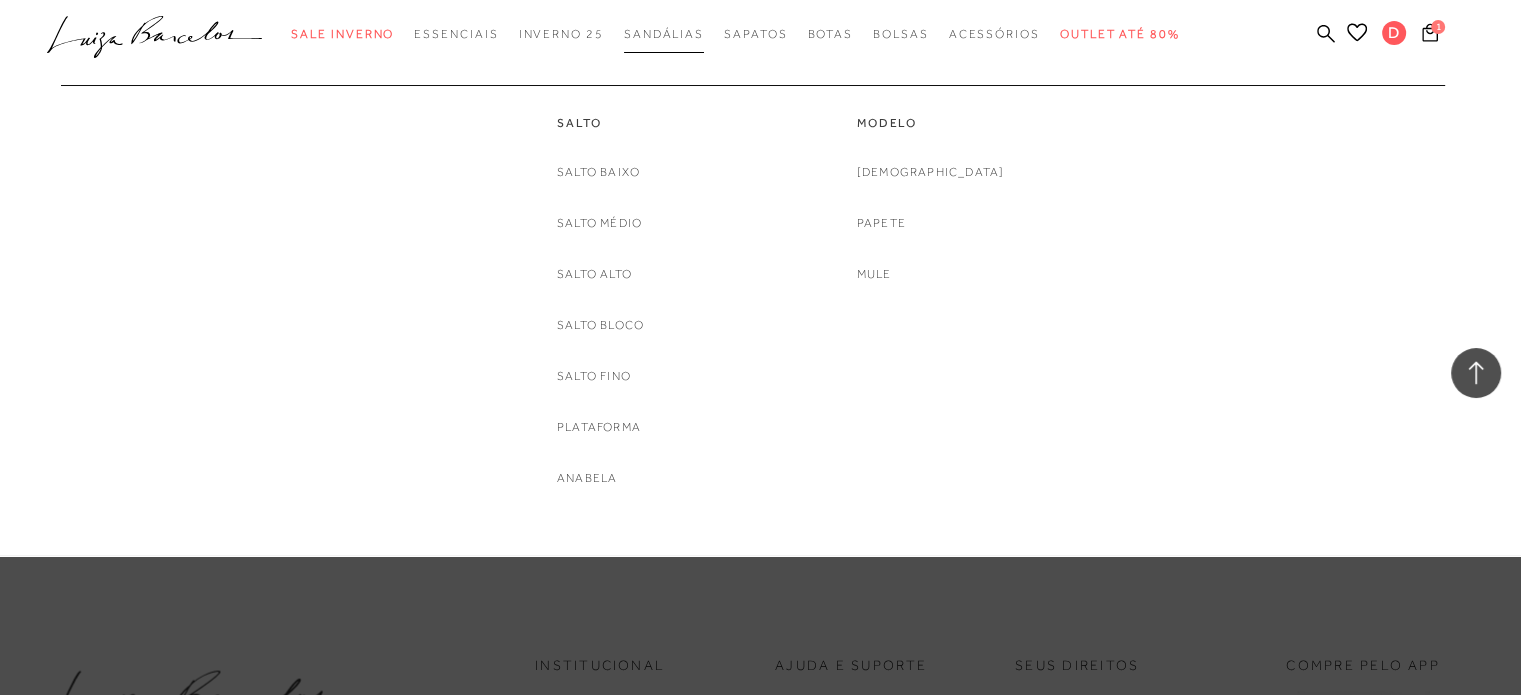 click on "Sandálias" at bounding box center (664, 34) 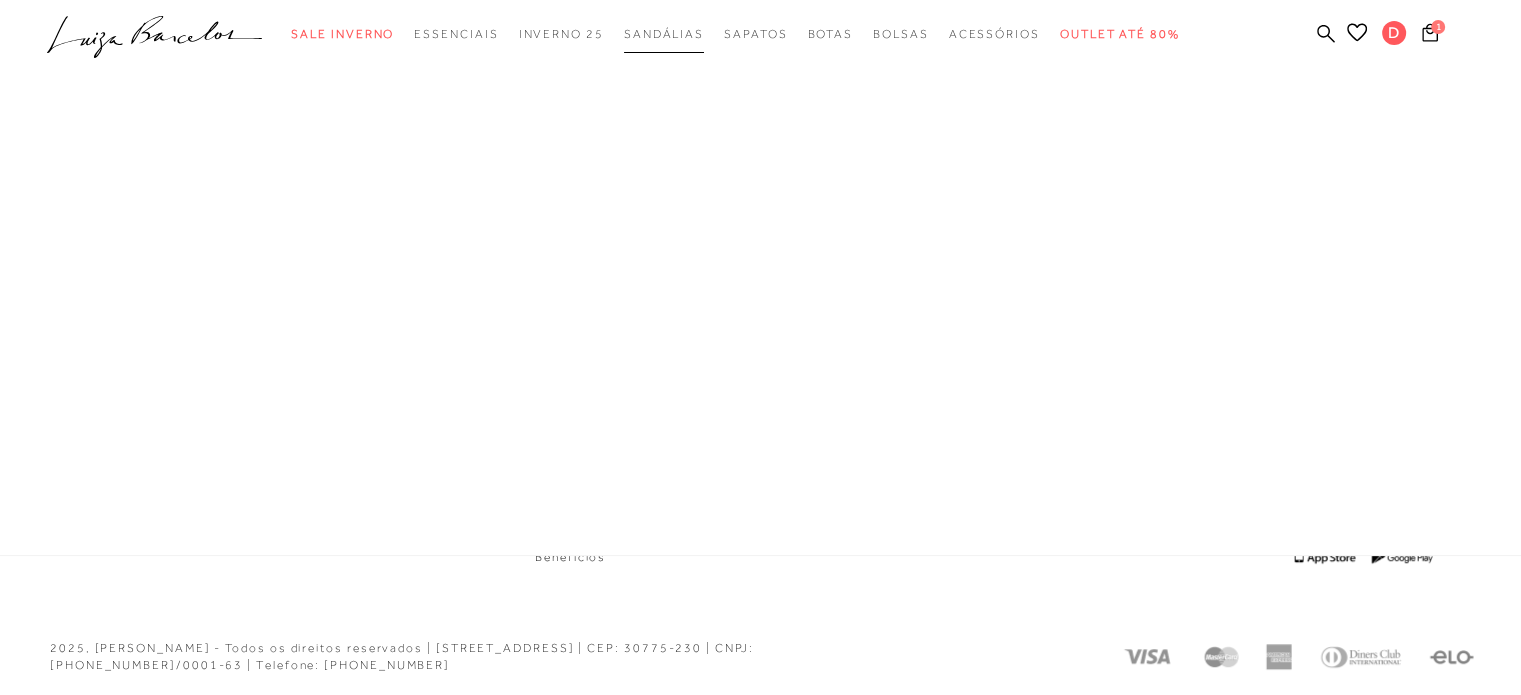 scroll, scrollTop: 0, scrollLeft: 0, axis: both 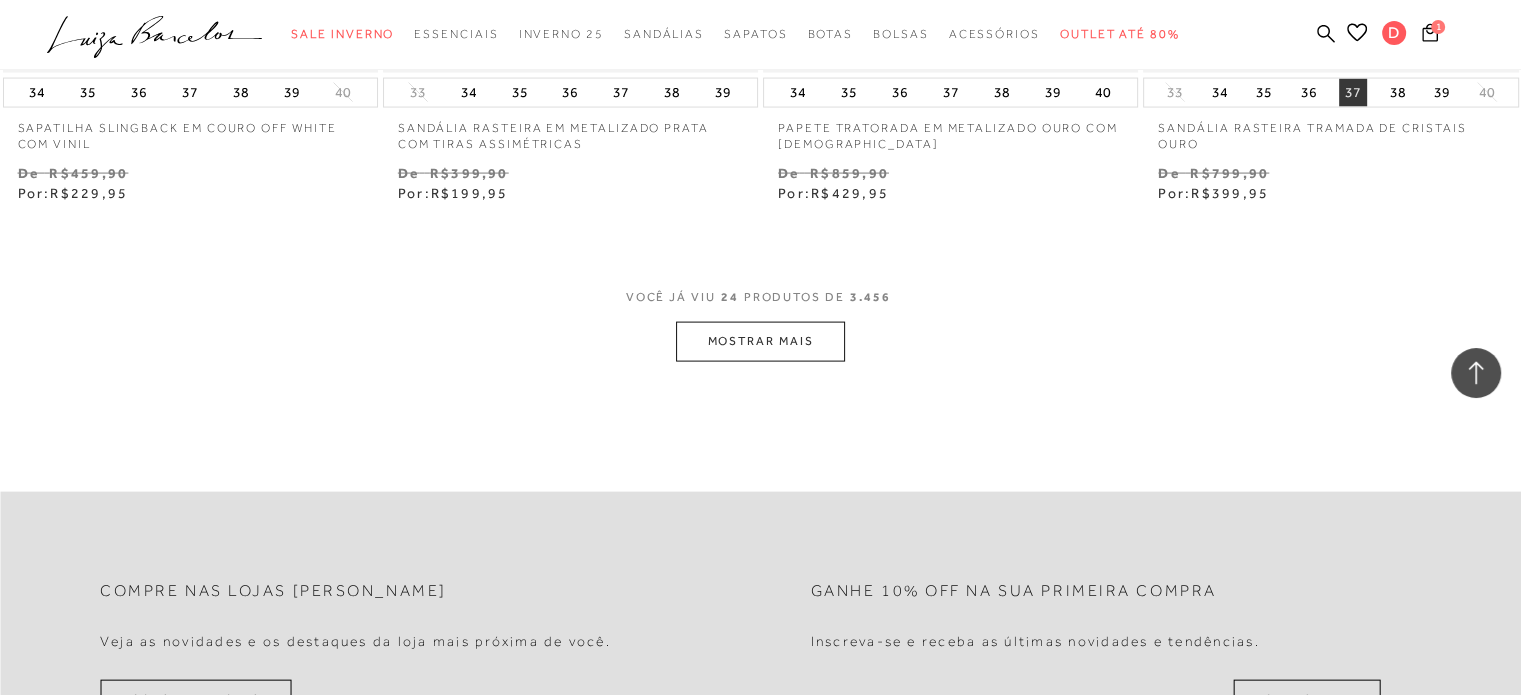 click on "37" at bounding box center [1353, 93] 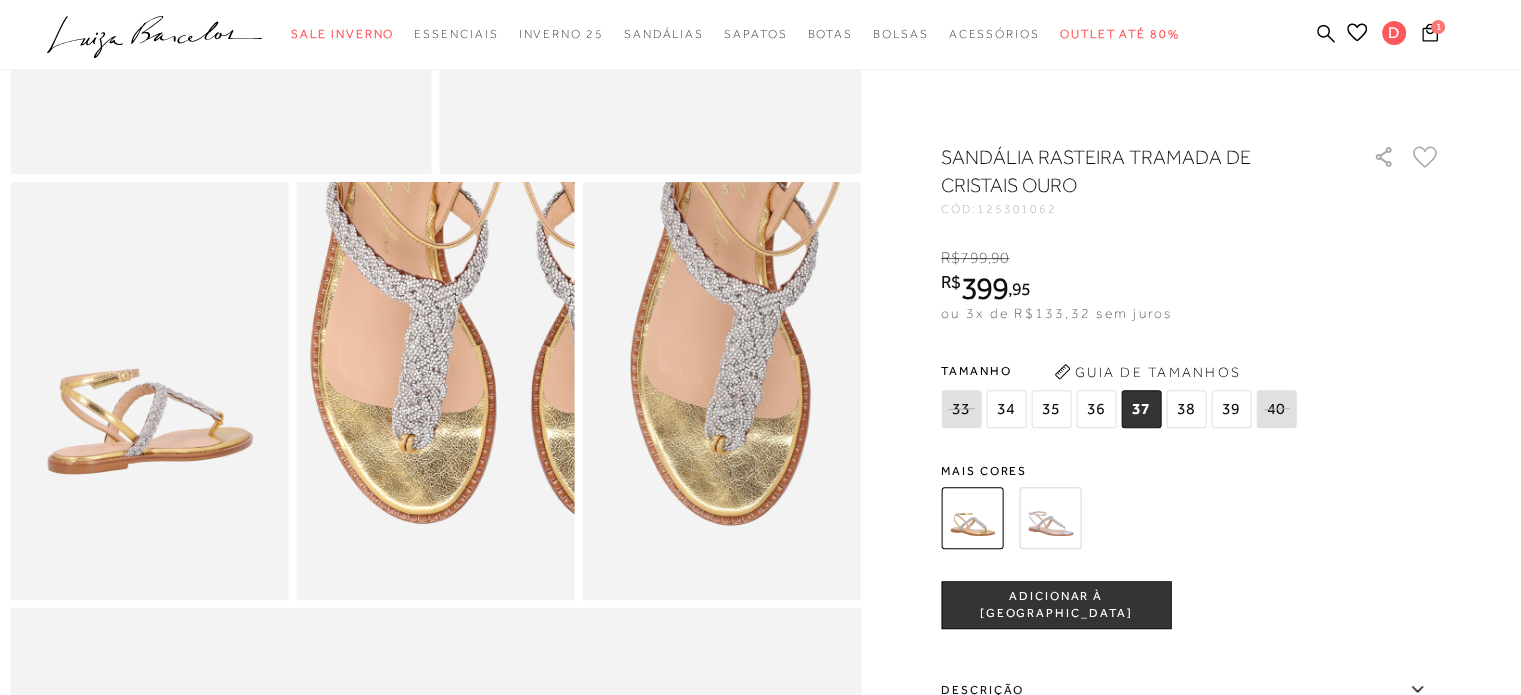 scroll, scrollTop: 0, scrollLeft: 0, axis: both 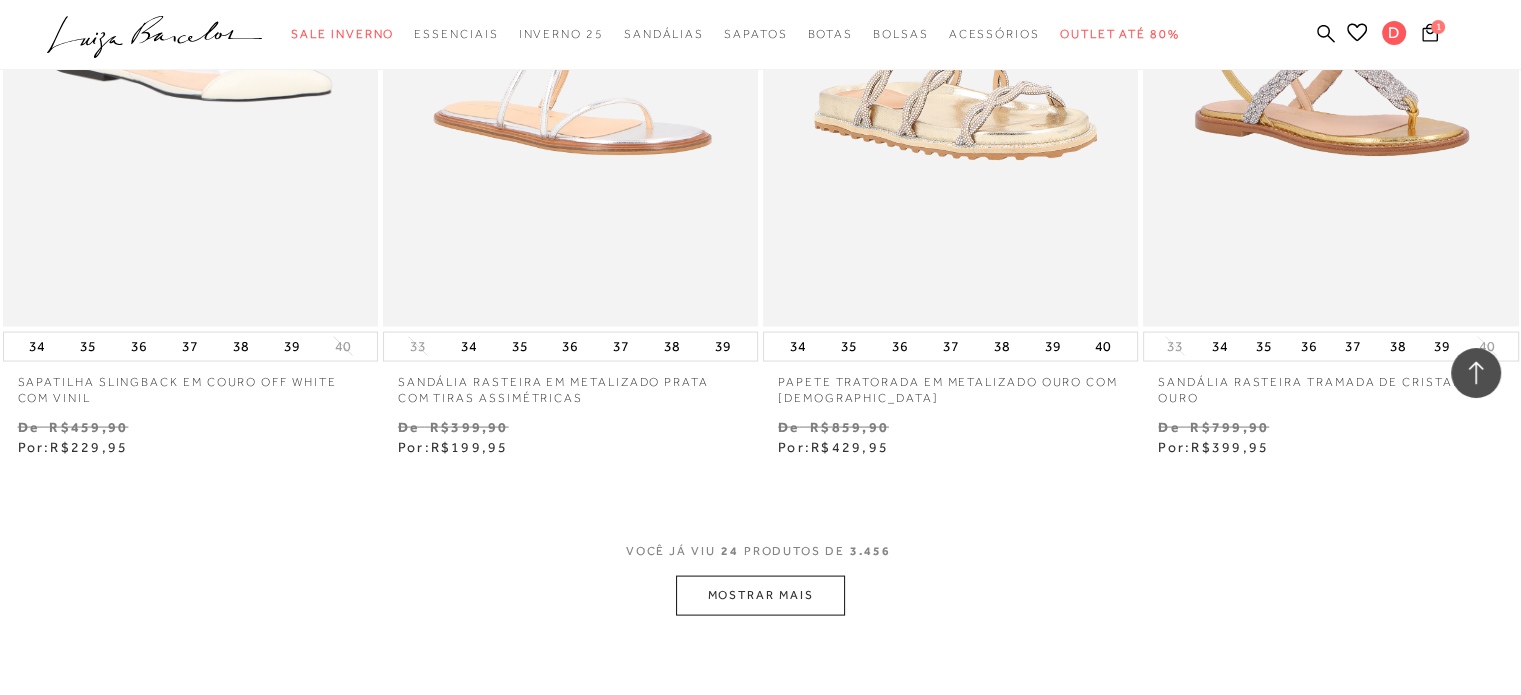 click on "SANDÁLIA RASTEIRA TRAMADA DE CRISTAIS OURO" at bounding box center (1330, 385) 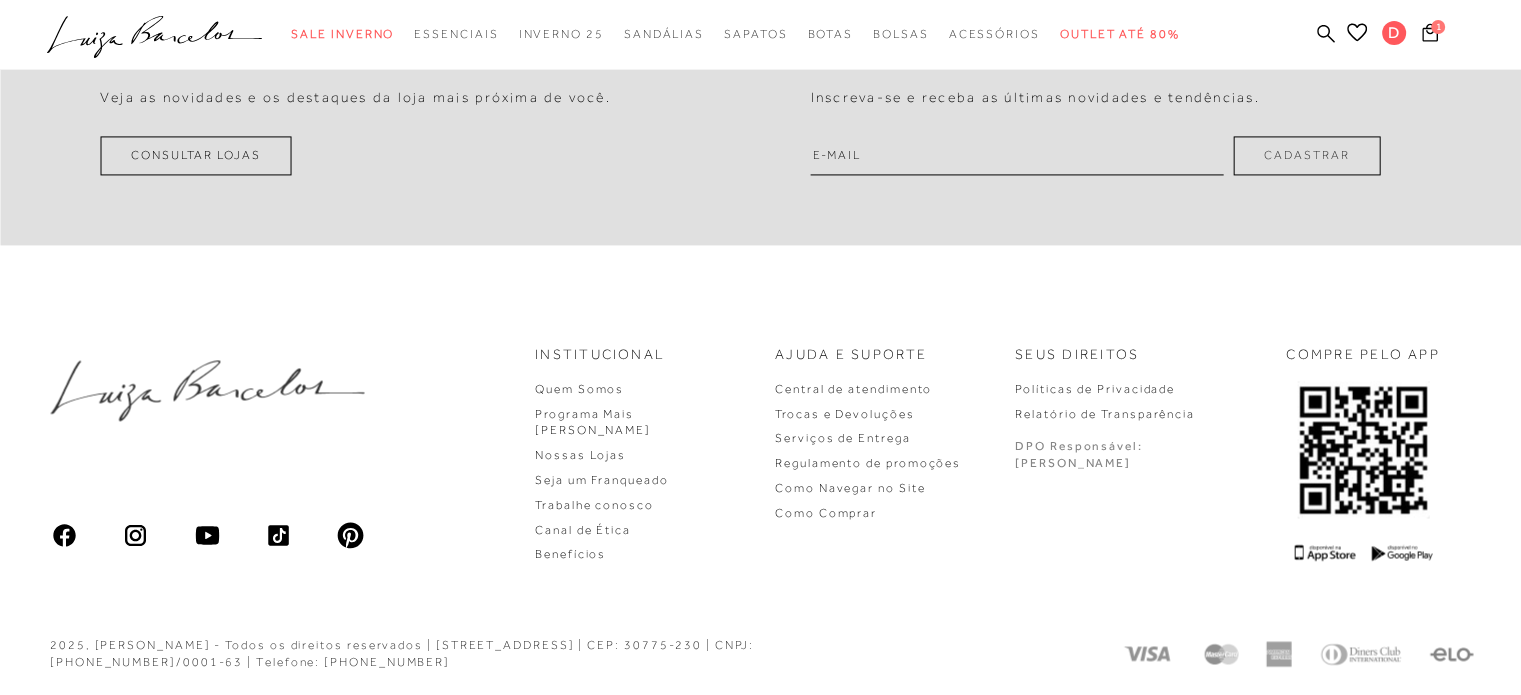 click at bounding box center (760, -1705) 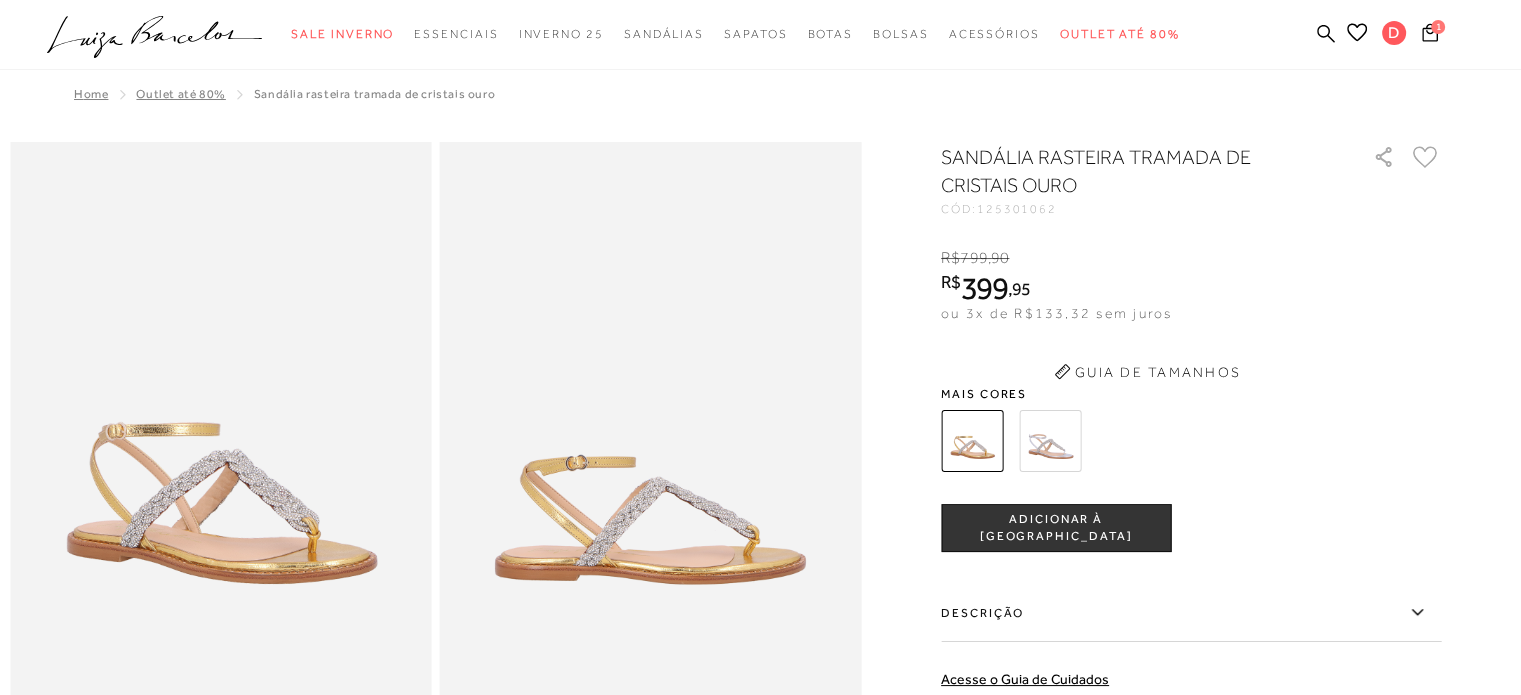 scroll, scrollTop: 0, scrollLeft: 0, axis: both 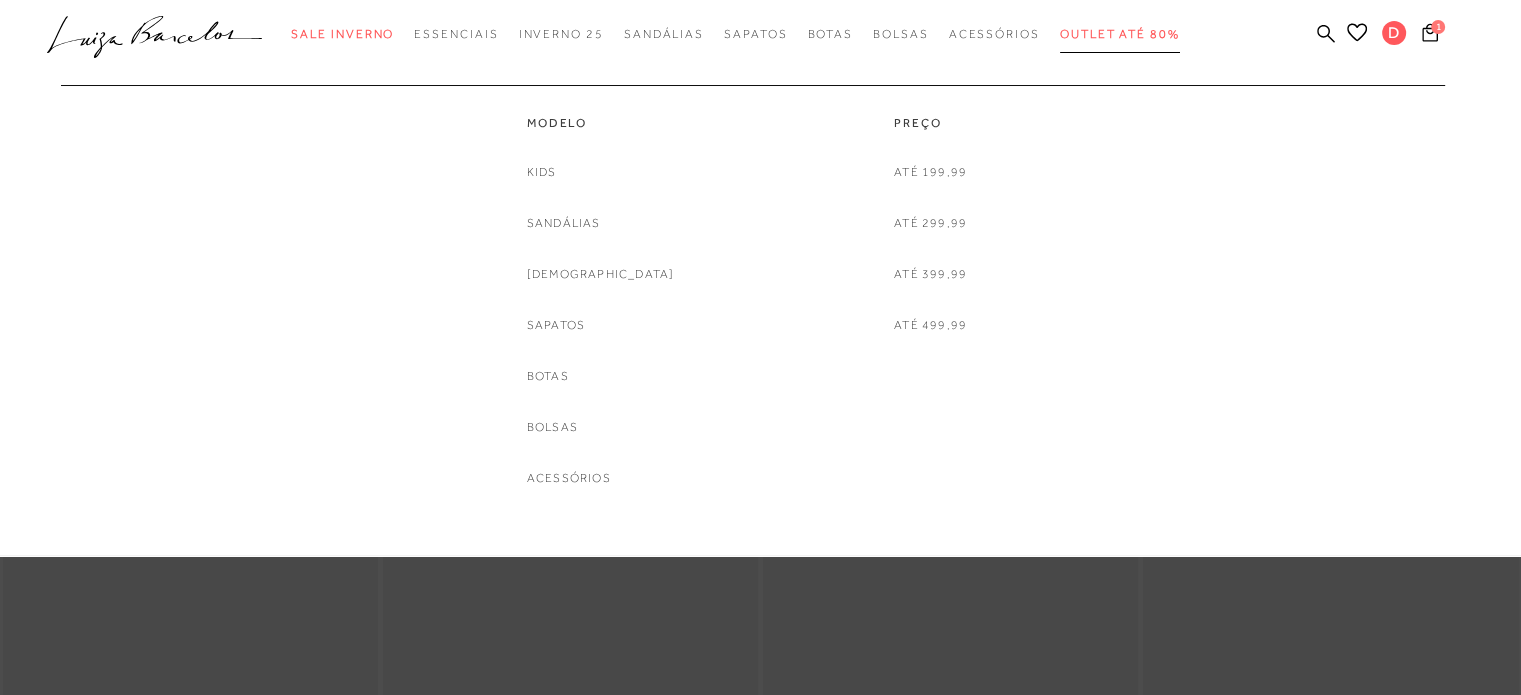 click on "Outlet até 80%" at bounding box center [1120, 34] 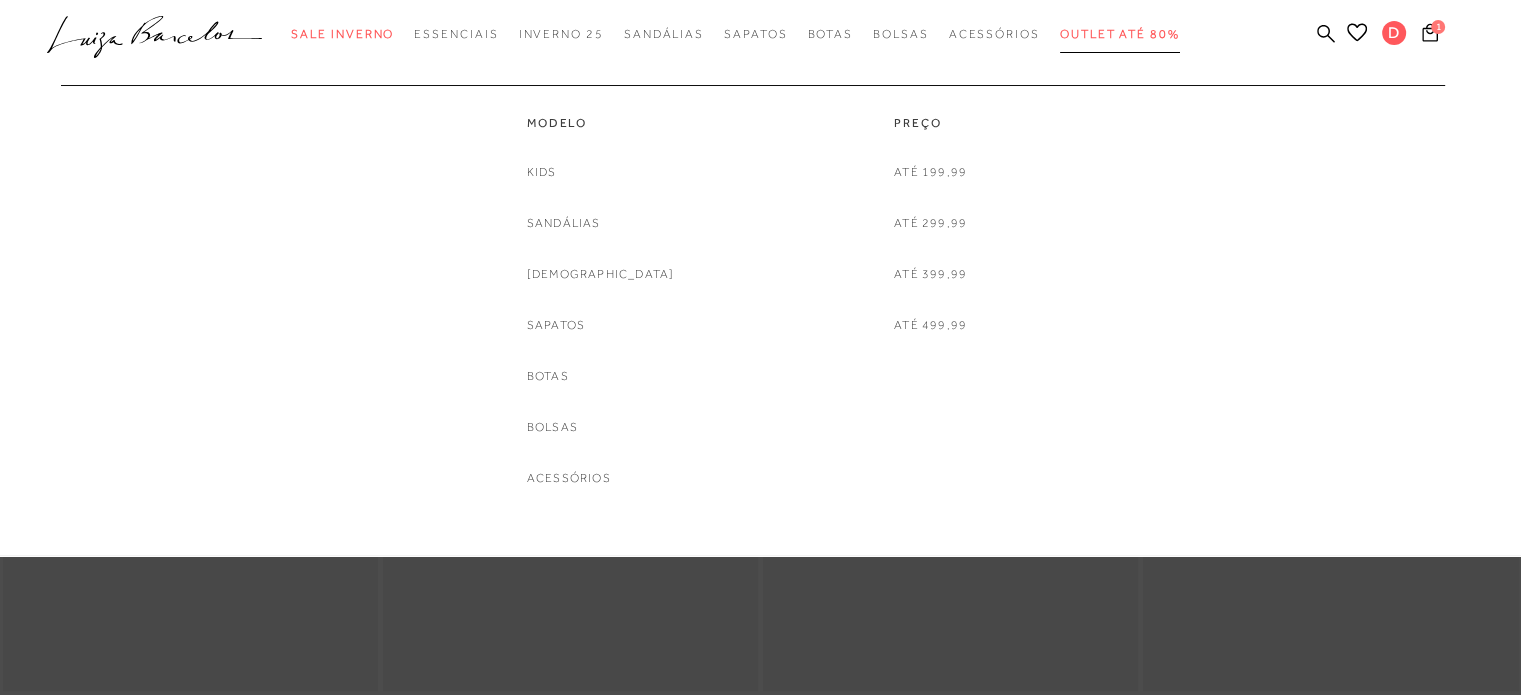 scroll, scrollTop: 0, scrollLeft: 0, axis: both 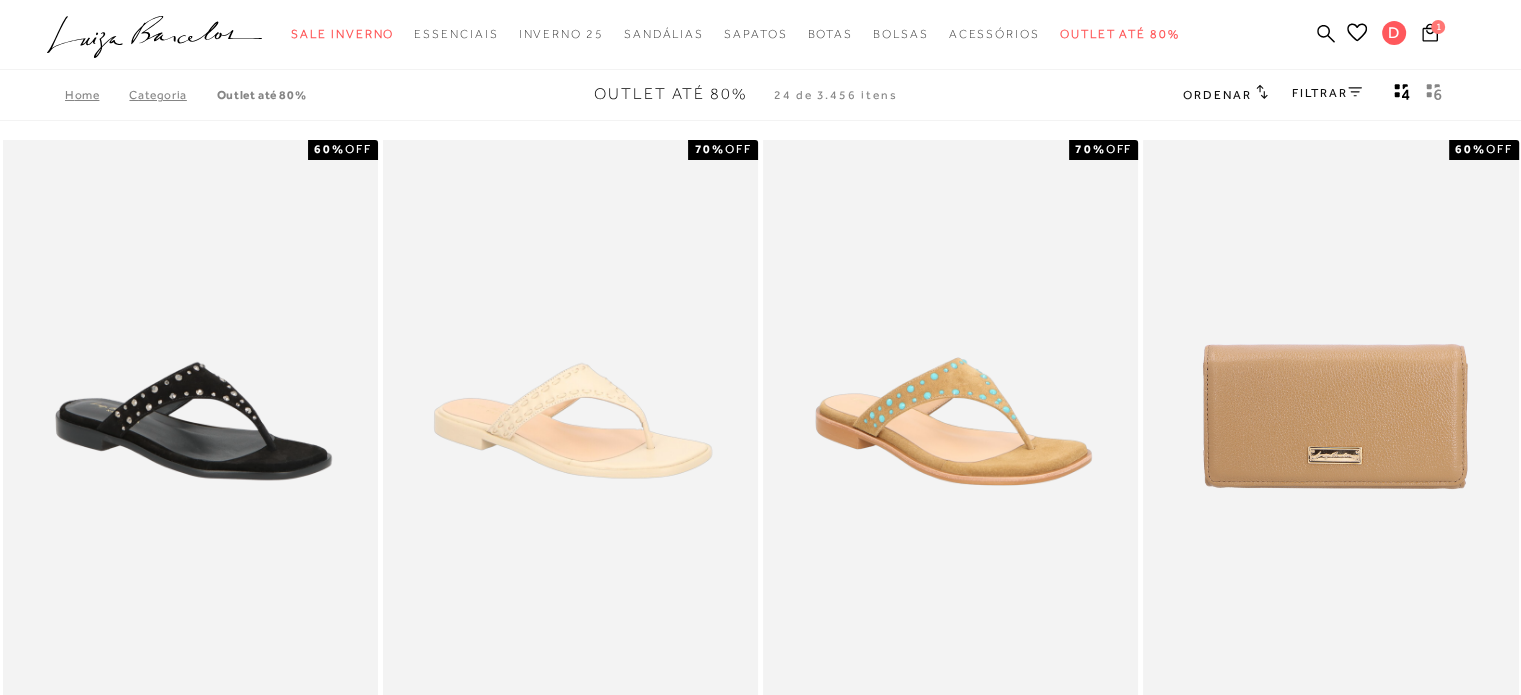 click 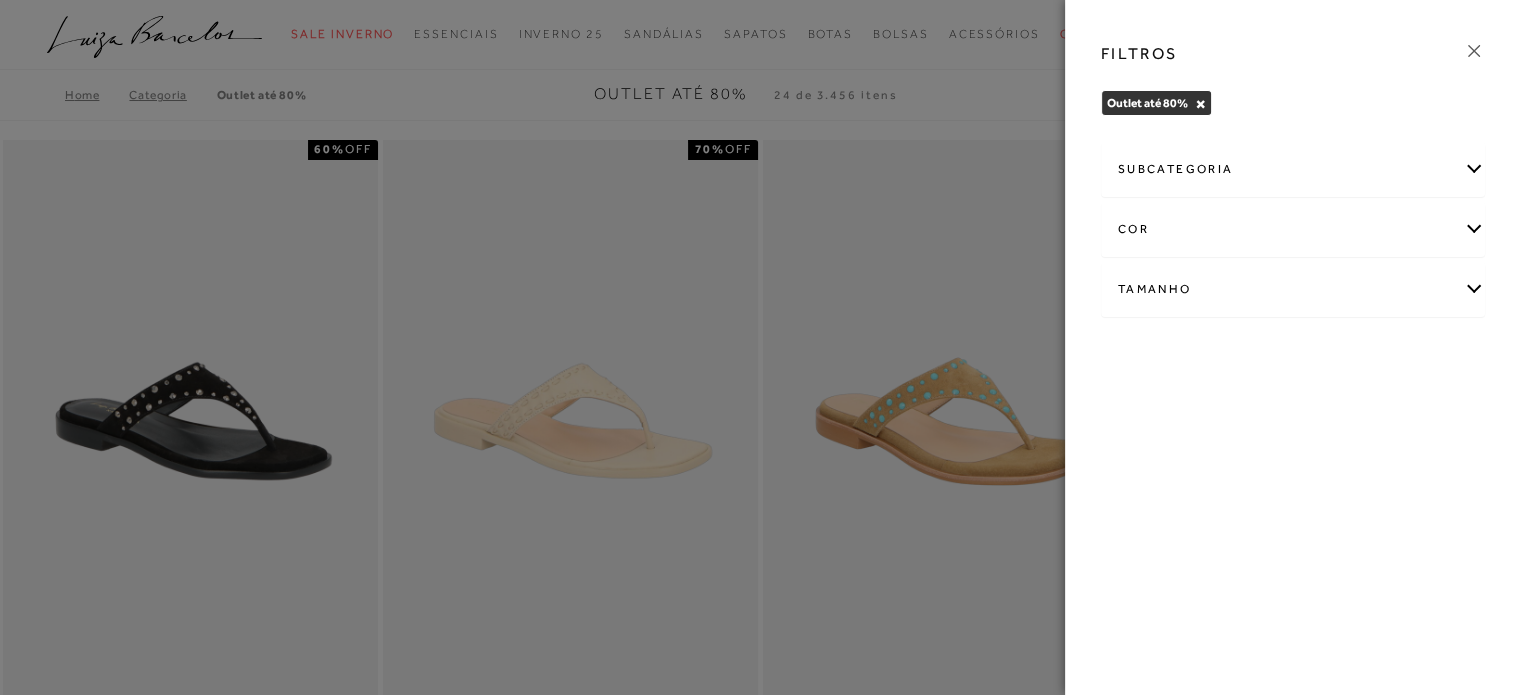 click on "Tamanho" at bounding box center [1293, 289] 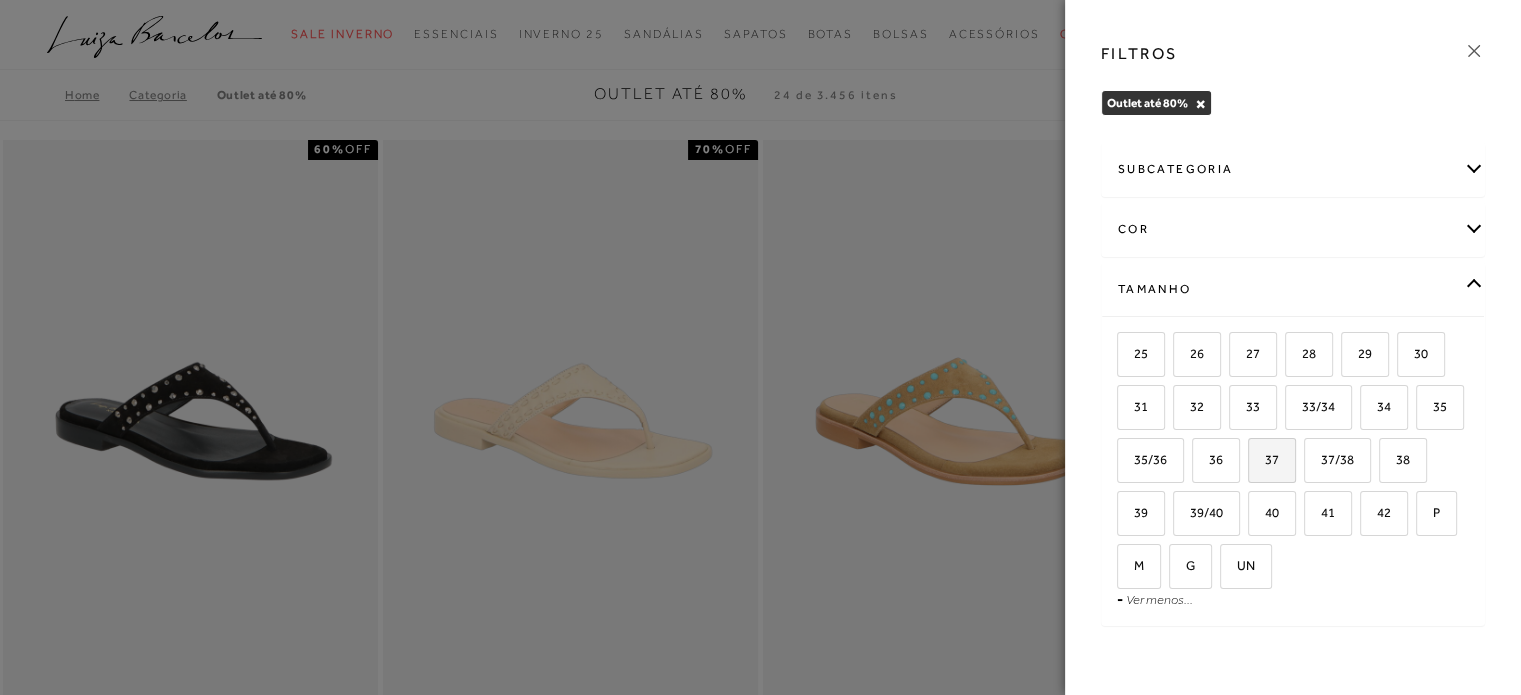 click on "37" at bounding box center (1264, 459) 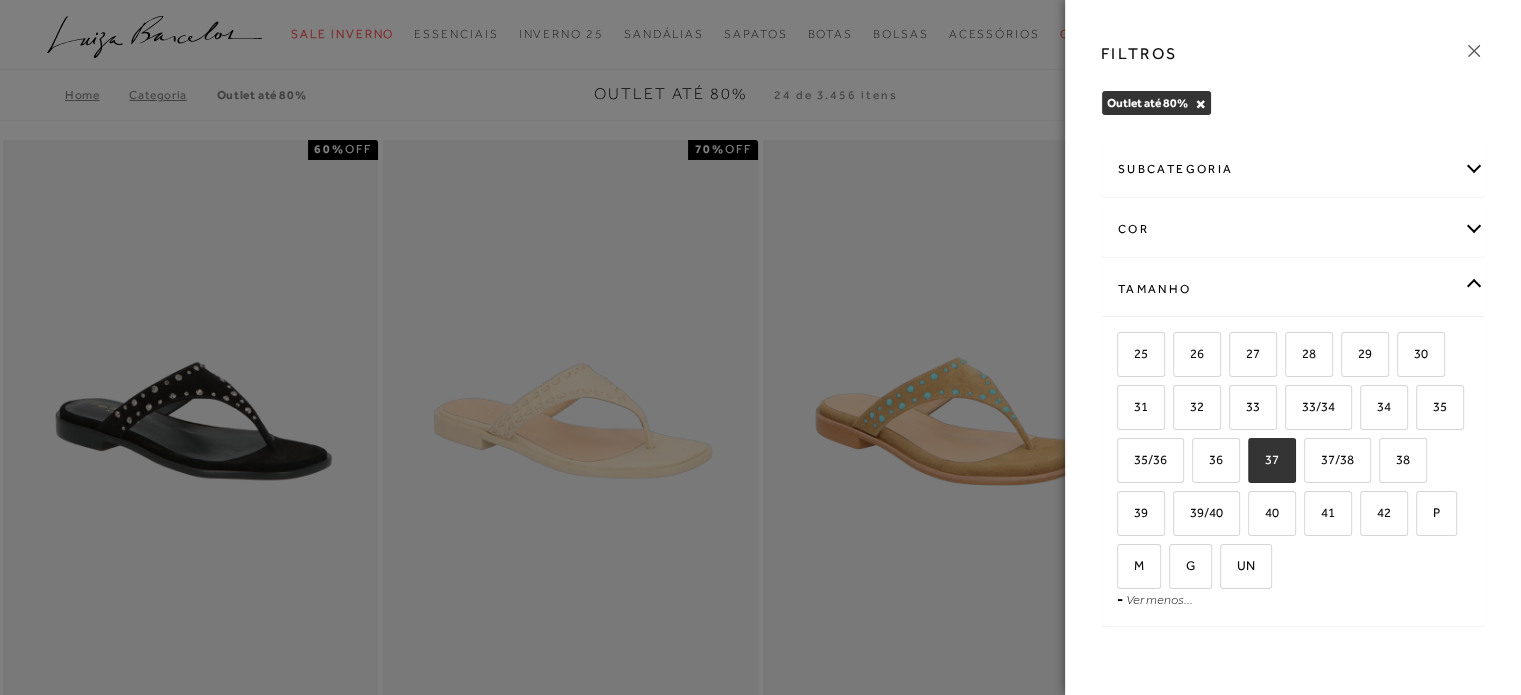 checkbox on "true" 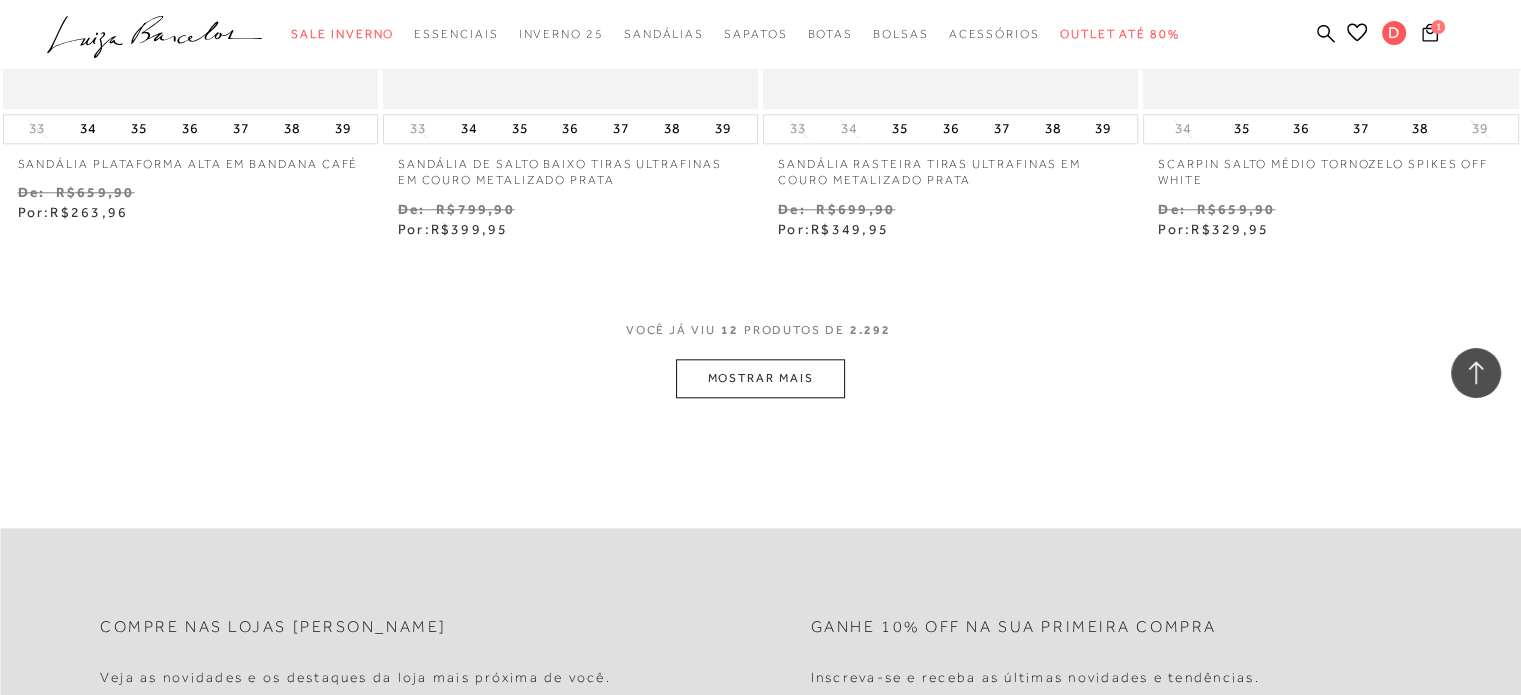 scroll, scrollTop: 2100, scrollLeft: 0, axis: vertical 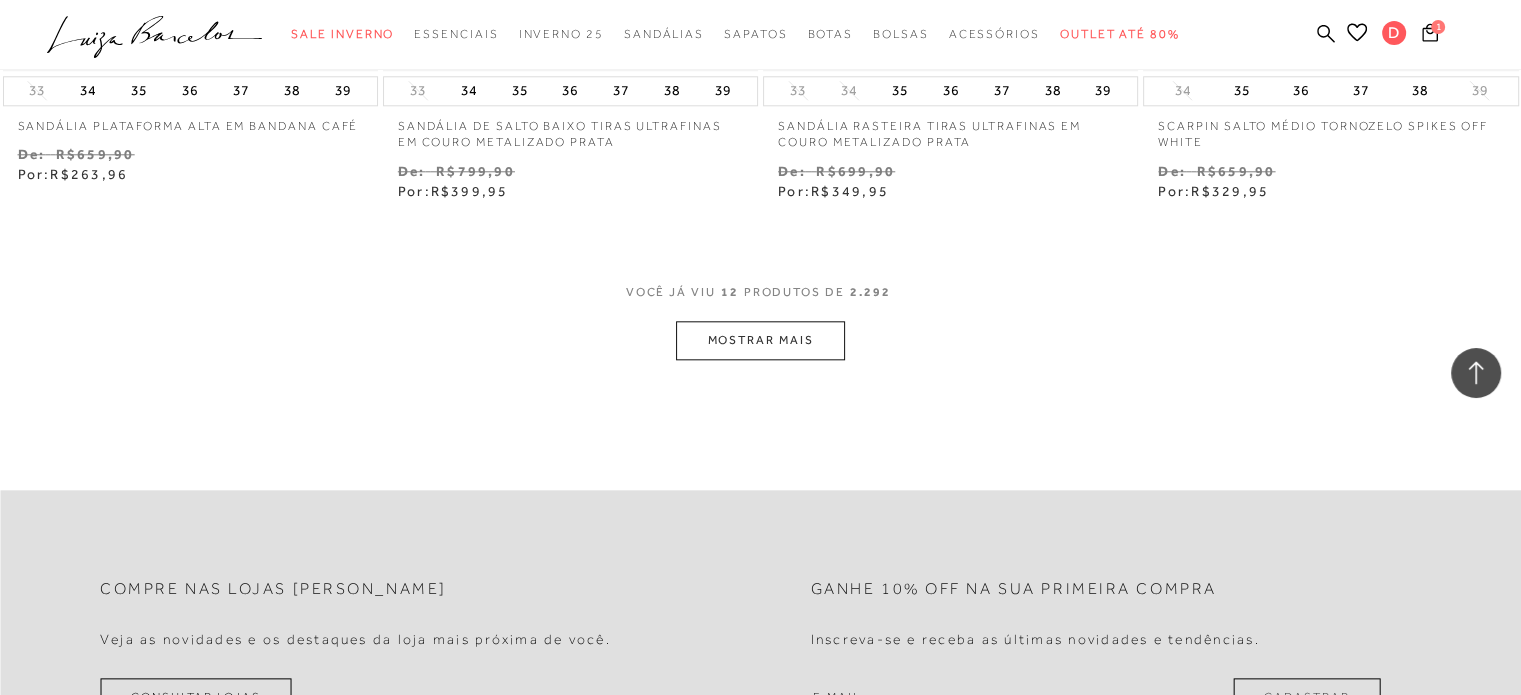 click on "MOSTRAR MAIS" at bounding box center (760, 340) 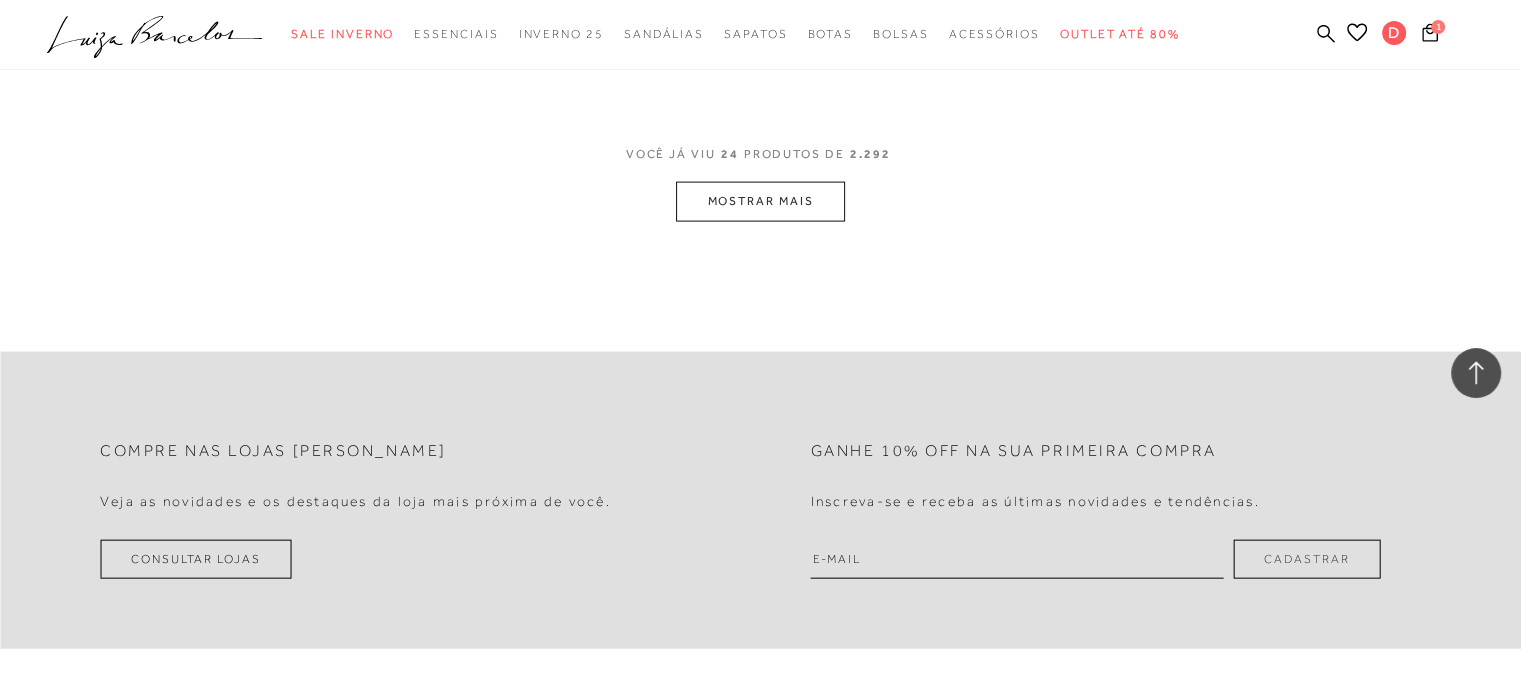scroll, scrollTop: 4400, scrollLeft: 0, axis: vertical 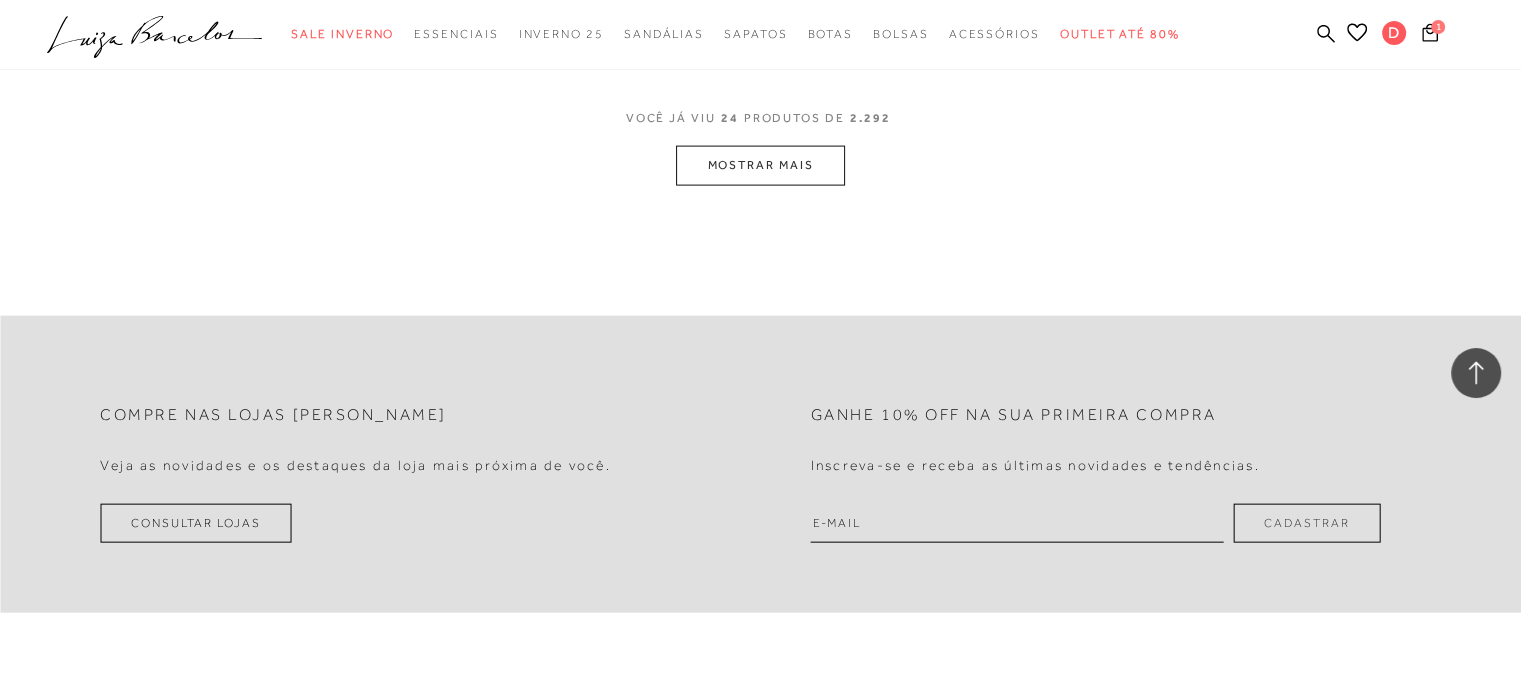click on "MOSTRAR MAIS" at bounding box center [760, 165] 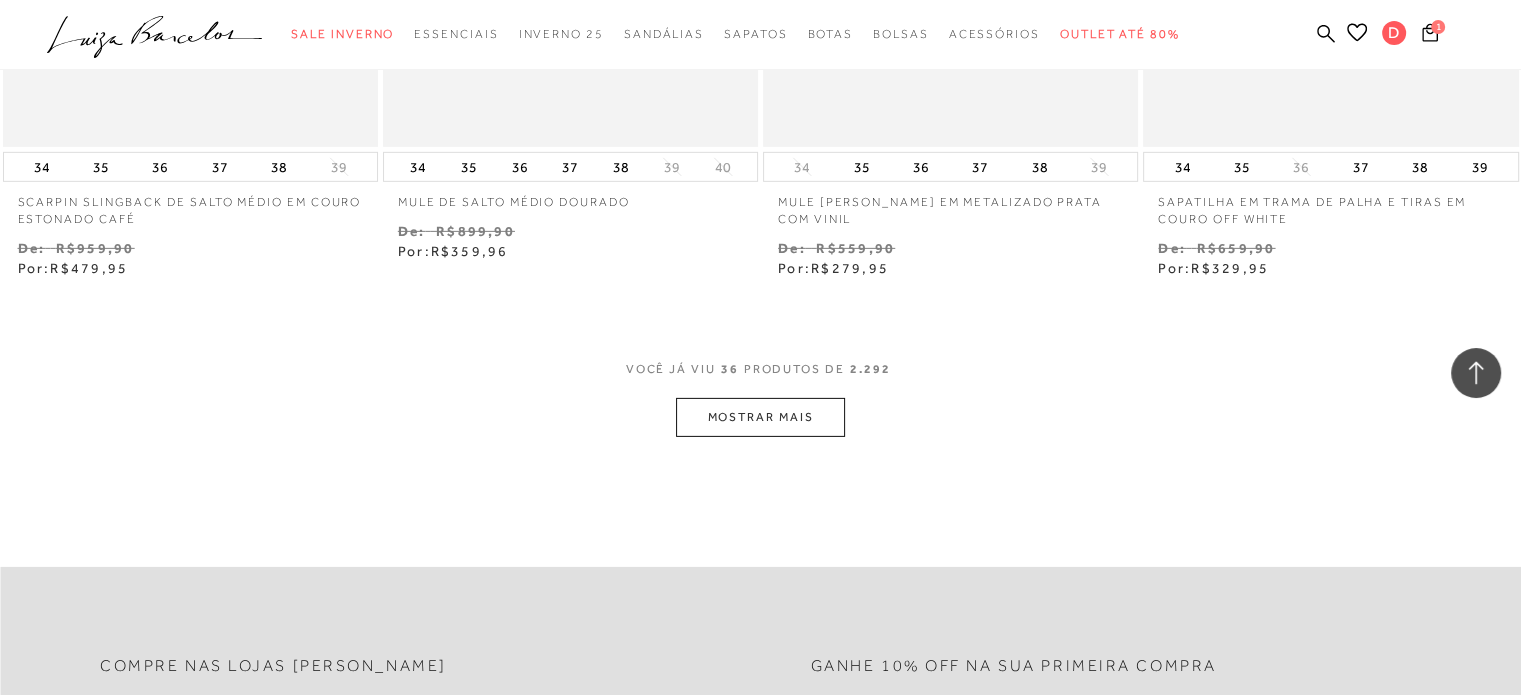 scroll, scrollTop: 6375, scrollLeft: 0, axis: vertical 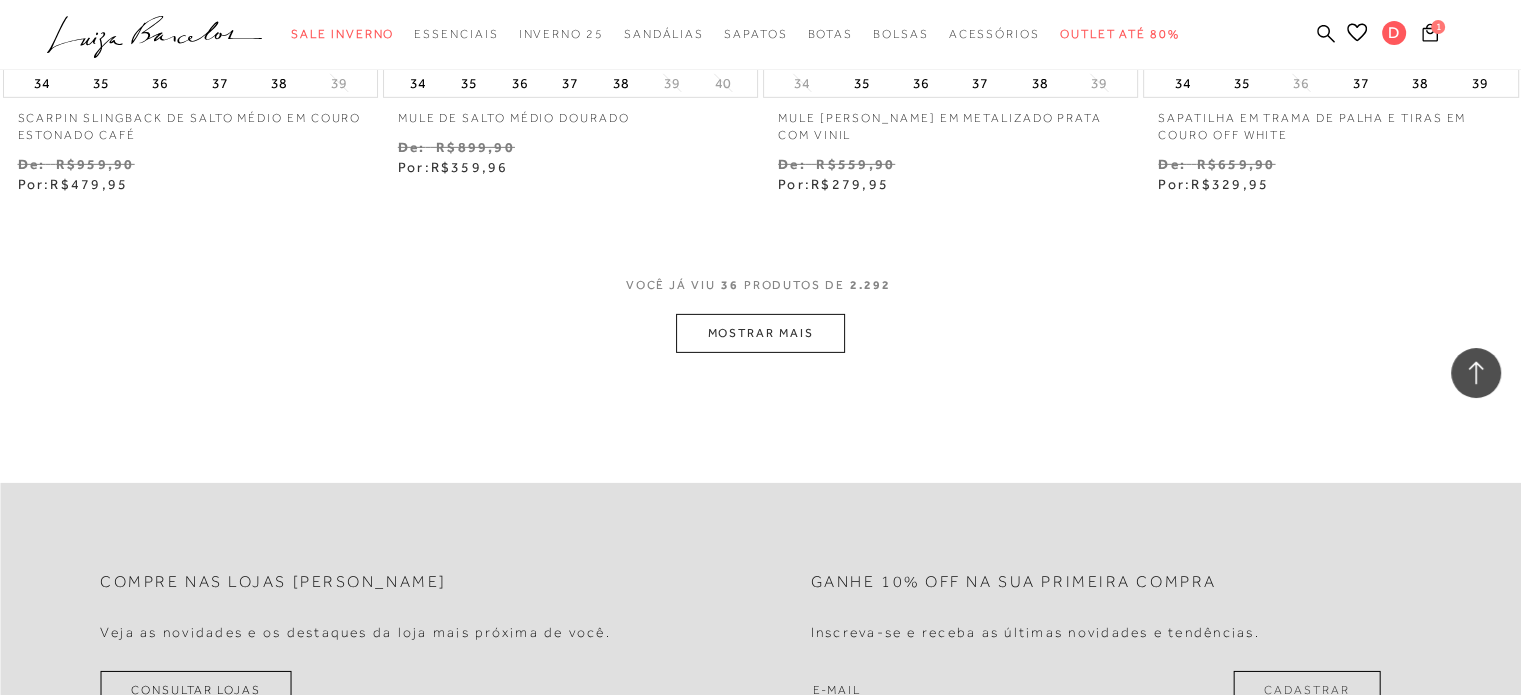 click on "MOSTRAR MAIS" at bounding box center [760, 333] 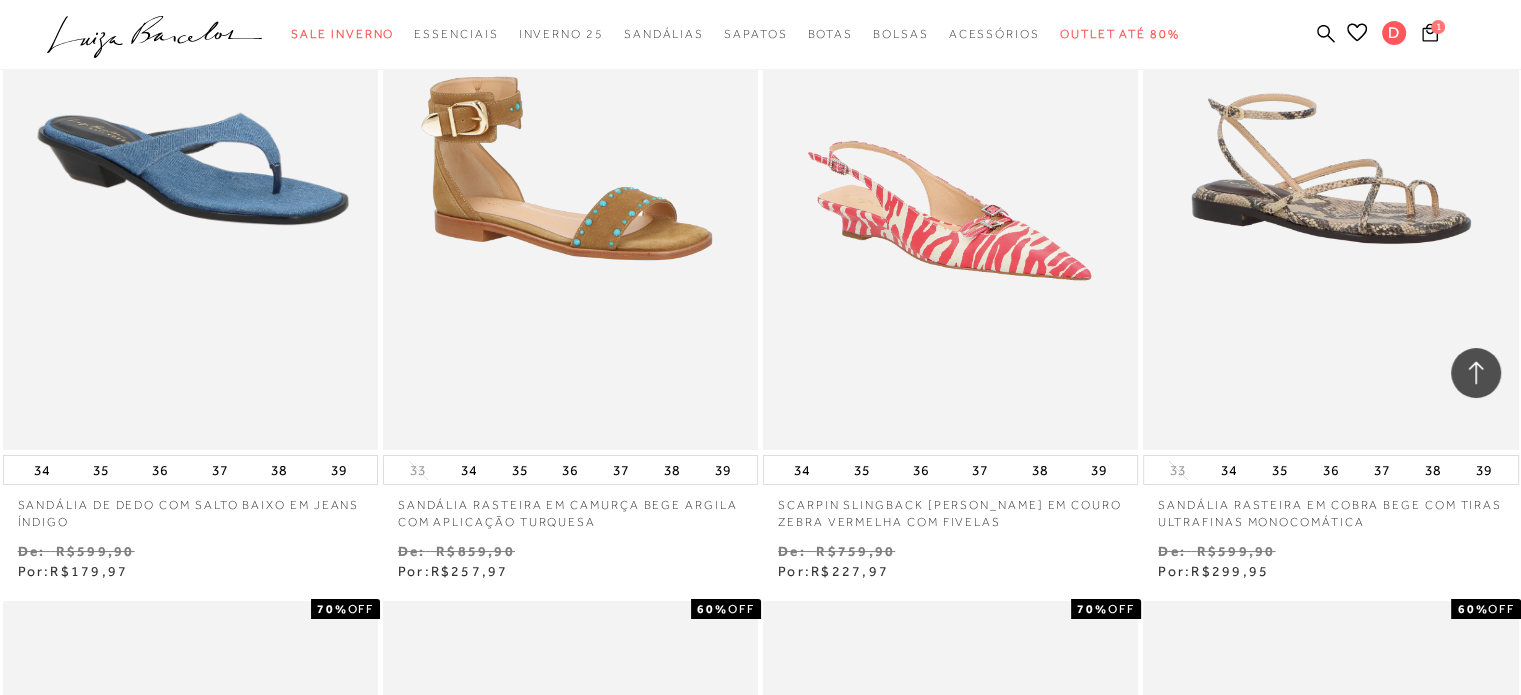 scroll, scrollTop: 7875, scrollLeft: 0, axis: vertical 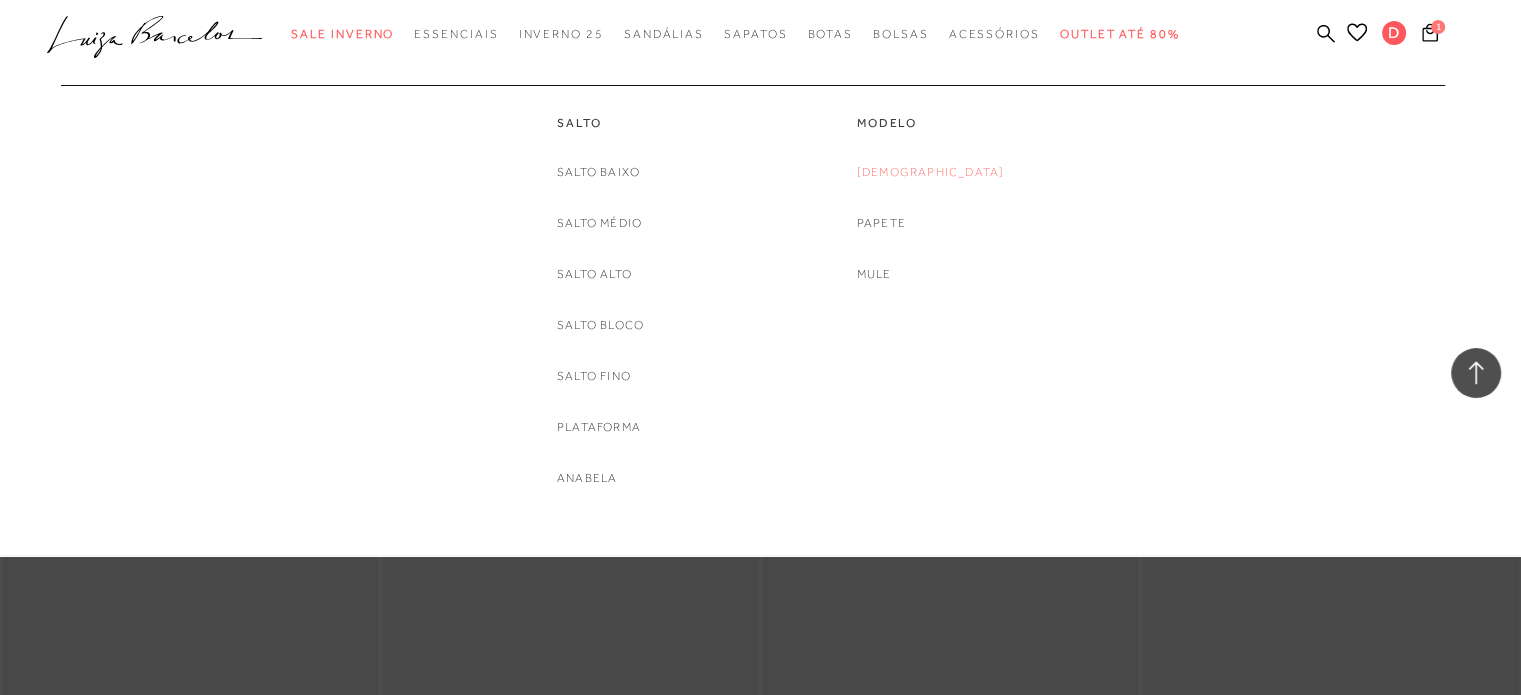 click on "[DEMOGRAPHIC_DATA]" at bounding box center [931, 172] 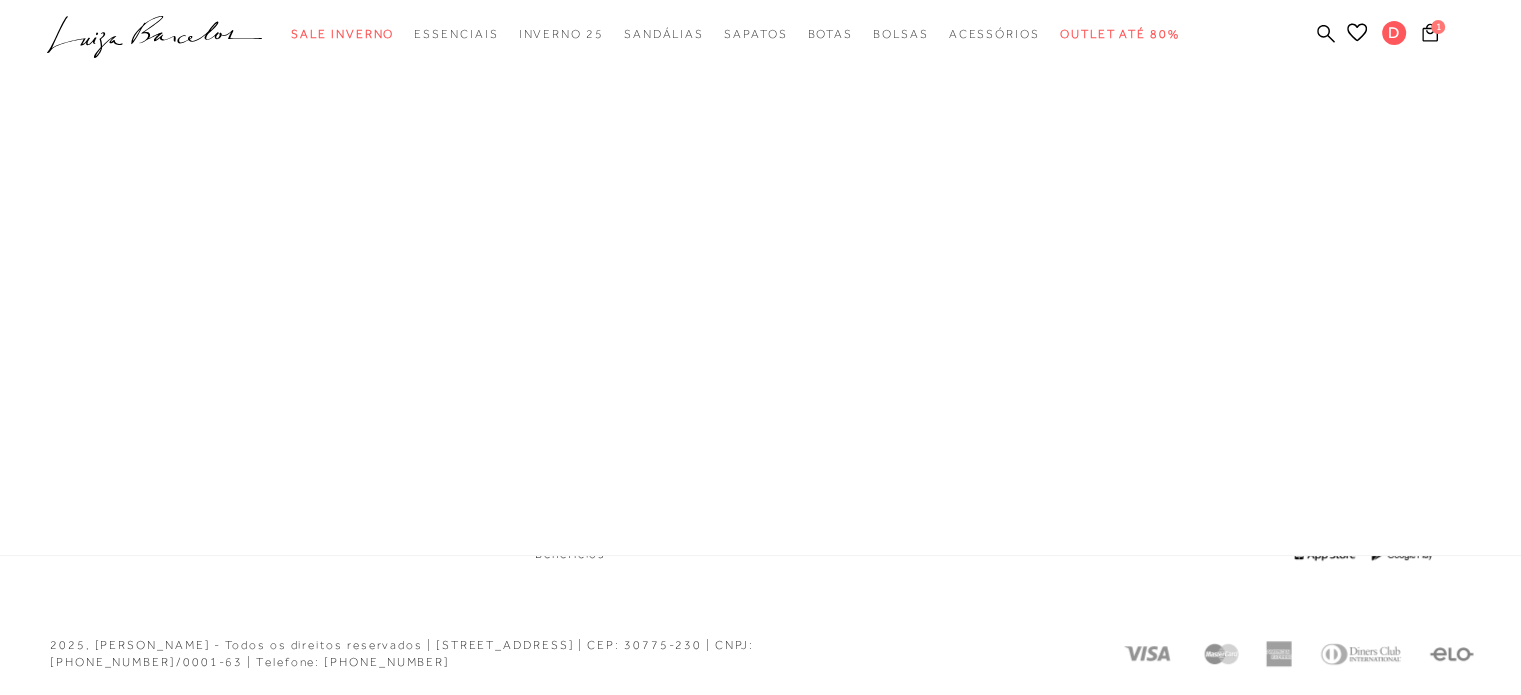 scroll, scrollTop: 1111, scrollLeft: 0, axis: vertical 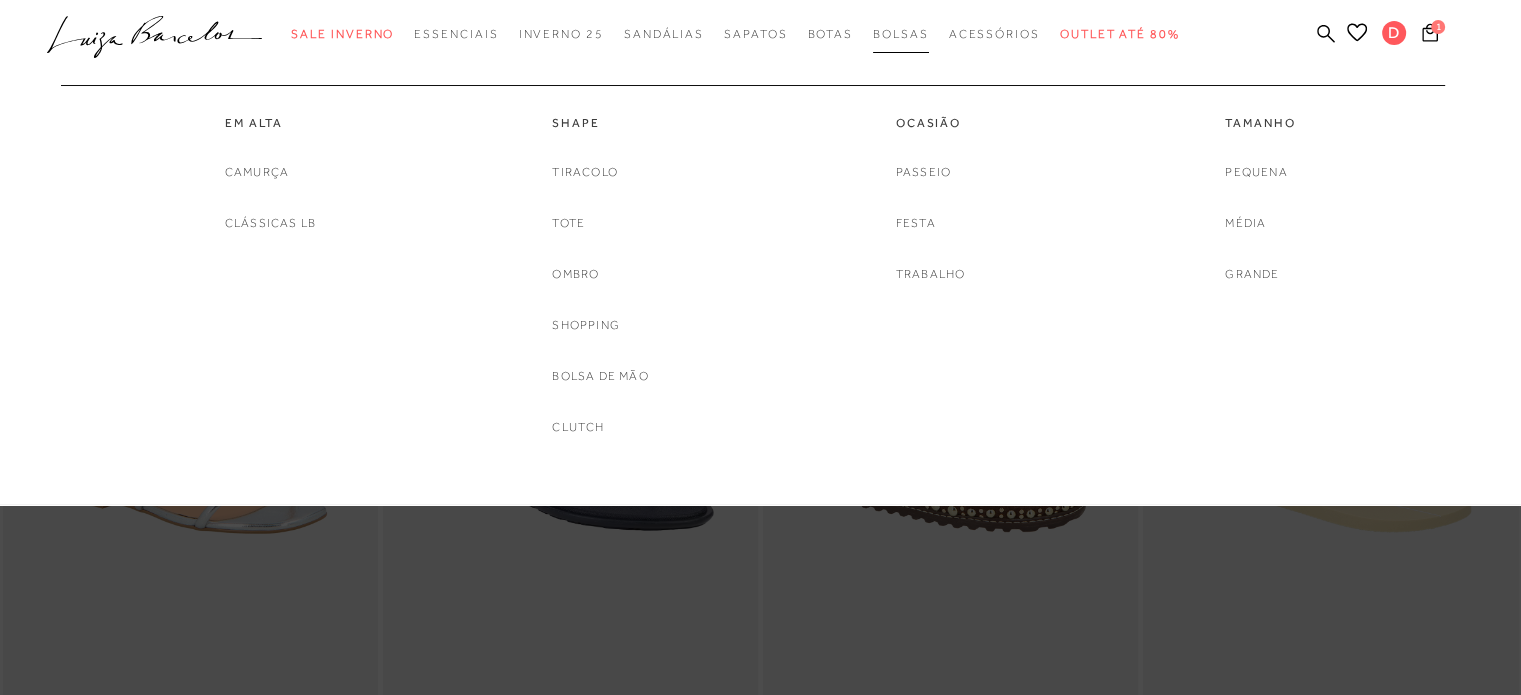 click on "Bolsas" at bounding box center (901, 34) 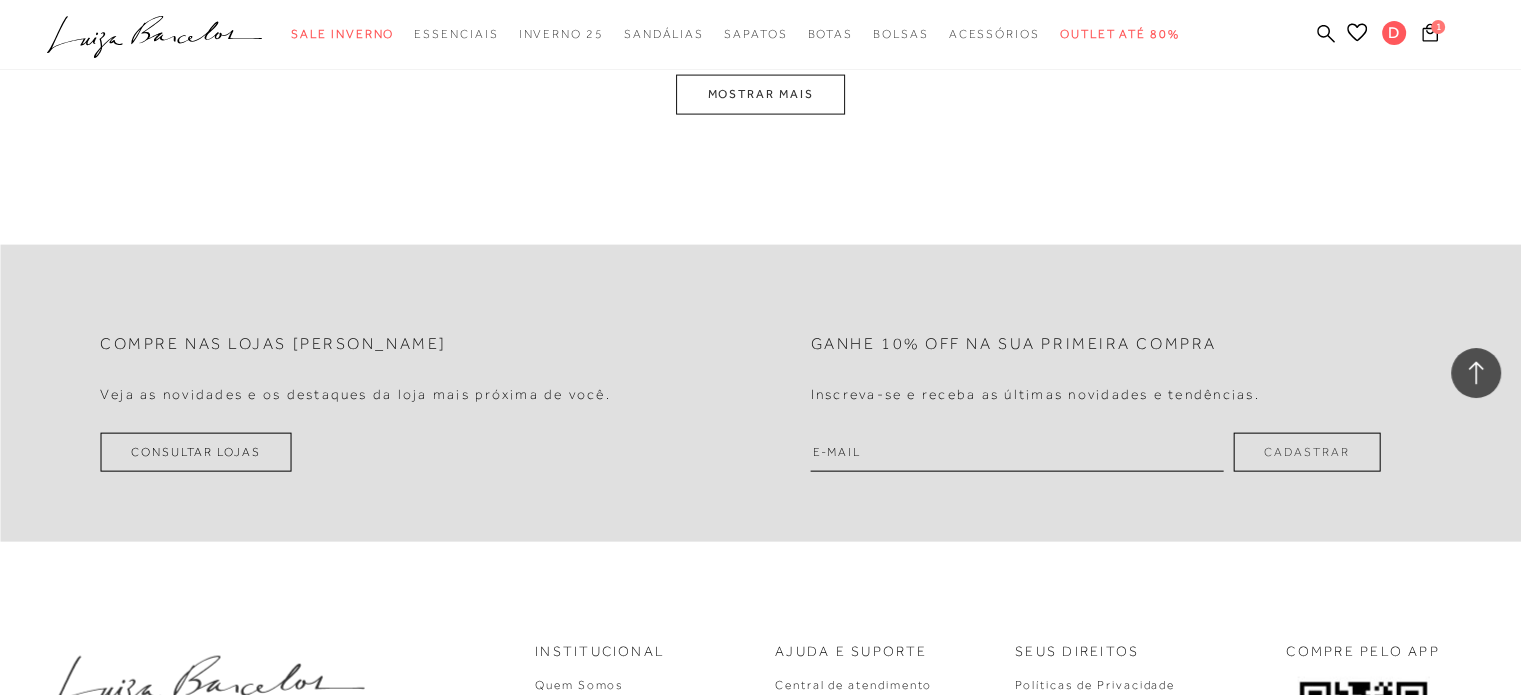 scroll, scrollTop: 4400, scrollLeft: 0, axis: vertical 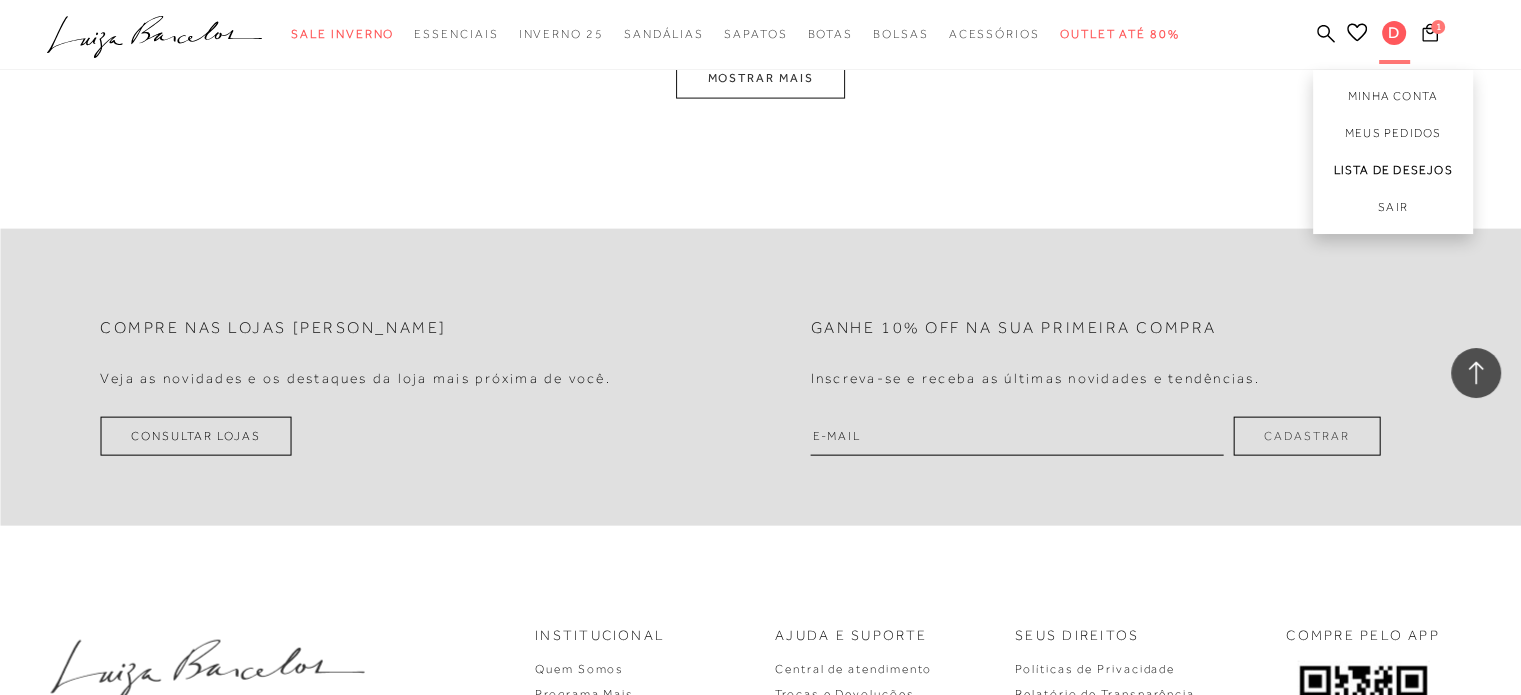 click on "Lista de desejos" at bounding box center (1393, 170) 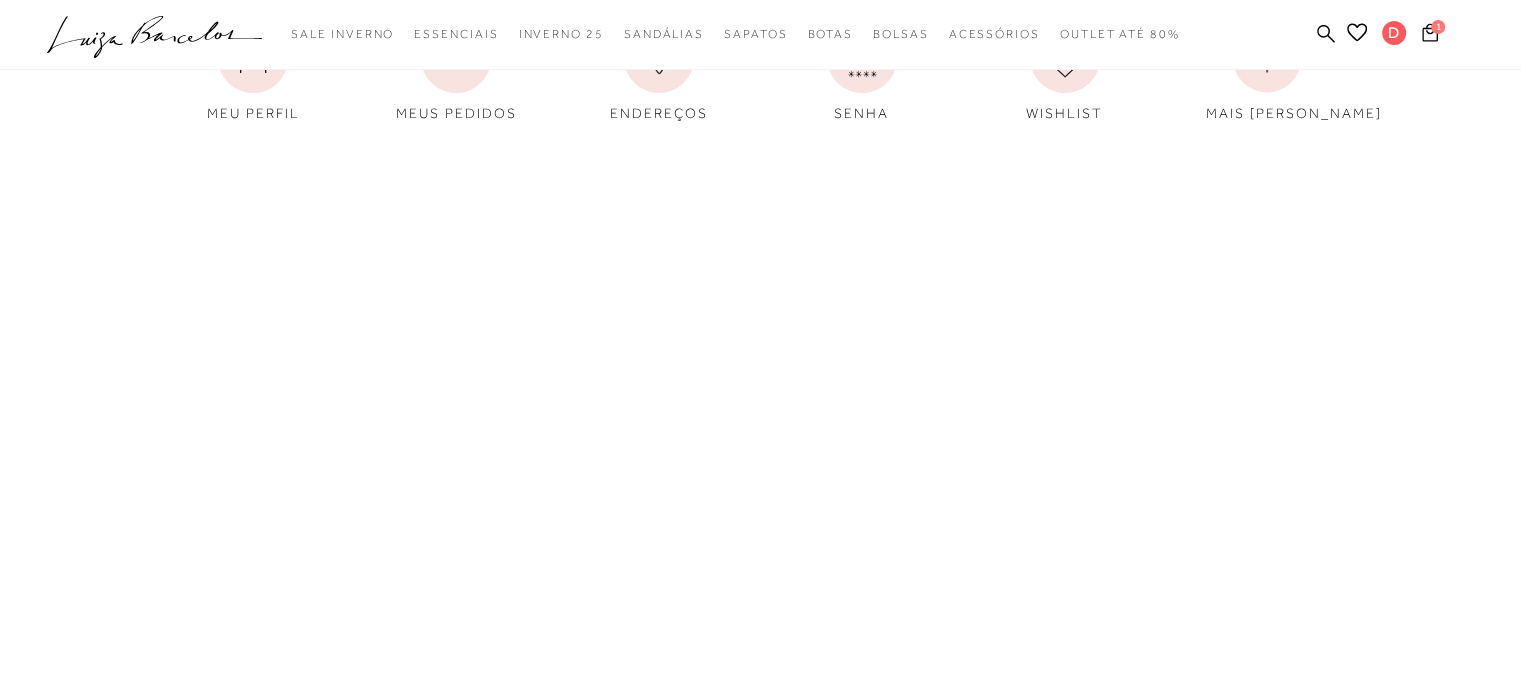 scroll, scrollTop: 0, scrollLeft: 0, axis: both 